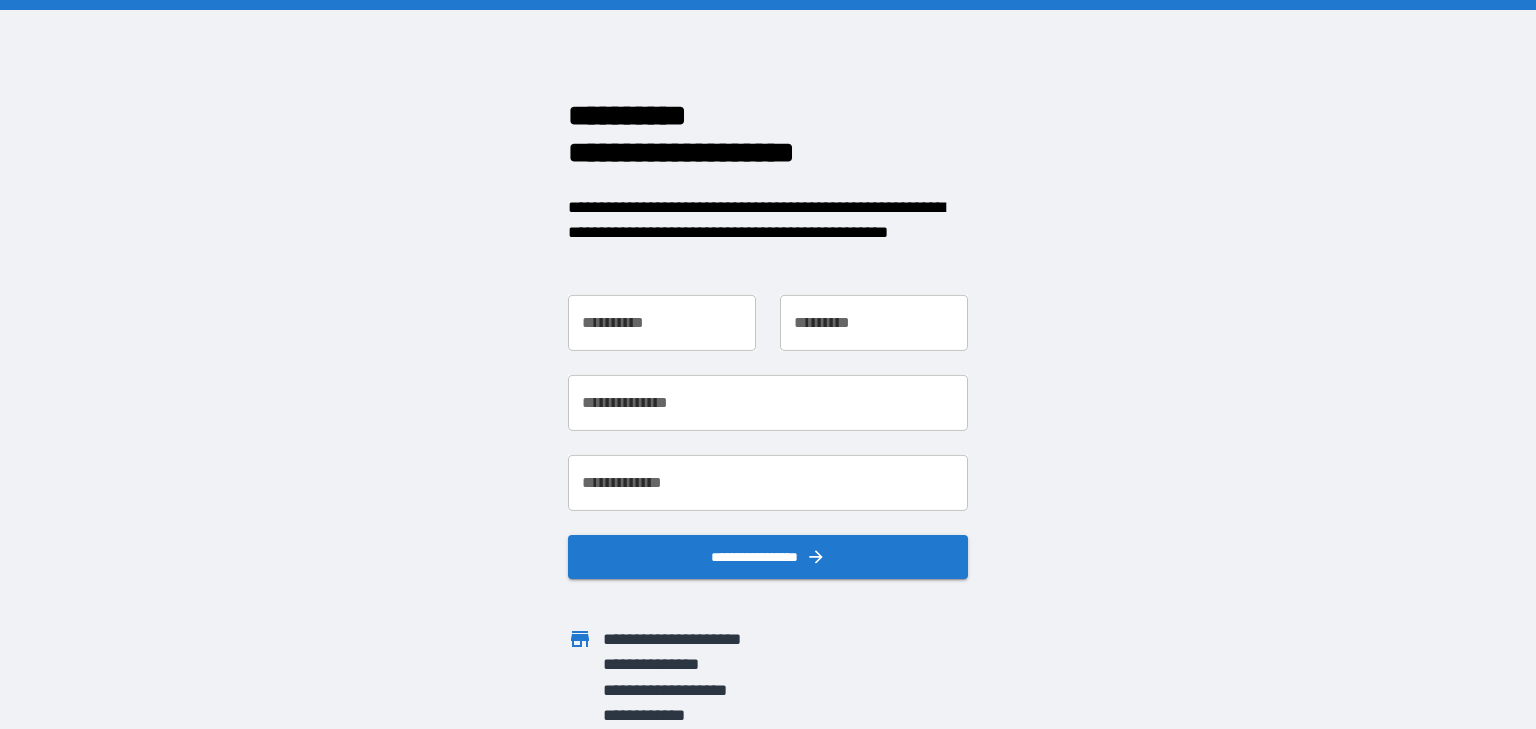 scroll, scrollTop: 0, scrollLeft: 0, axis: both 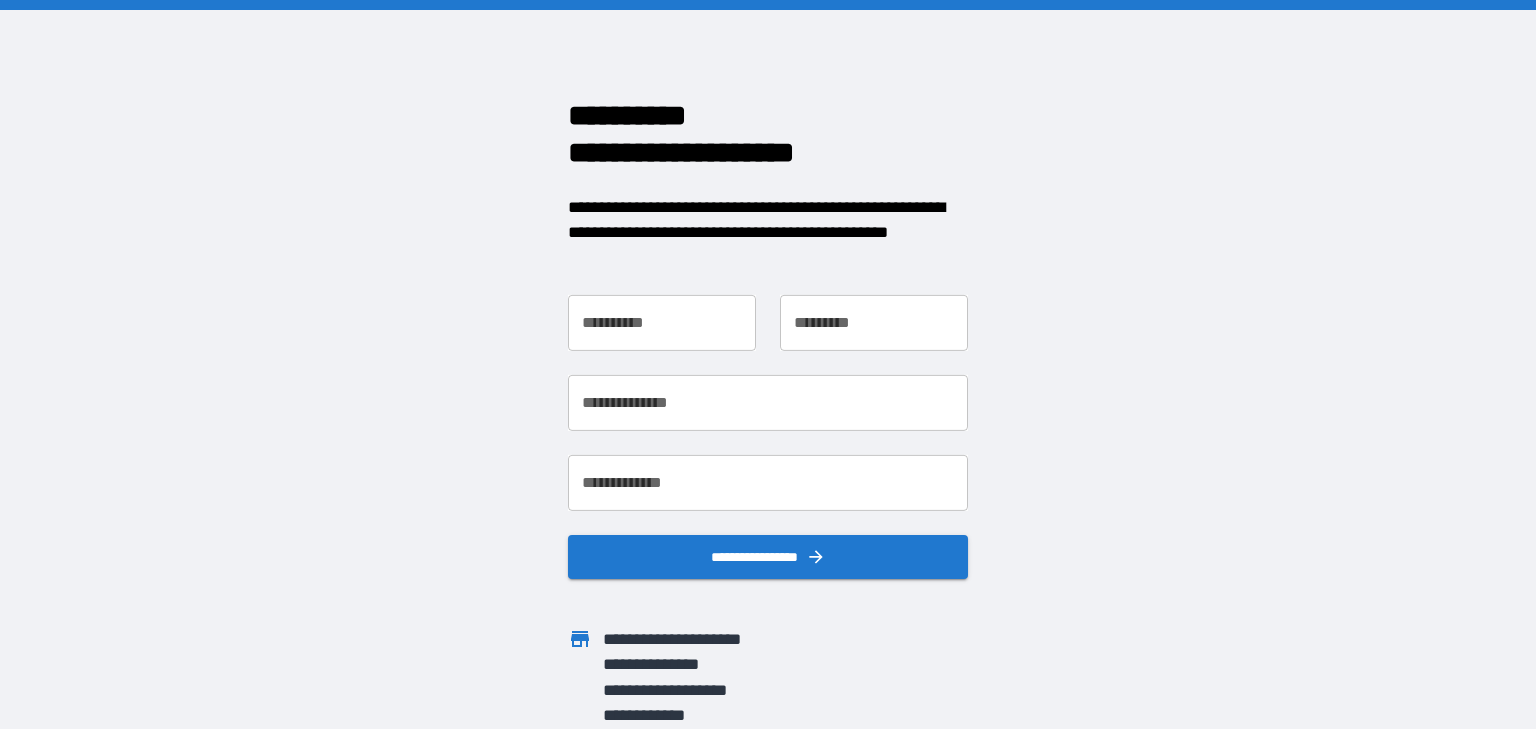 click on "**********" at bounding box center (662, 323) 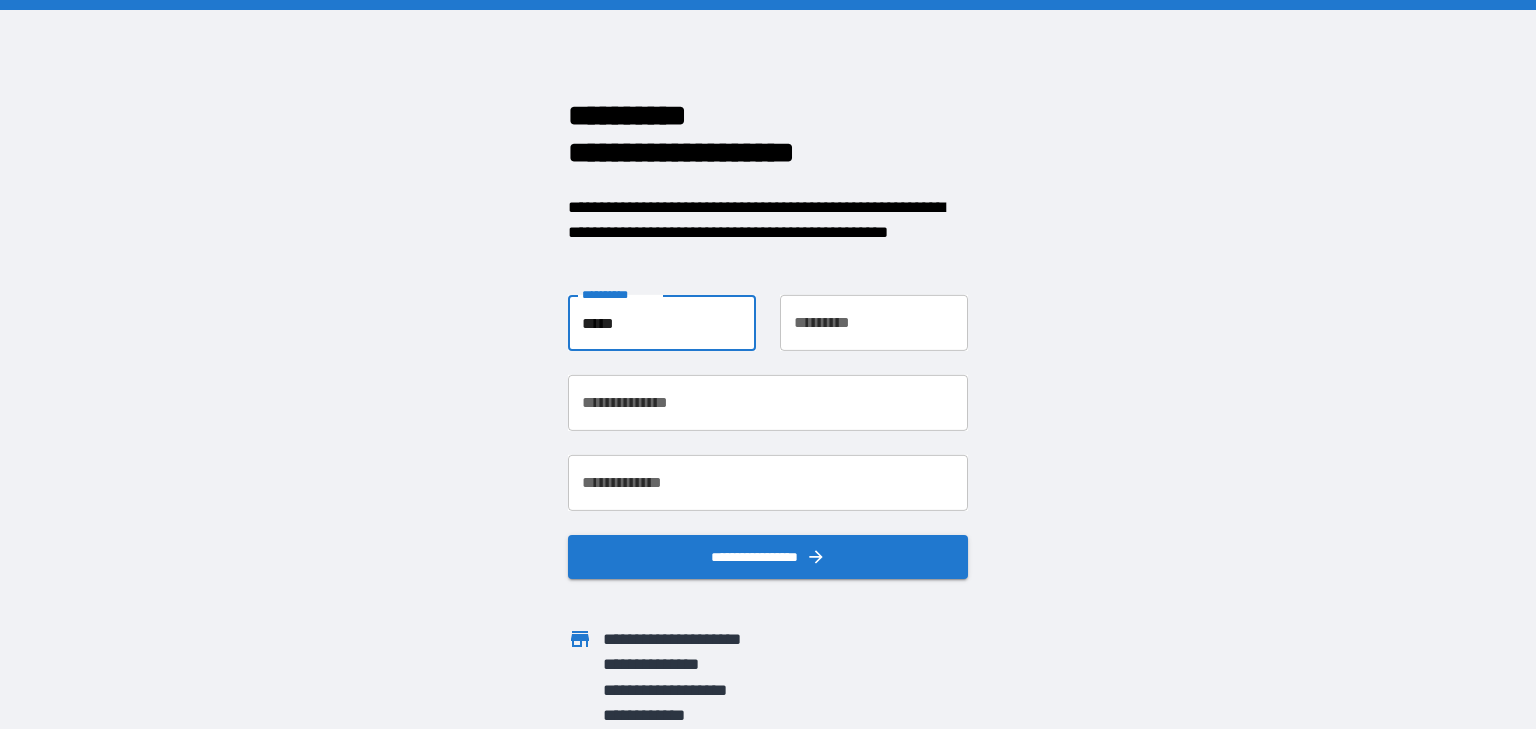 type on "*****" 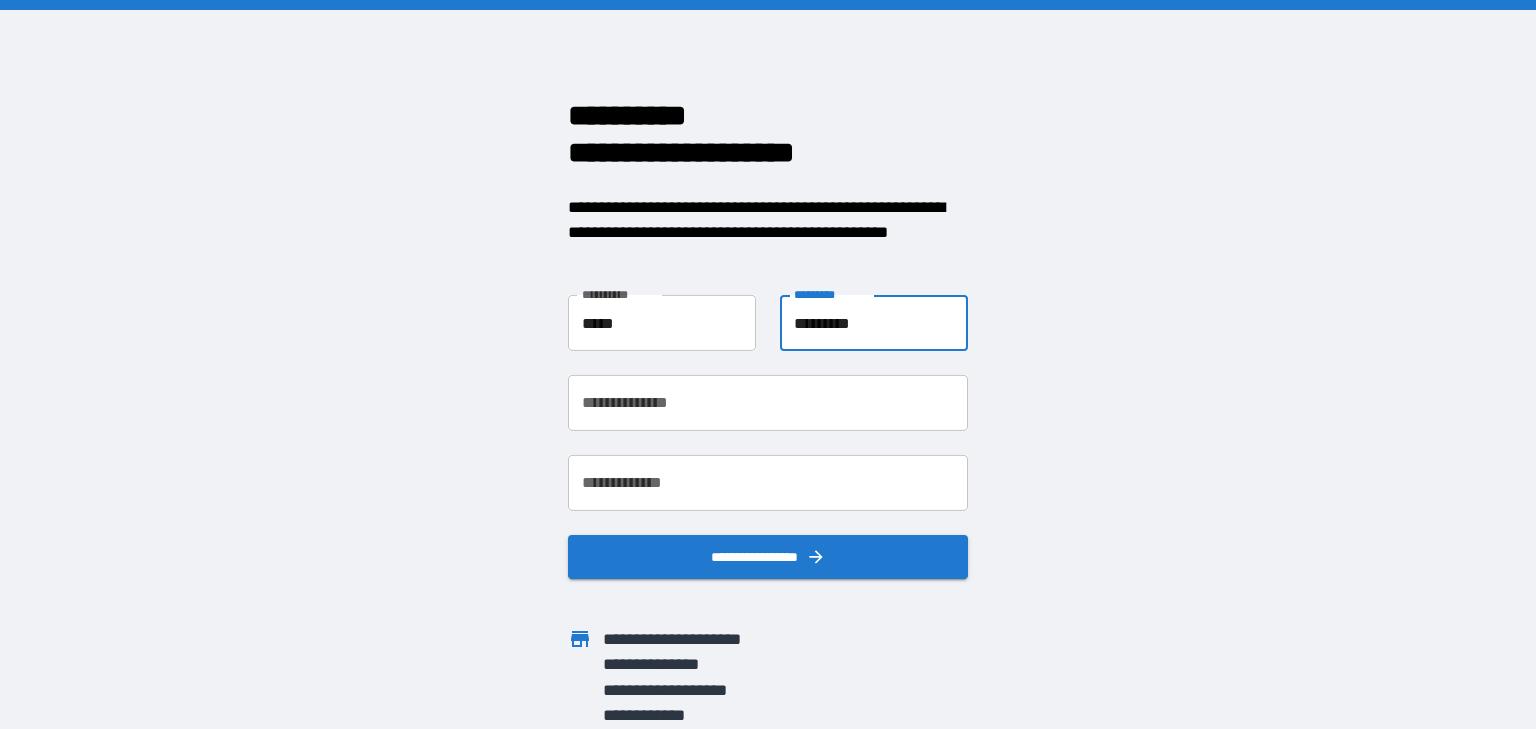 type on "*********" 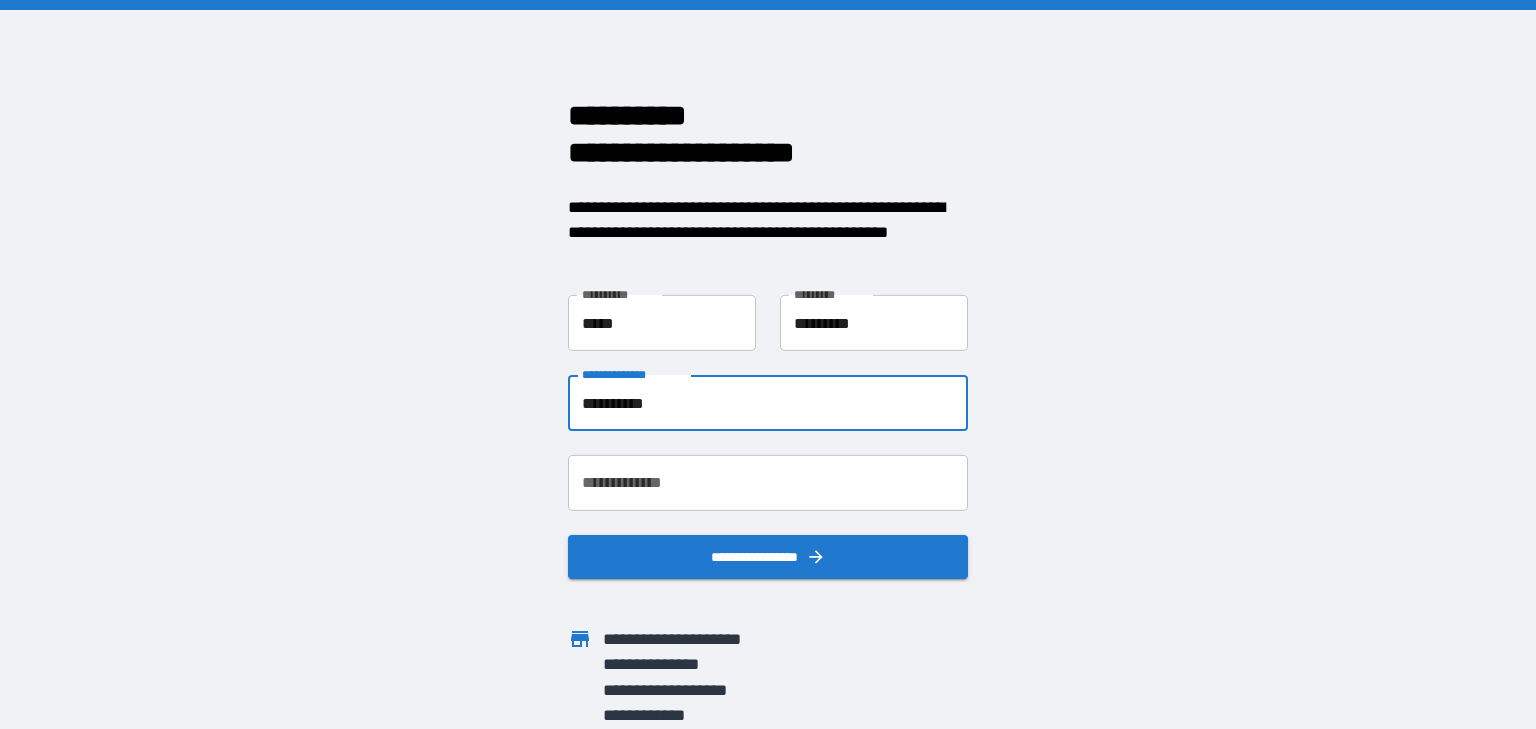 type on "**********" 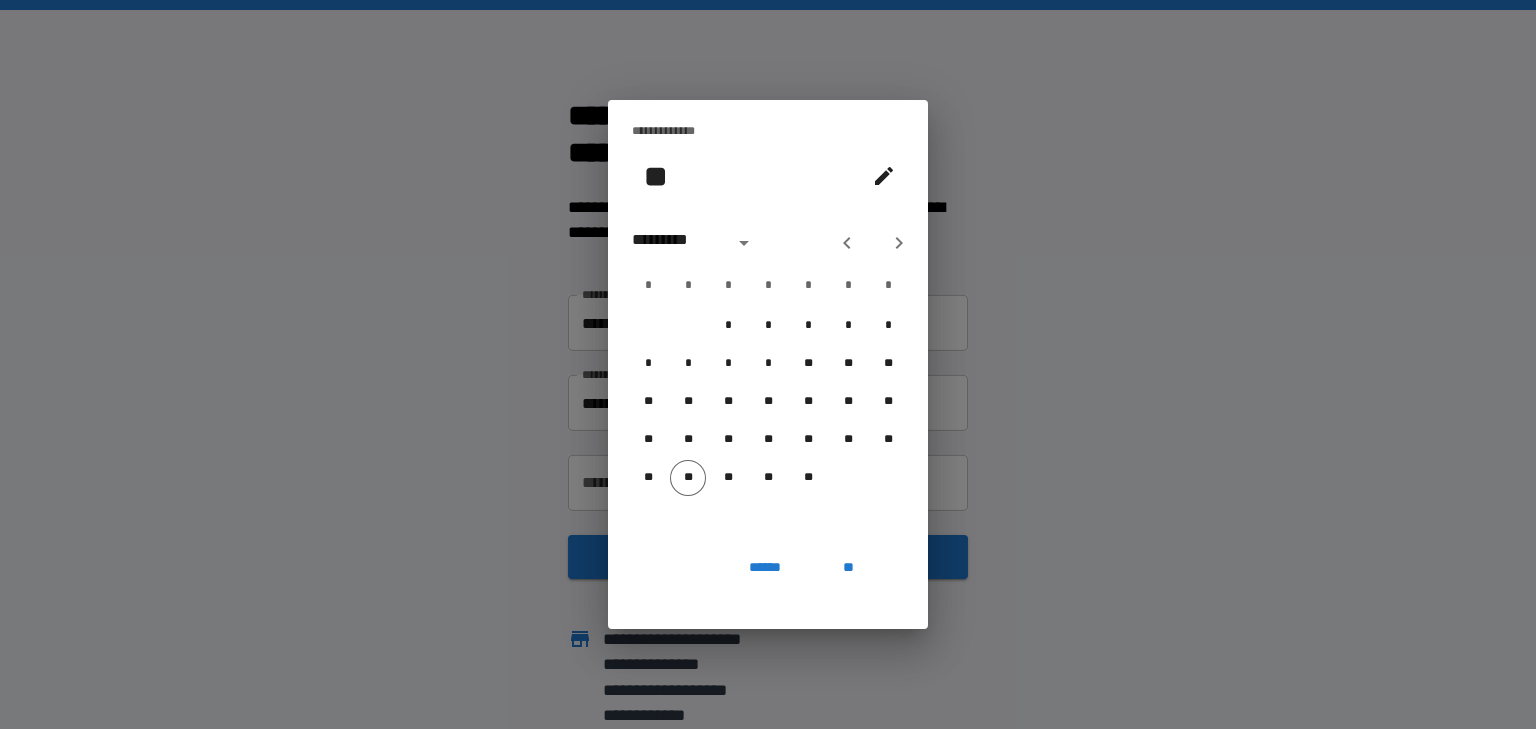 click on "**********" at bounding box center (768, 364) 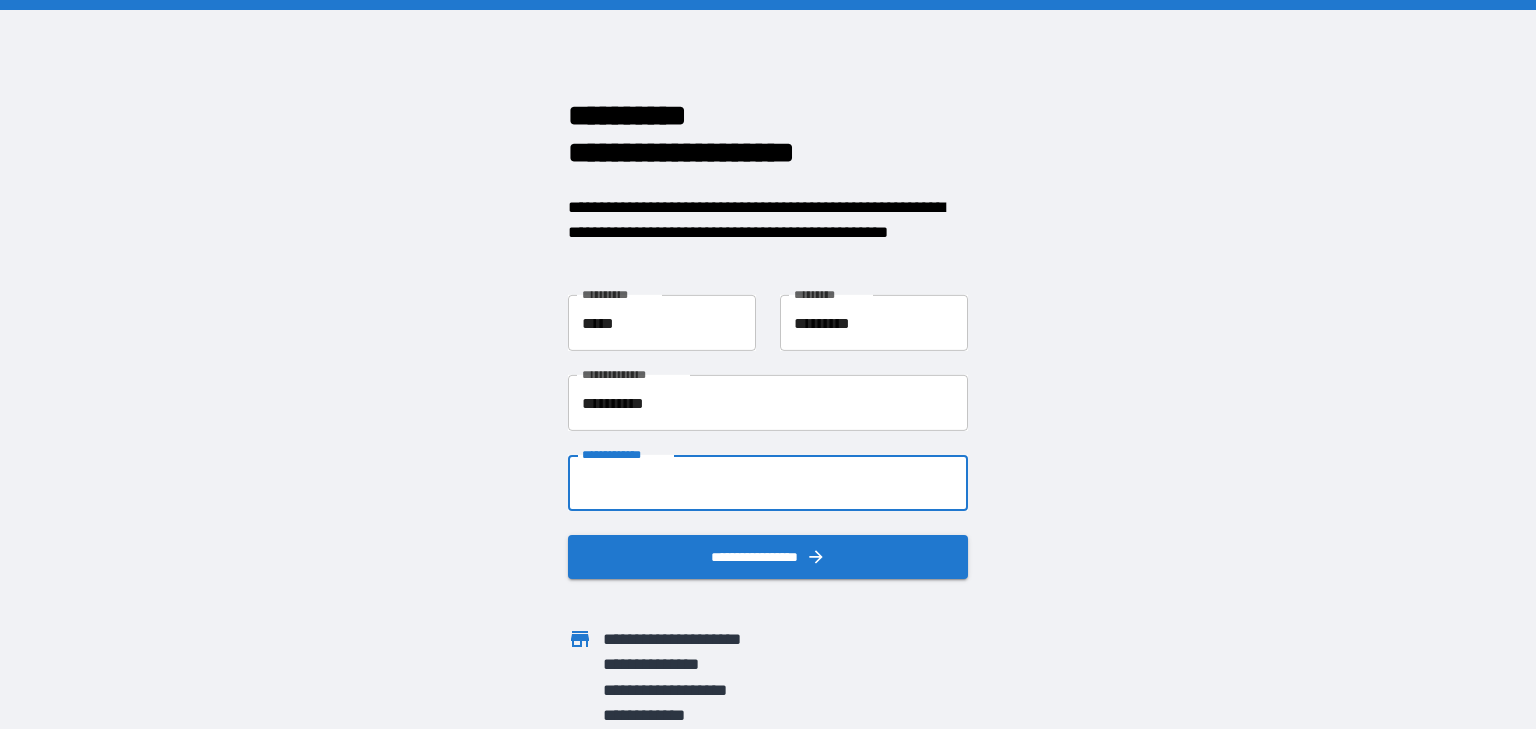click on "**********" at bounding box center (768, 483) 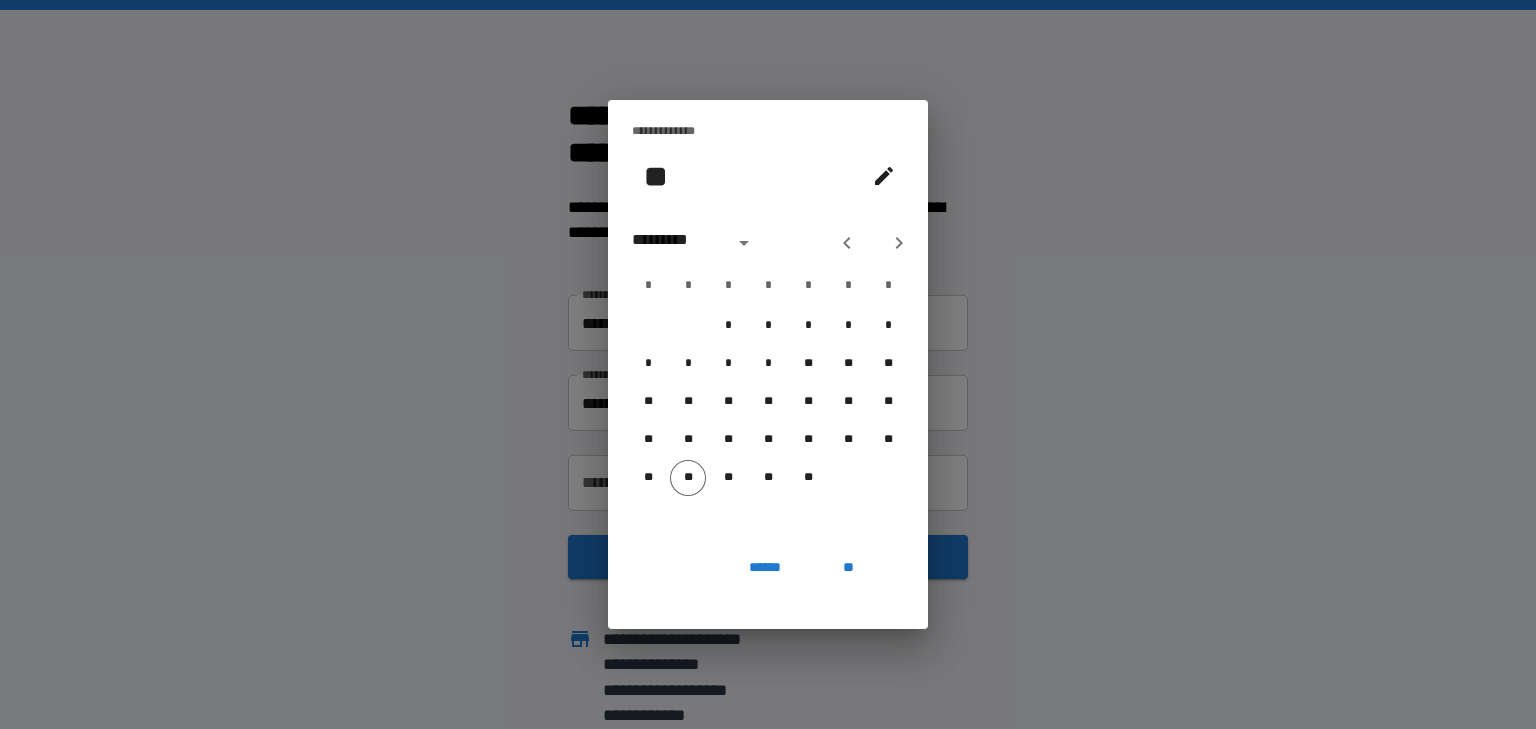 click 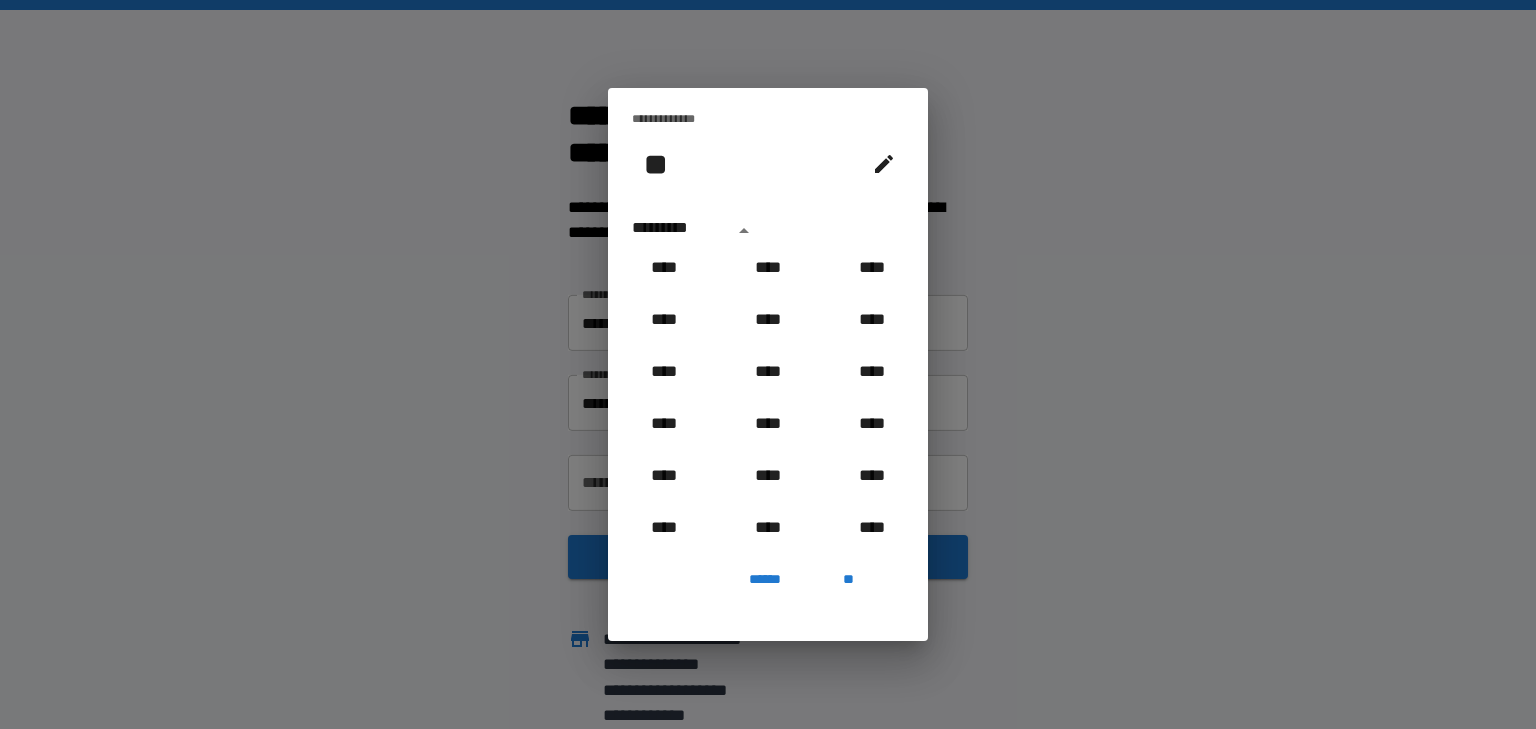 scroll, scrollTop: 1046, scrollLeft: 0, axis: vertical 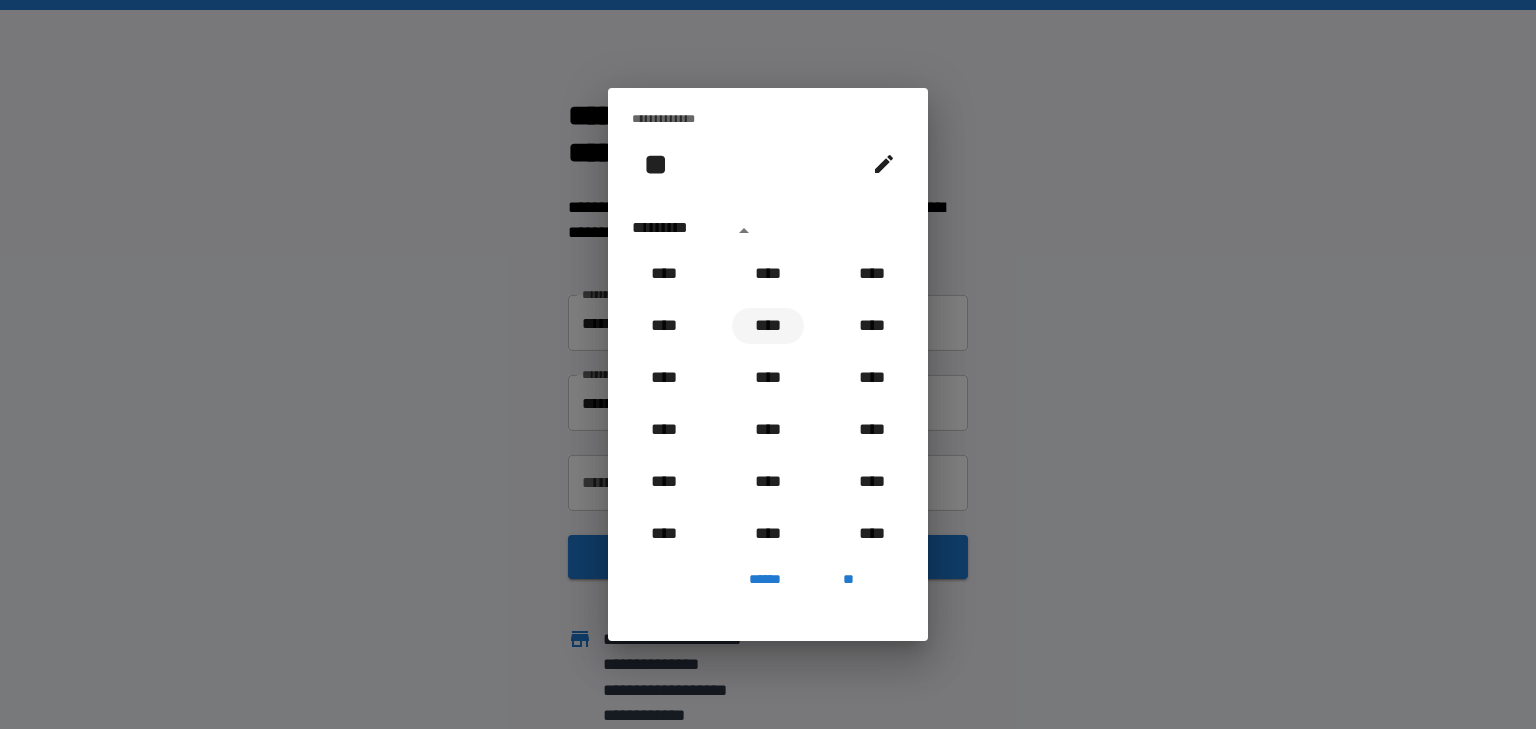click on "****" at bounding box center [768, 326] 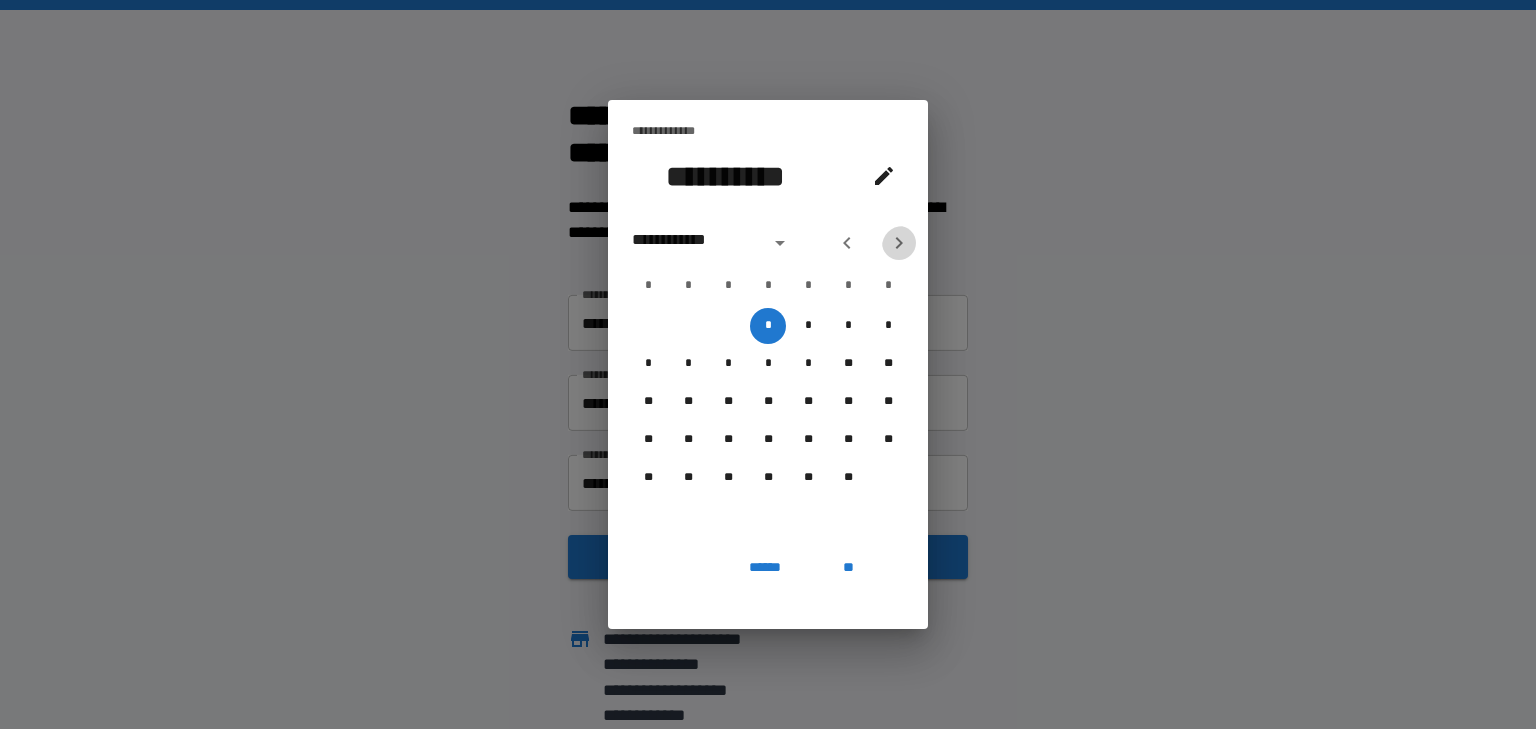 click 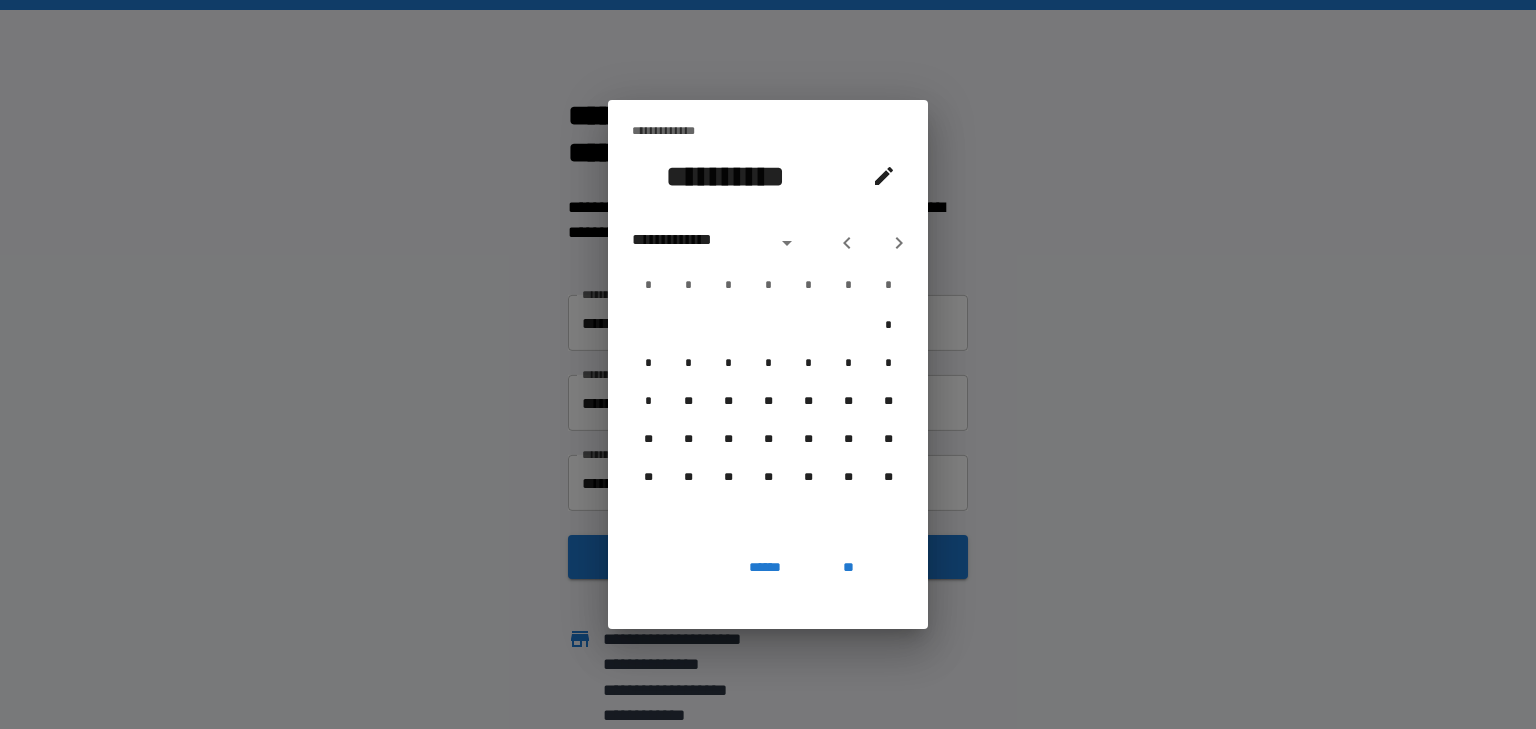 click 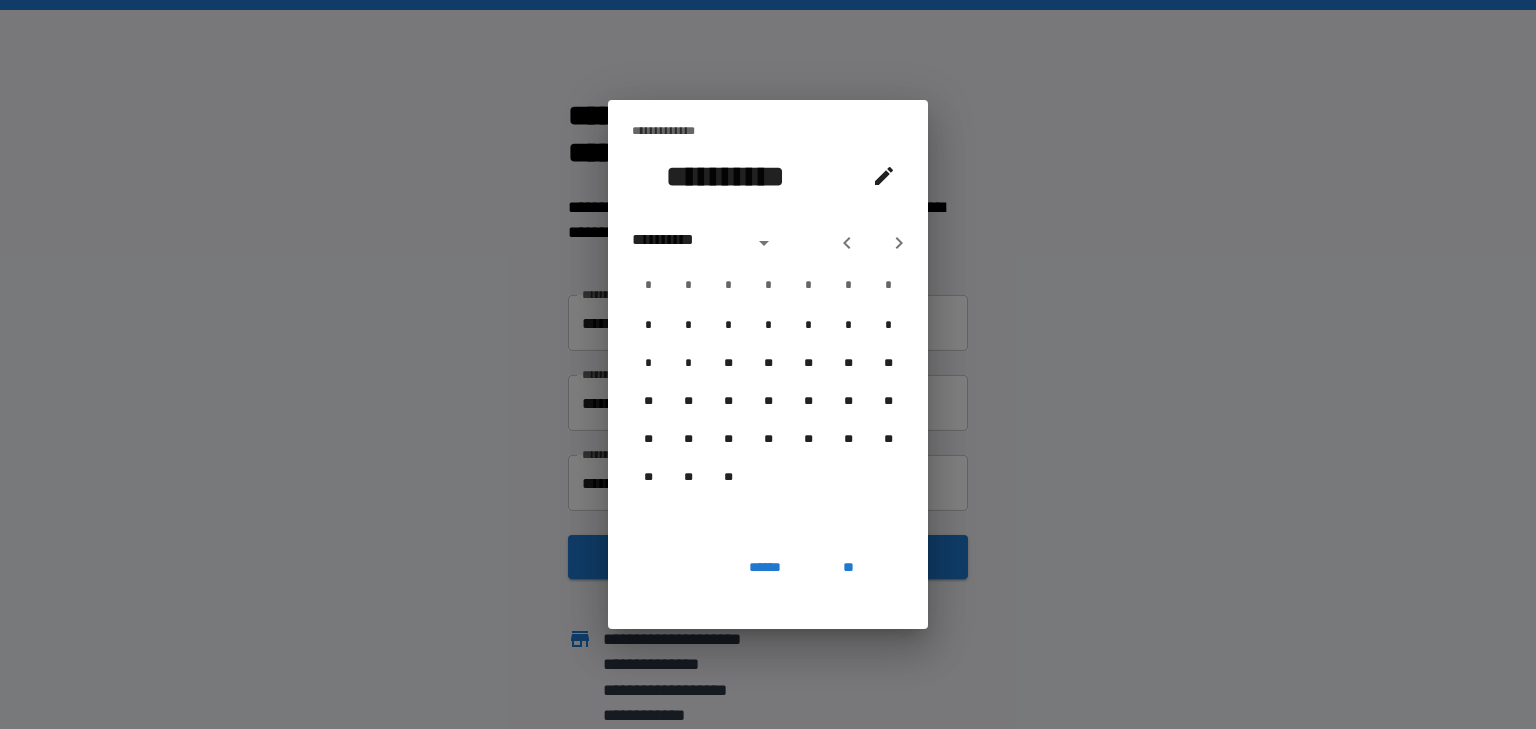 click 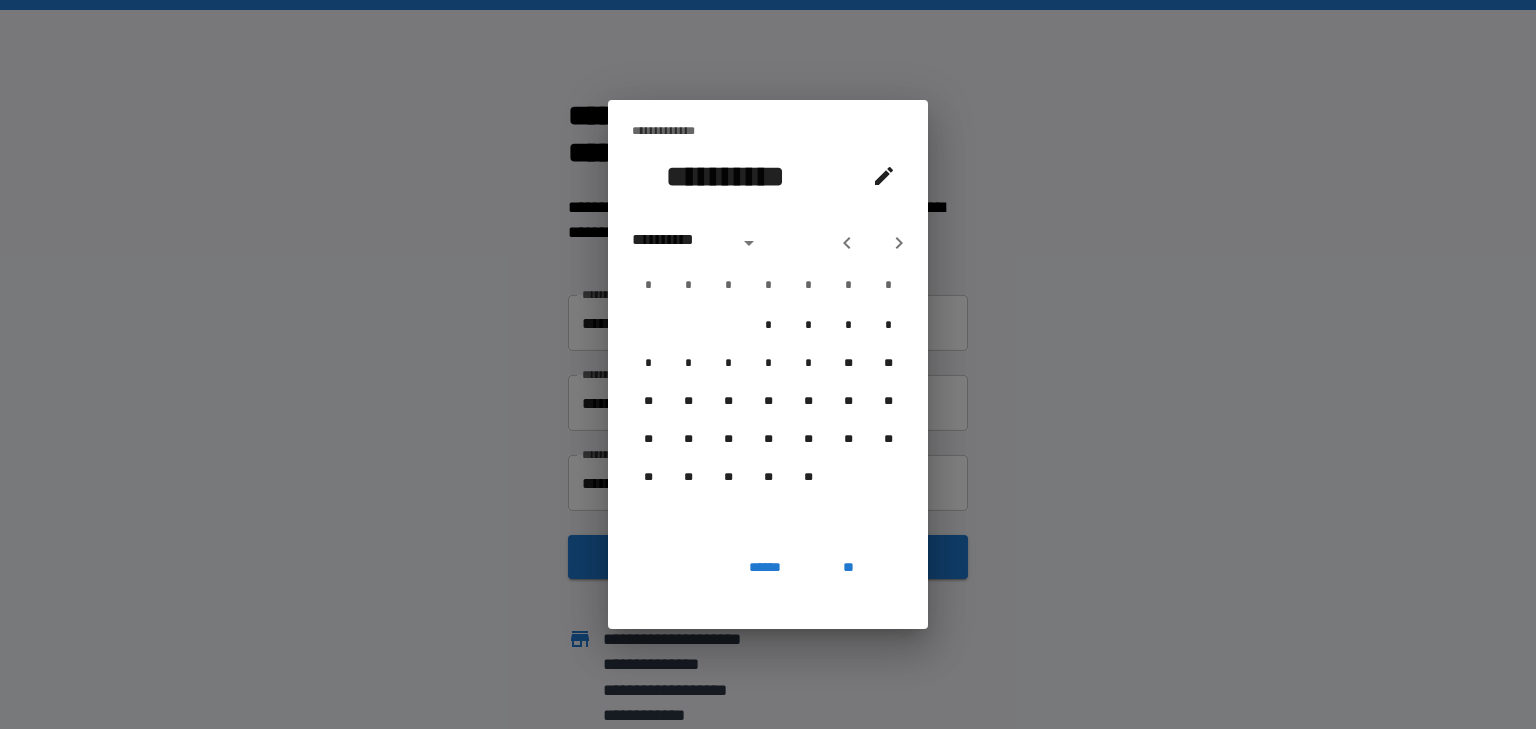 click 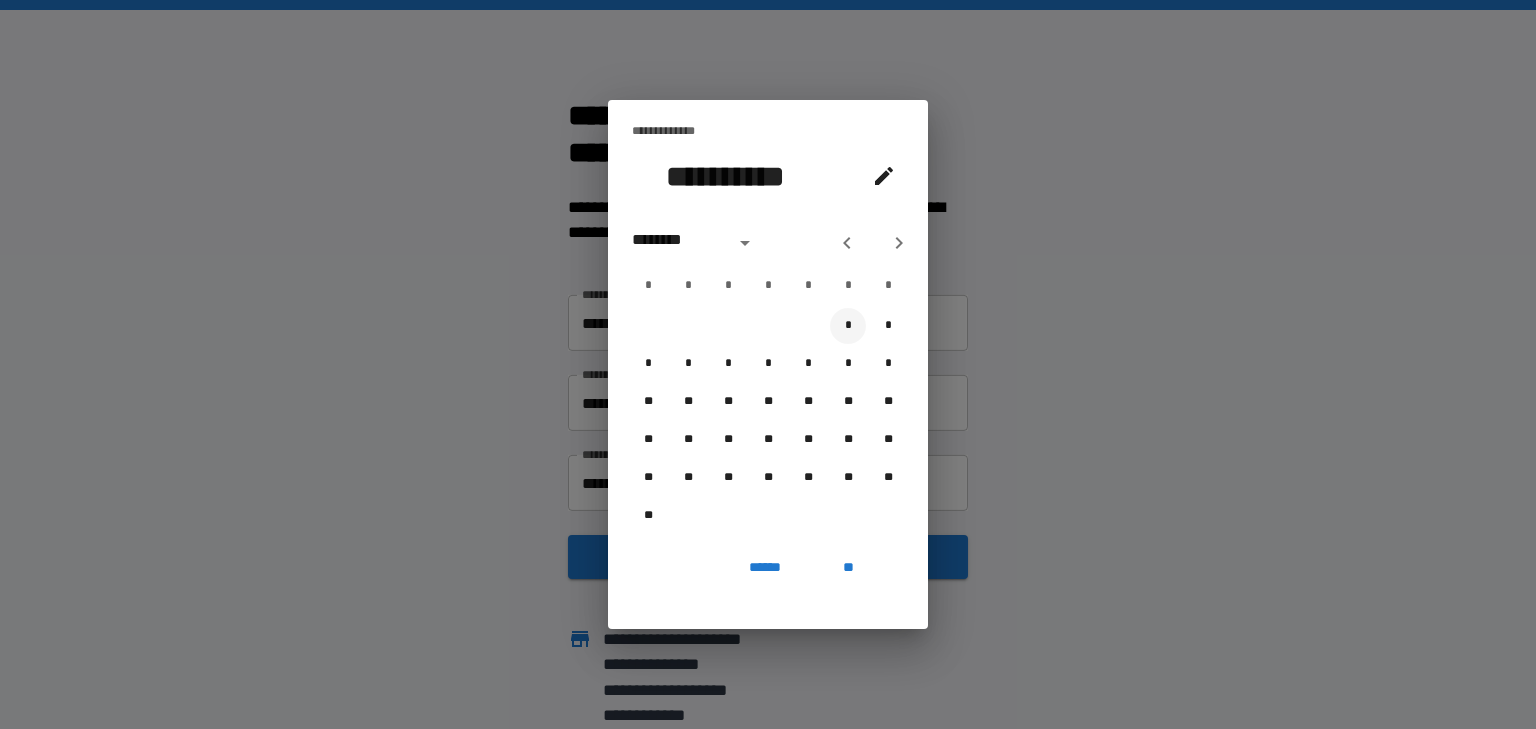 click on "*" at bounding box center [848, 326] 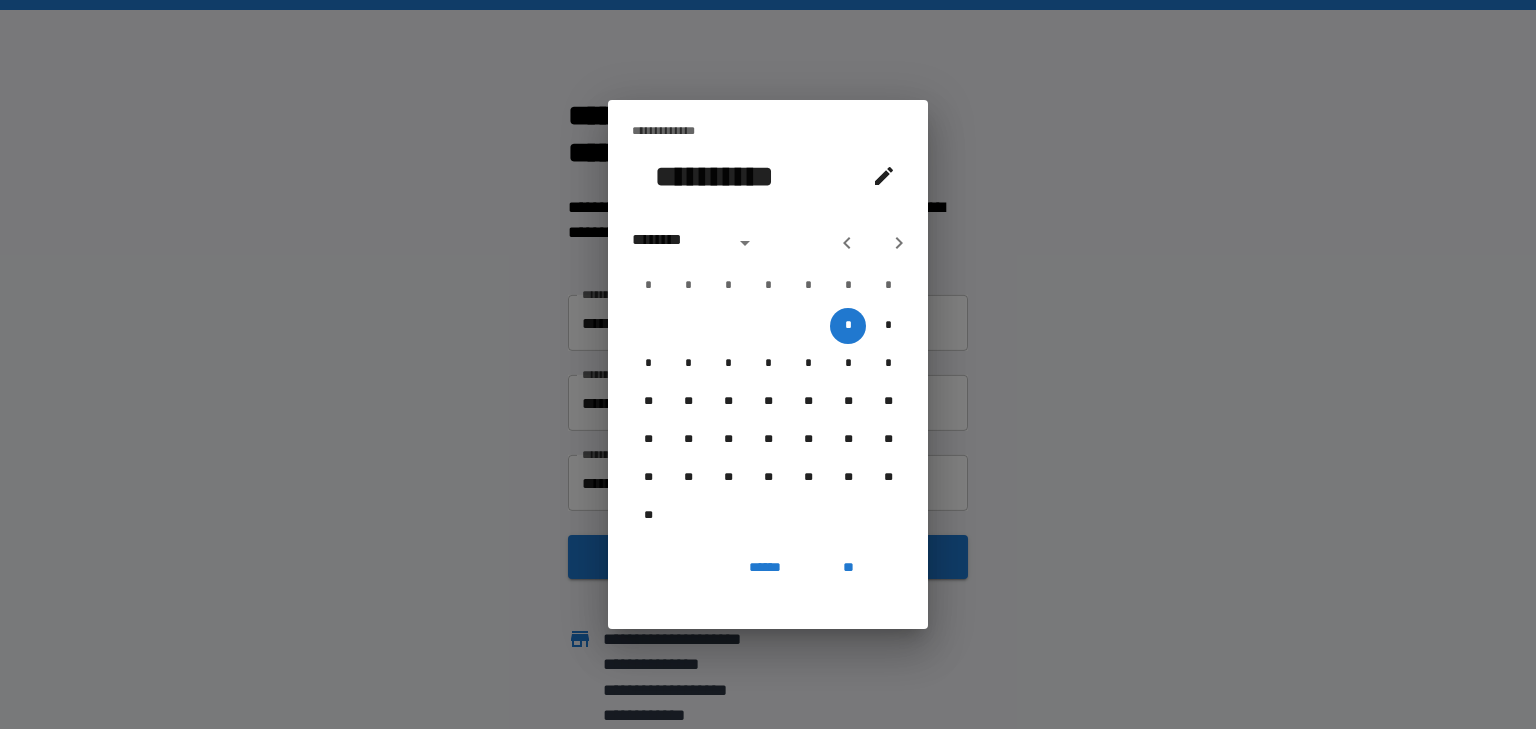 click on "**" at bounding box center (848, 567) 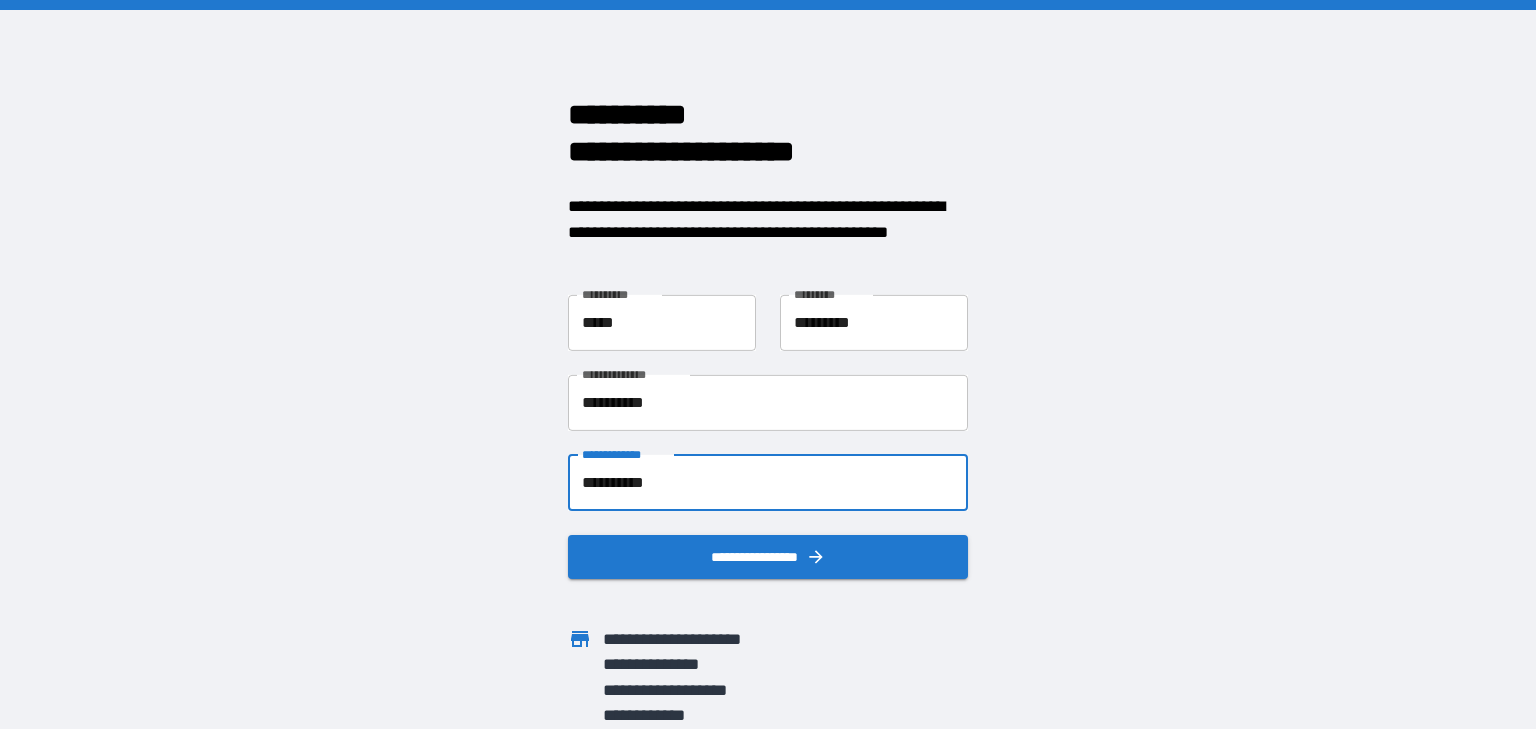 scroll, scrollTop: 8, scrollLeft: 0, axis: vertical 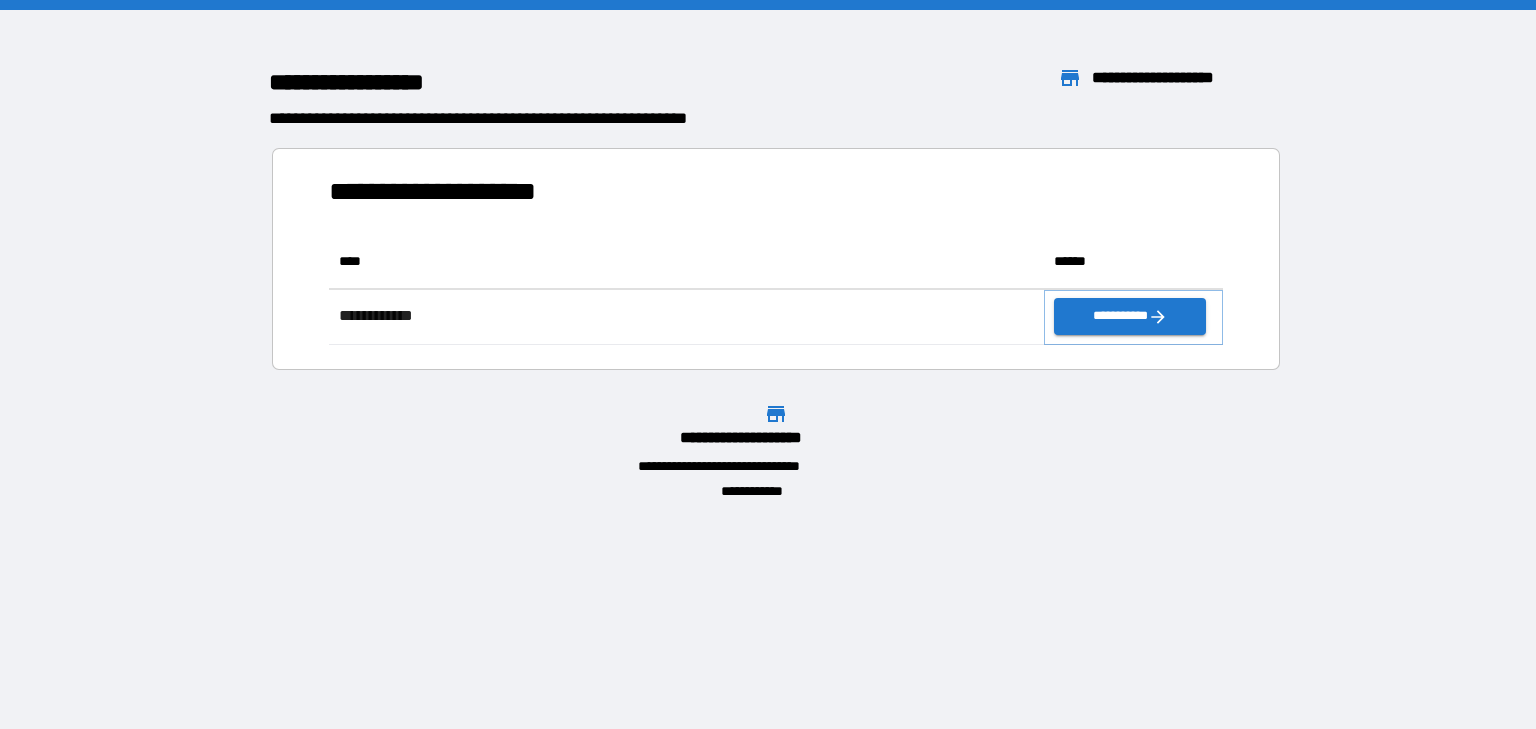 click on "**********" at bounding box center [1130, 316] 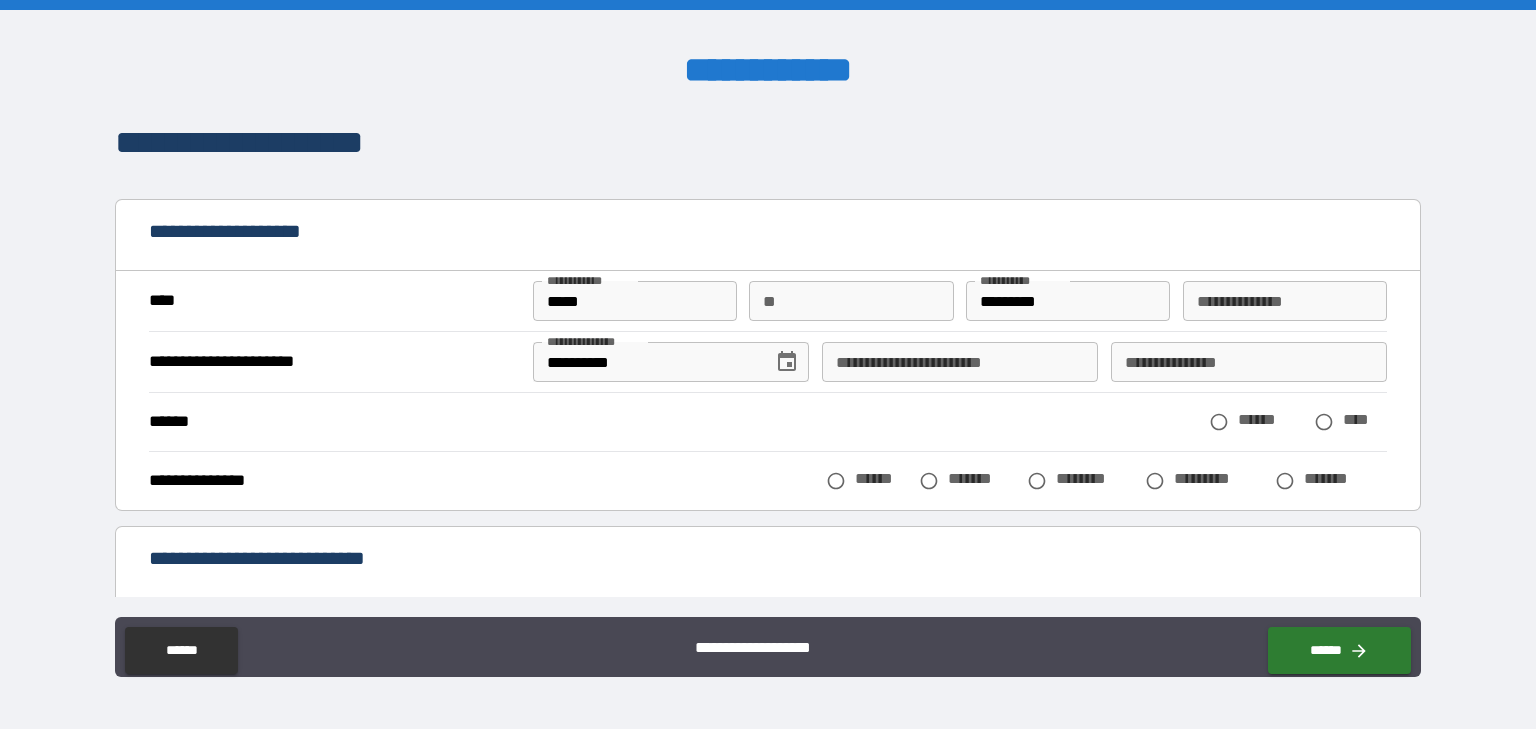 click on "**********" at bounding box center (960, 362) 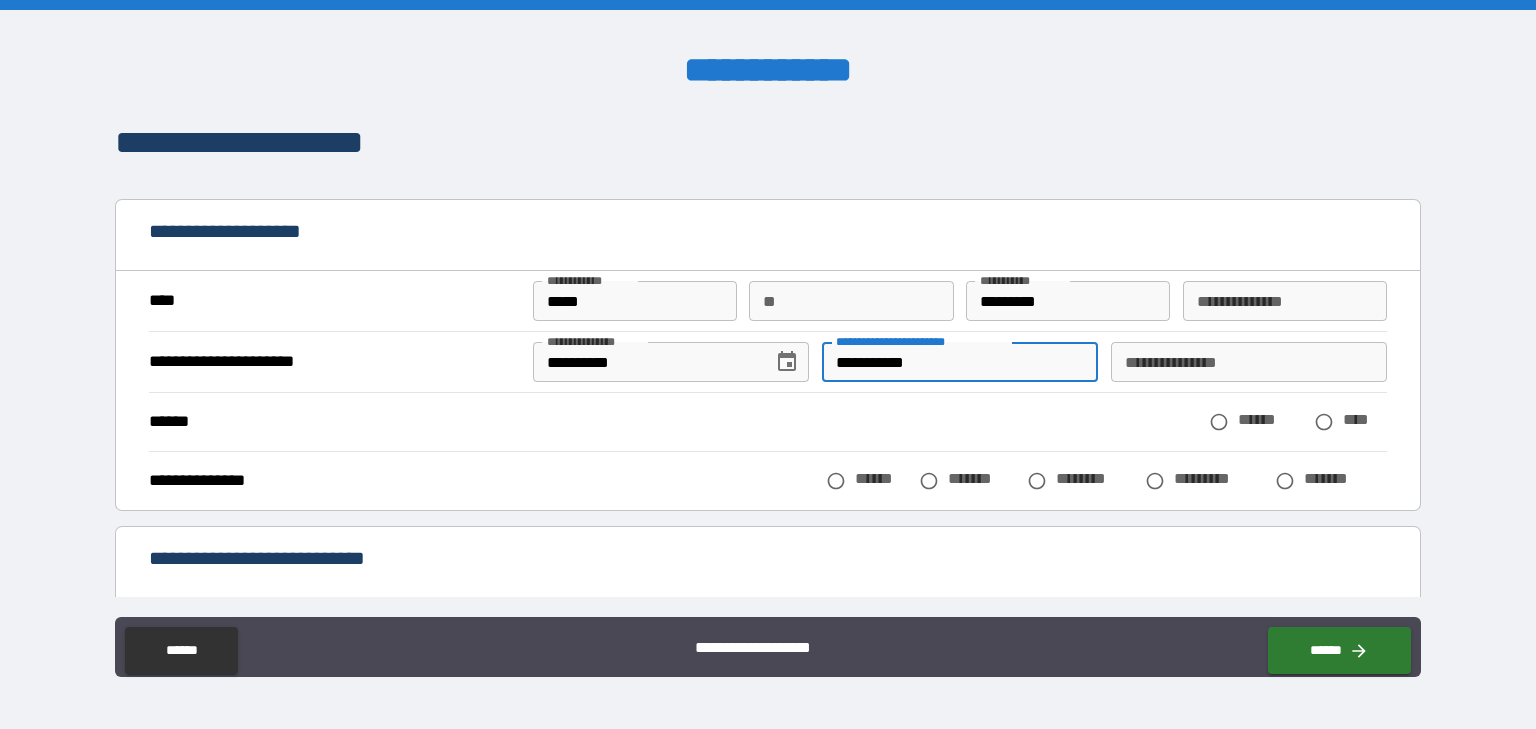 type on "**********" 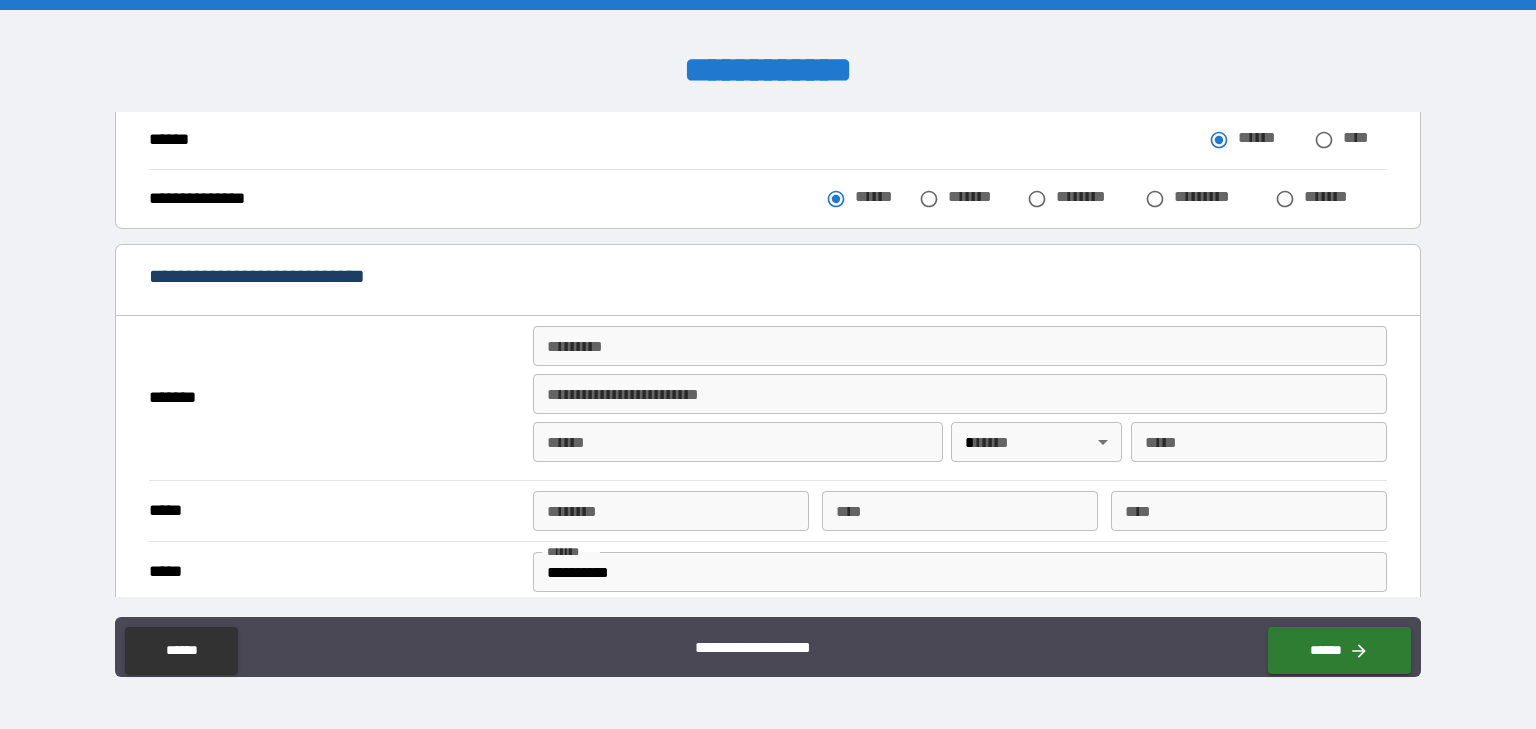 scroll, scrollTop: 320, scrollLeft: 0, axis: vertical 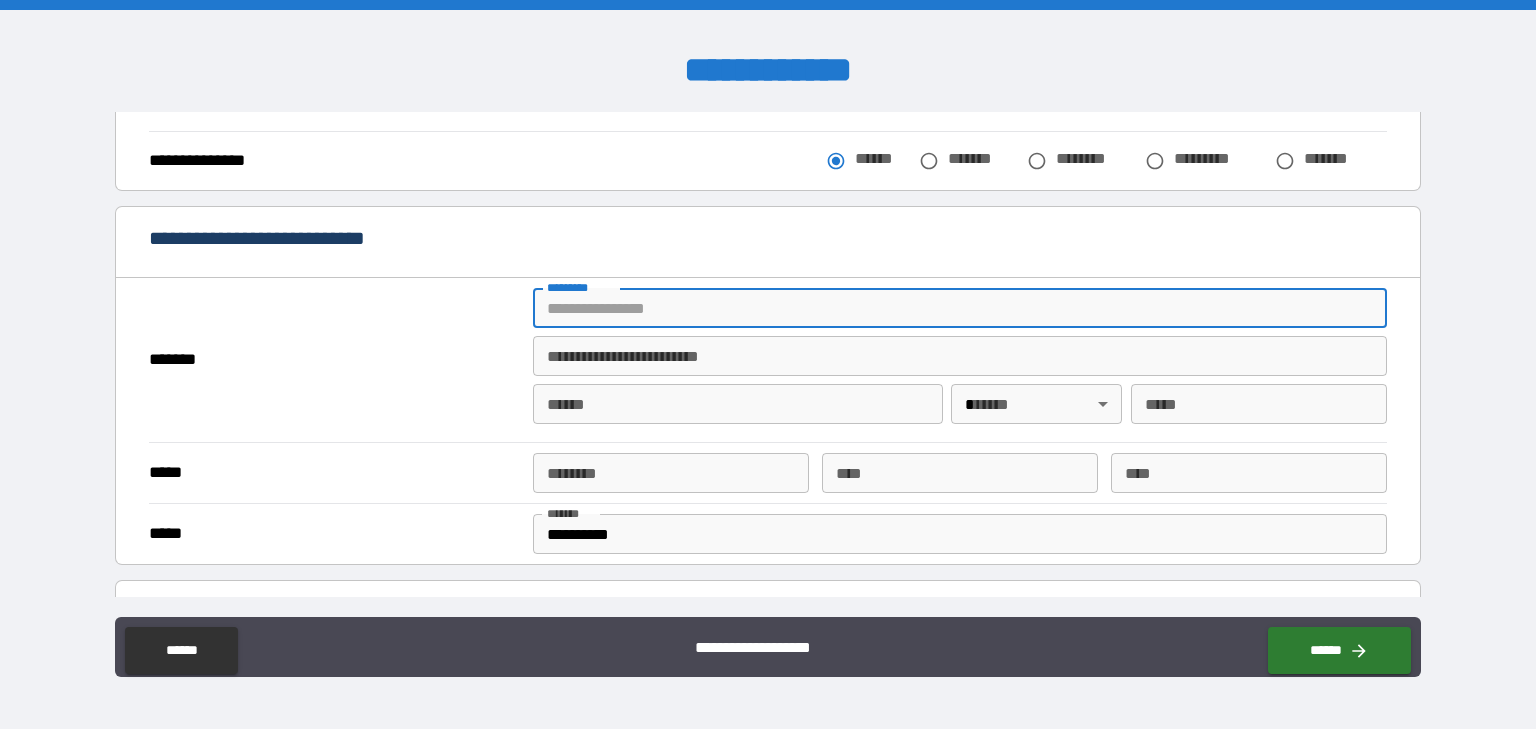 click on "*******   *" at bounding box center (960, 308) 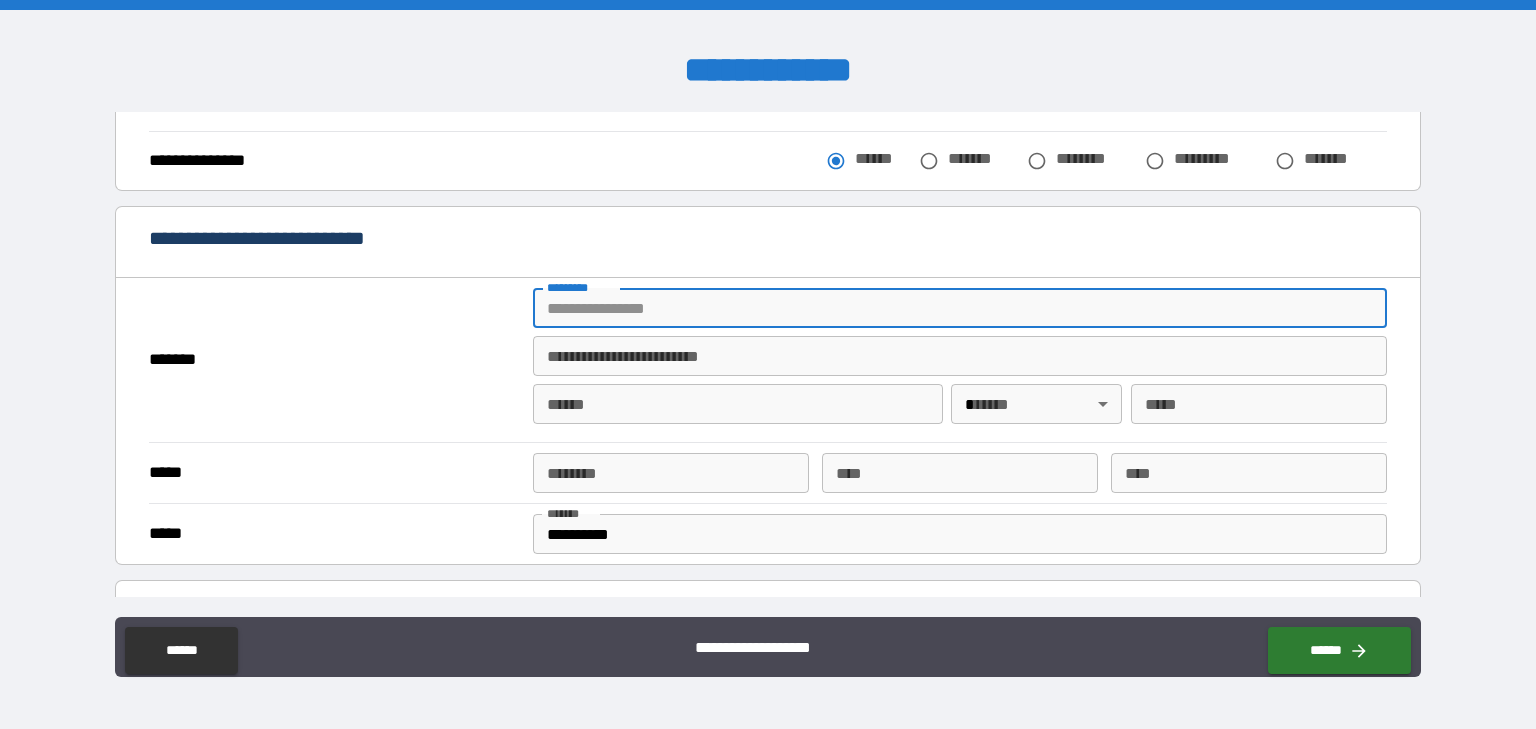 type on "**********" 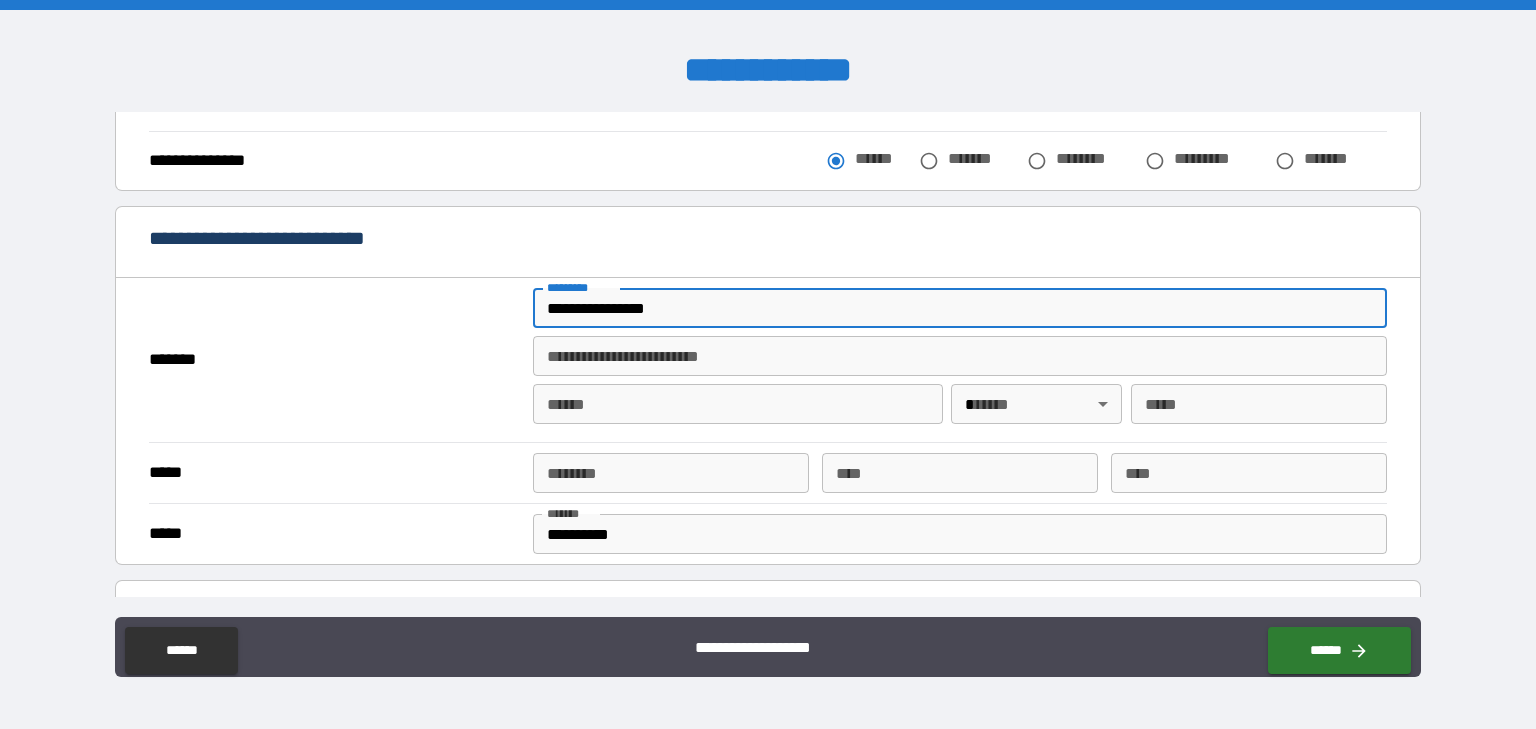 type on "*****" 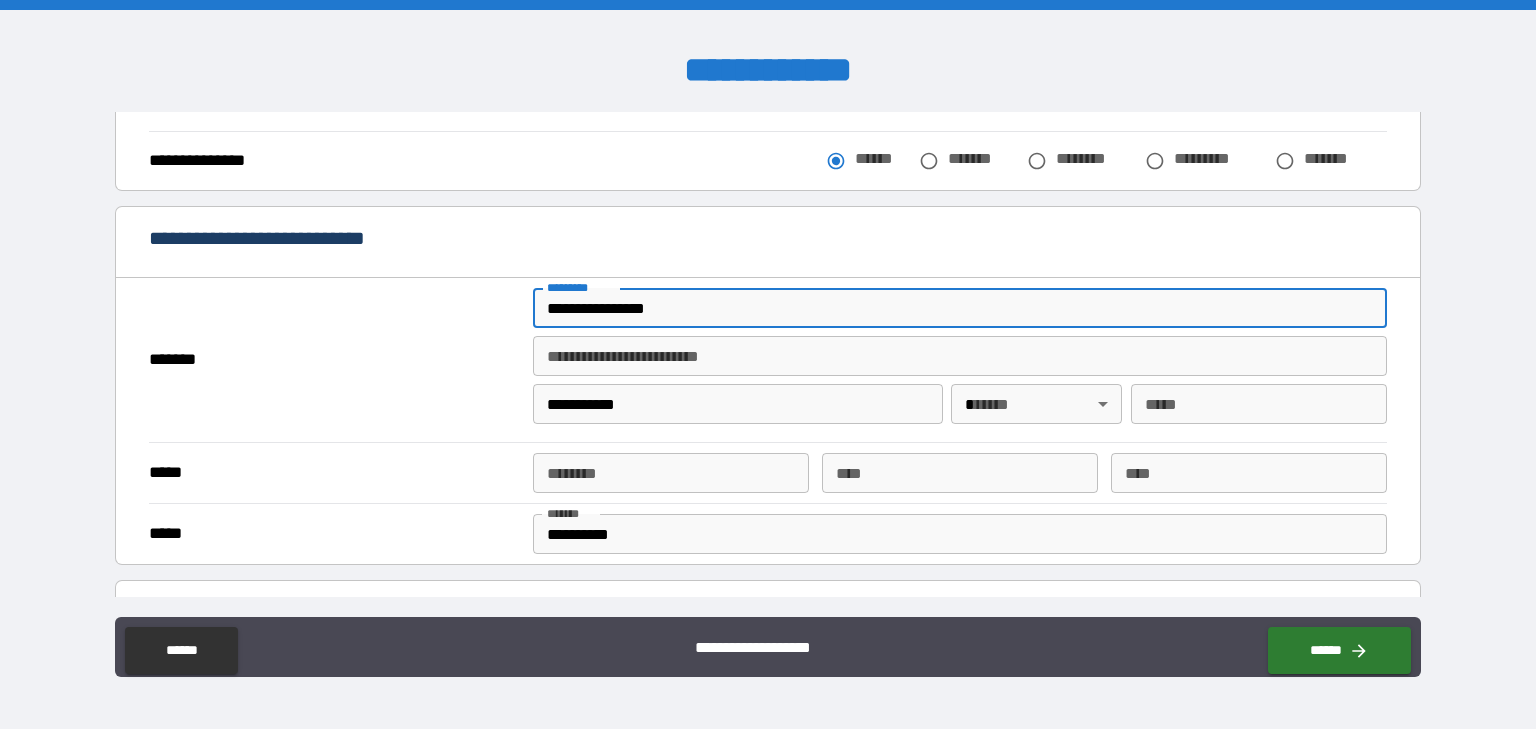 type on "**" 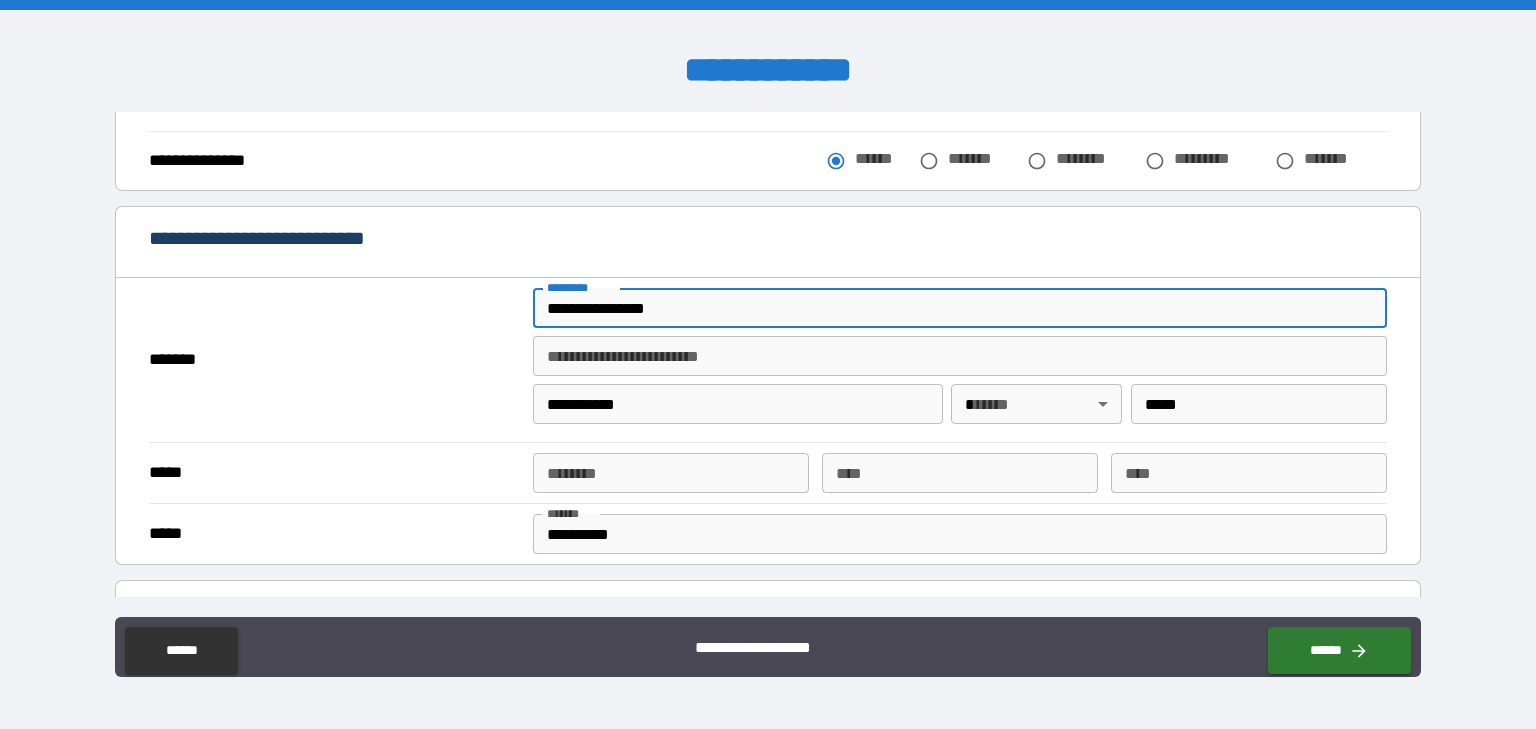 type on "**********" 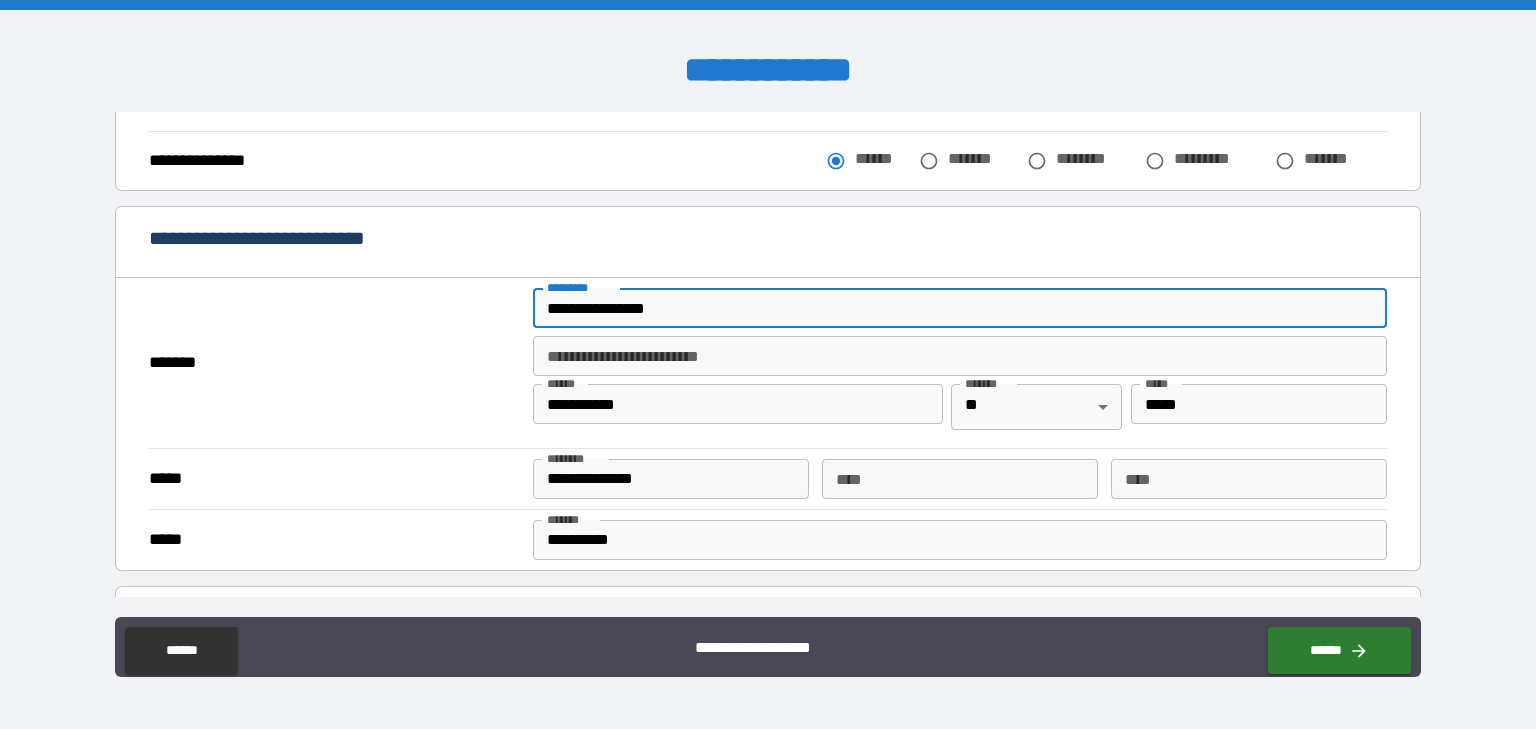 click on "*******" at bounding box center [335, 363] 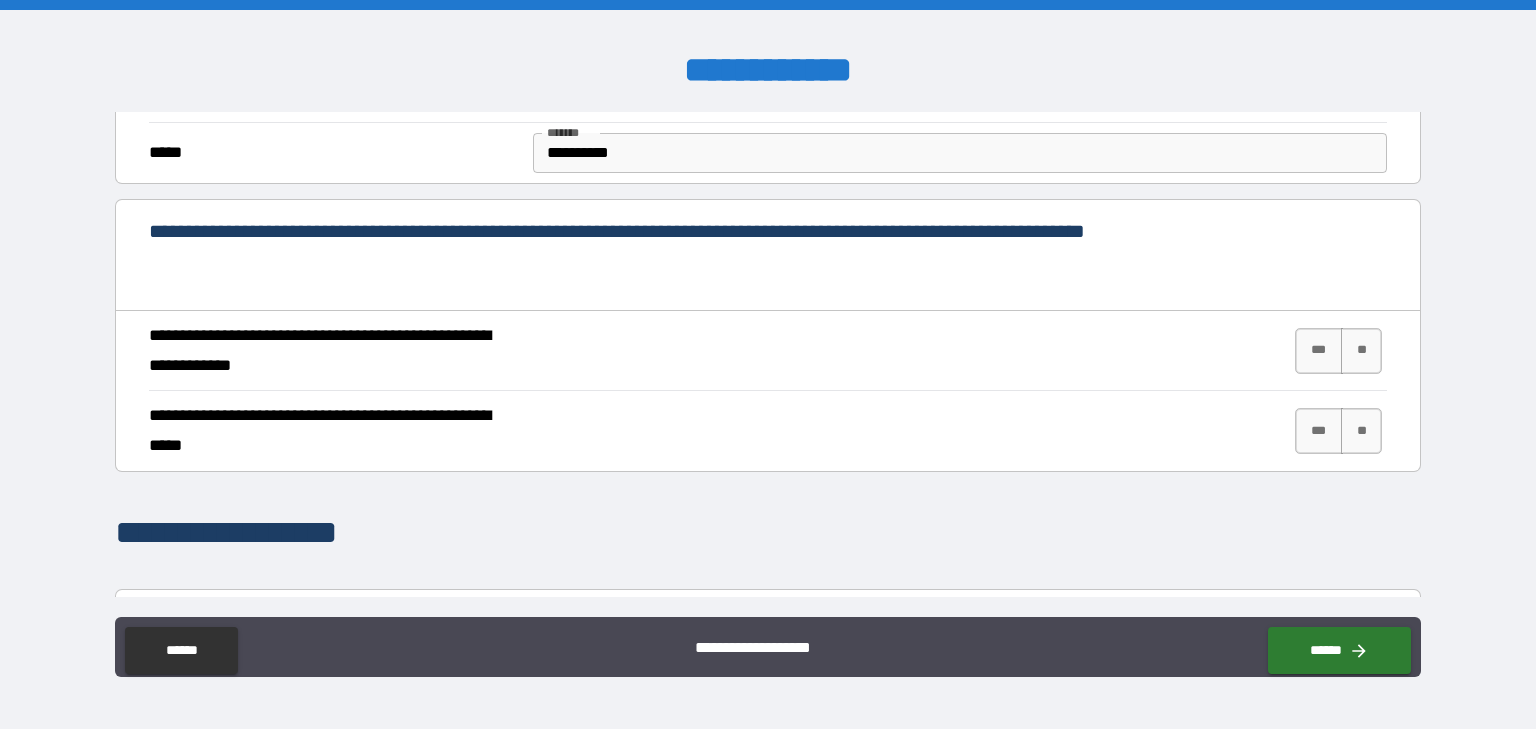 scroll, scrollTop: 720, scrollLeft: 0, axis: vertical 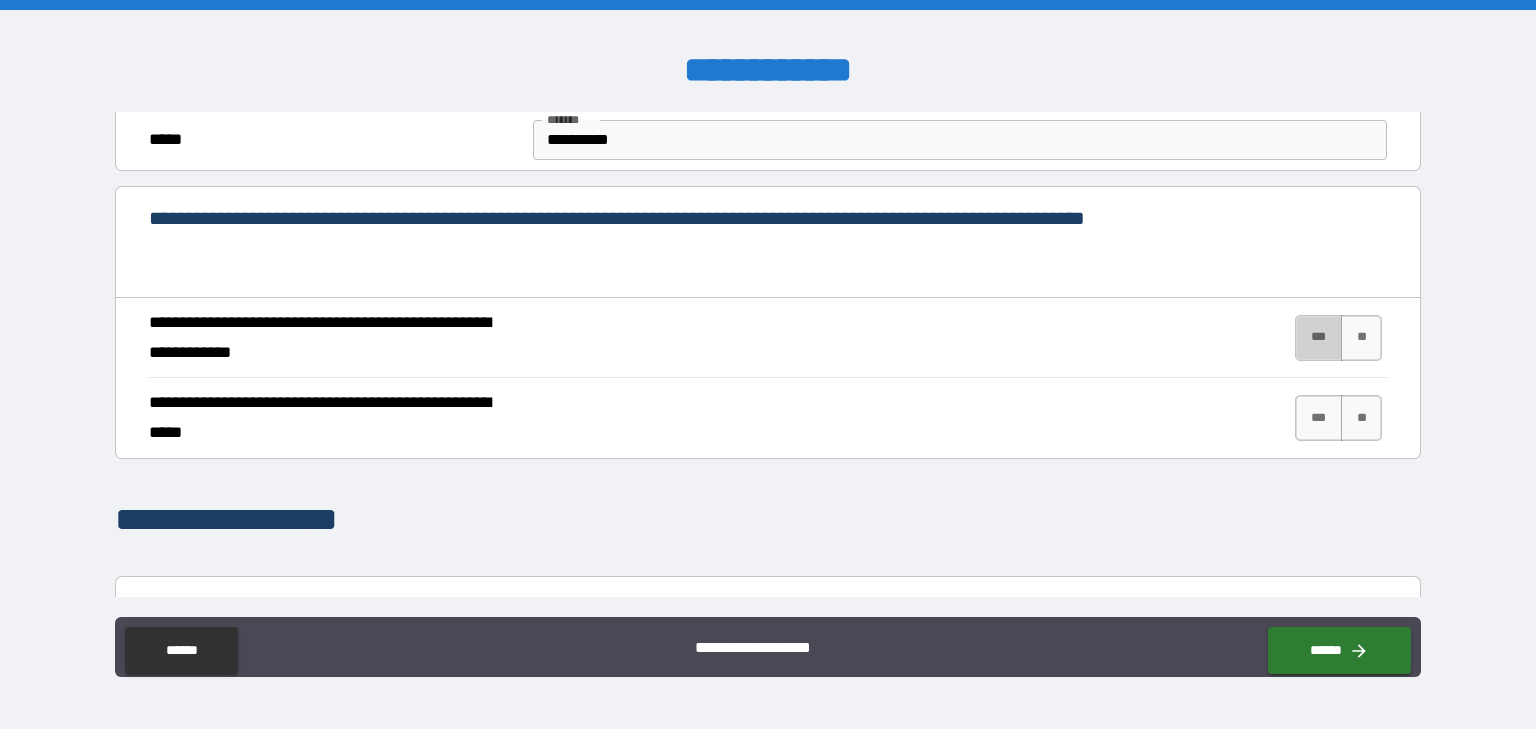 click on "***" at bounding box center [1319, 338] 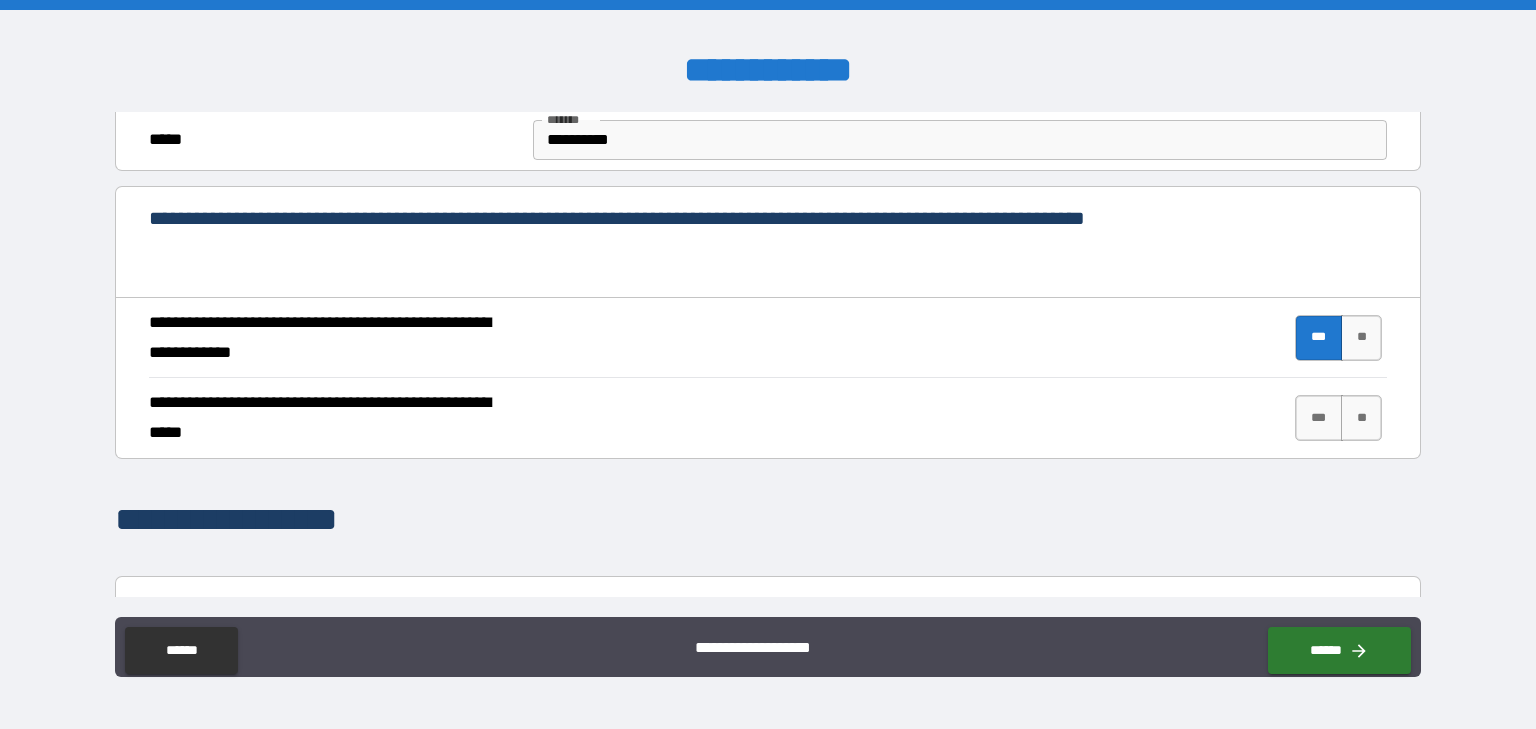 scroll, scrollTop: 800, scrollLeft: 0, axis: vertical 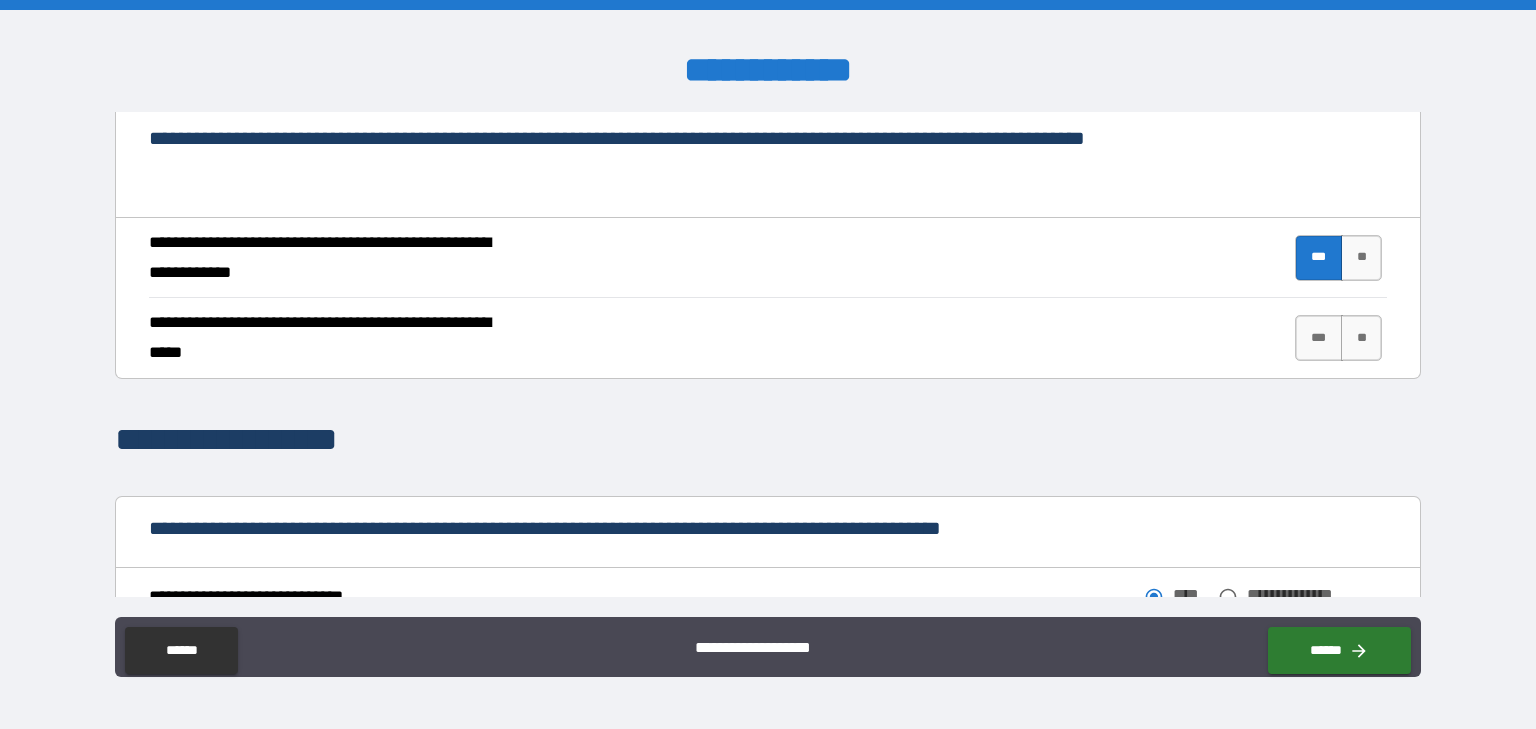 click on "***" at bounding box center [1319, 338] 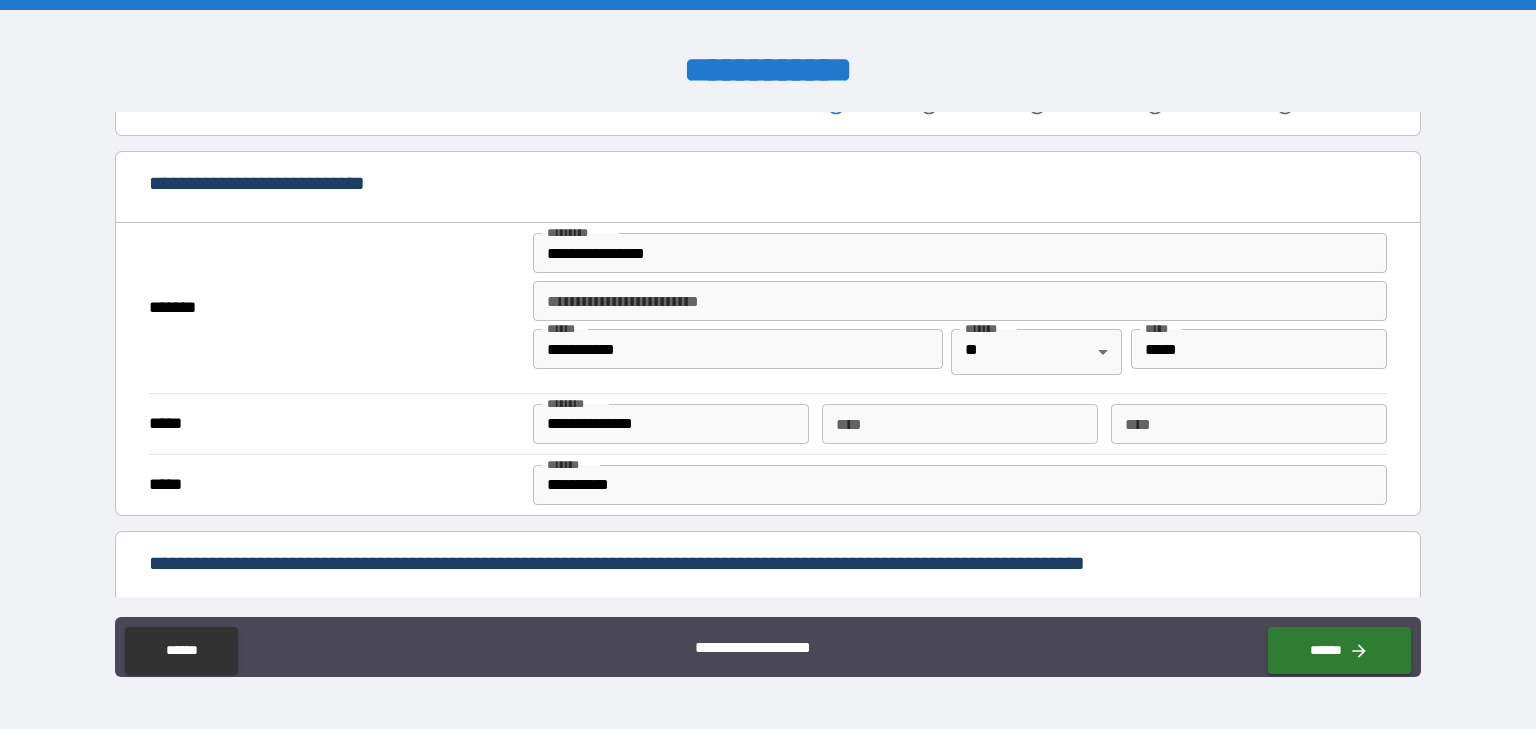 scroll, scrollTop: 400, scrollLeft: 0, axis: vertical 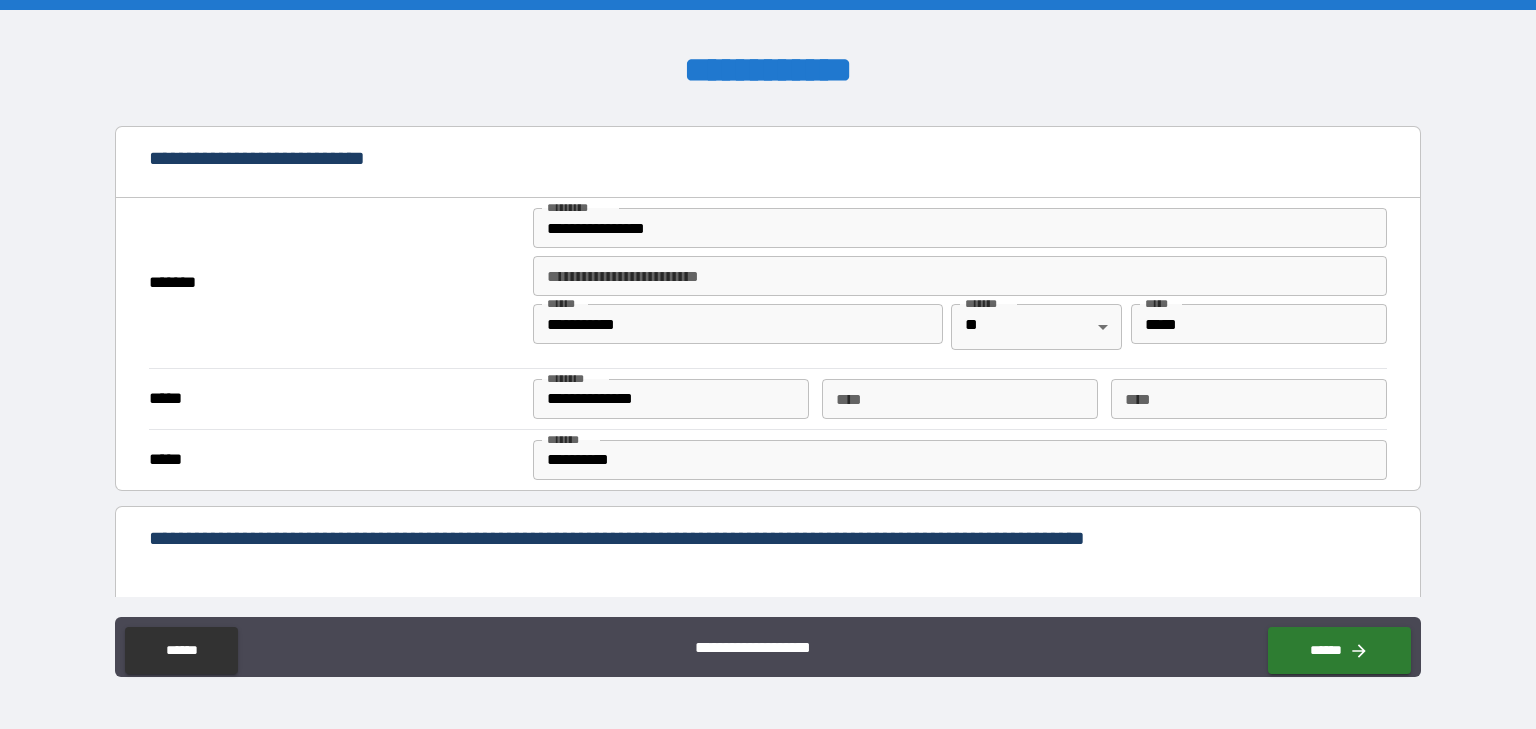 click on "**********" at bounding box center (960, 460) 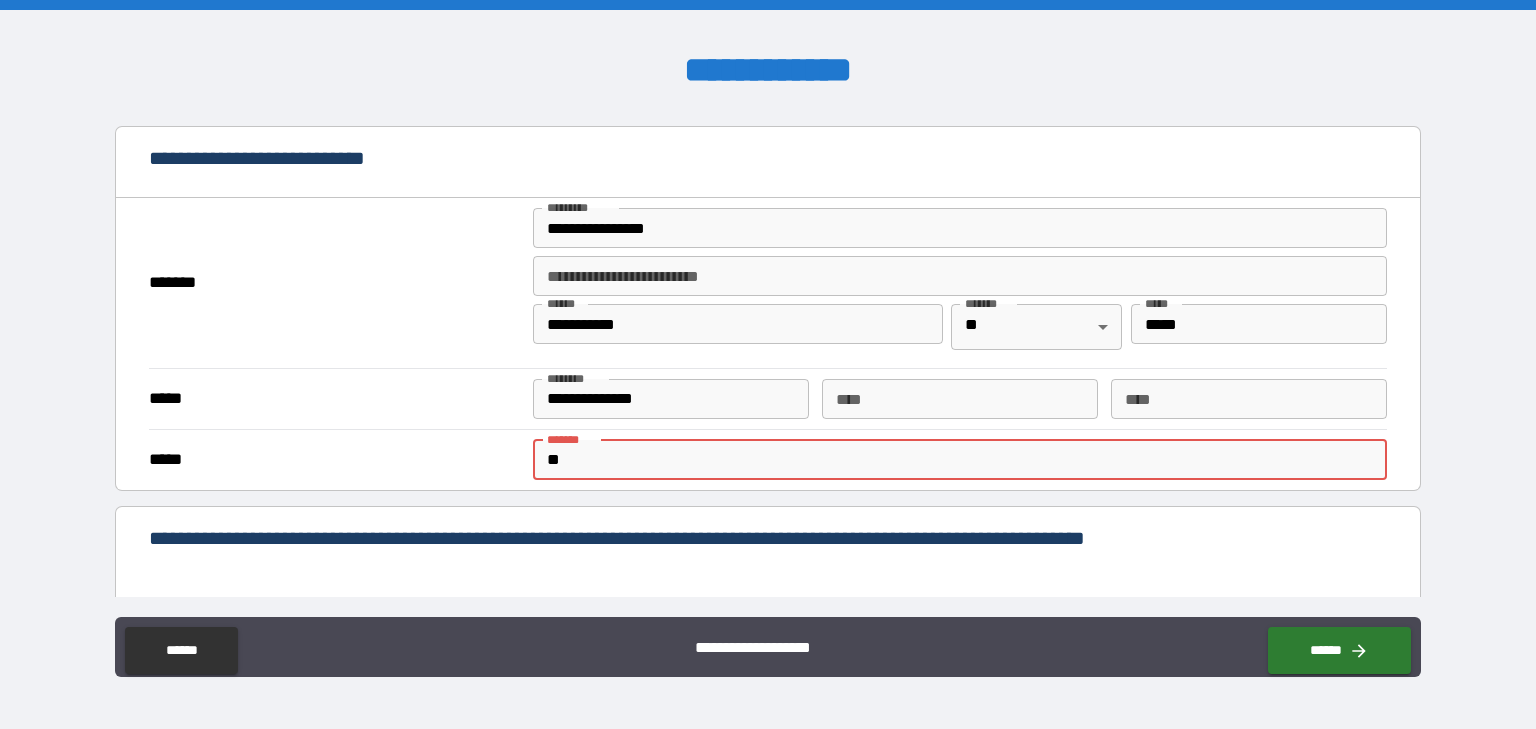 type on "*" 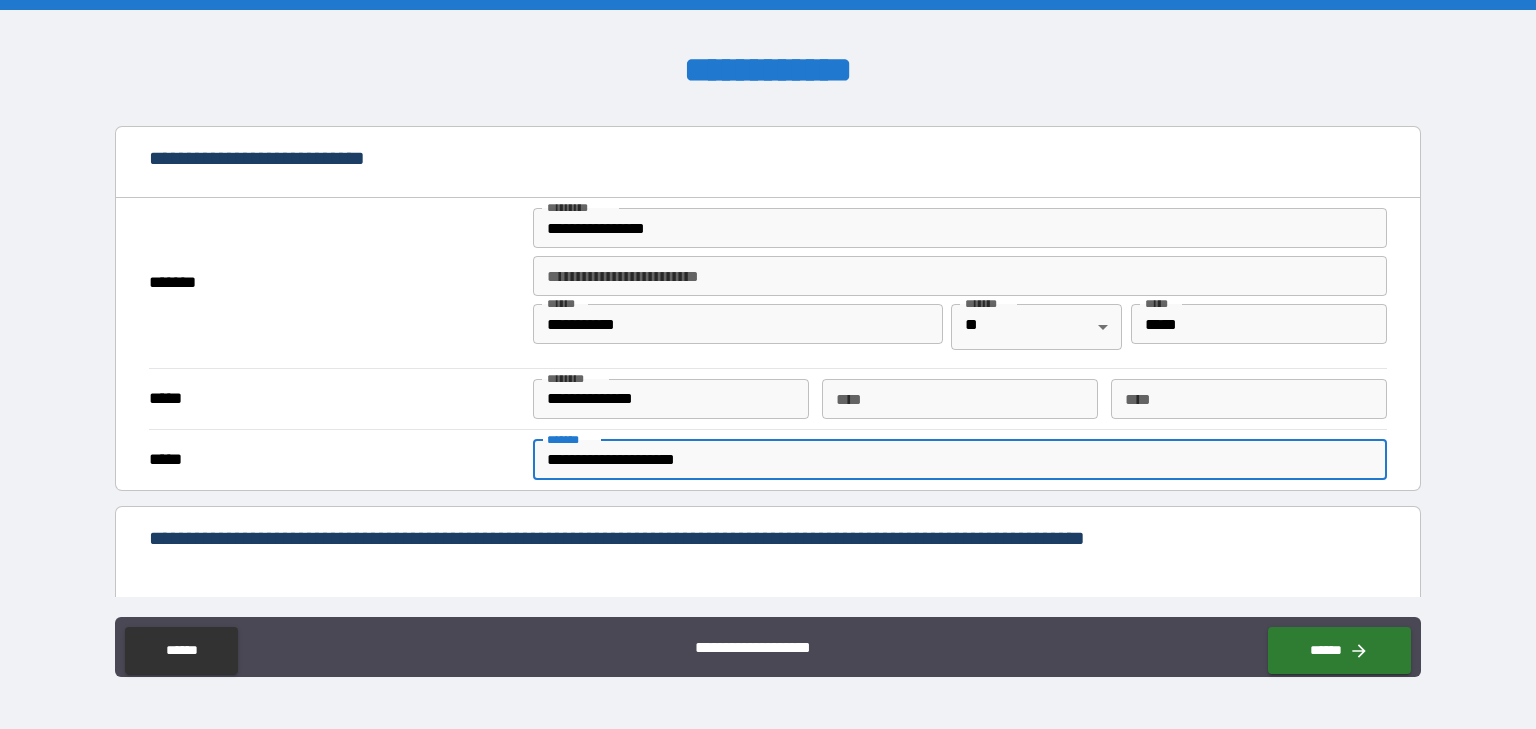 type on "**********" 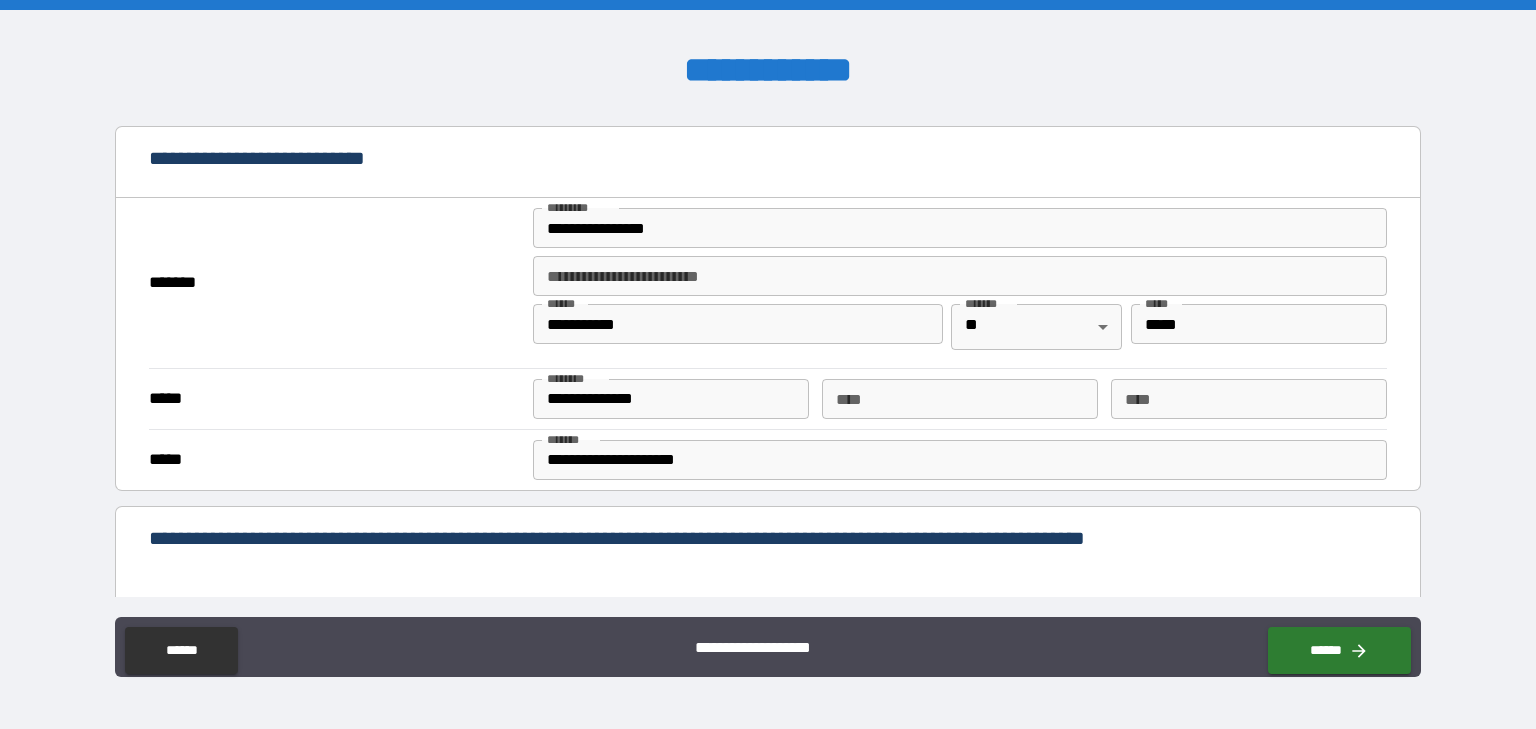 click on "**********" at bounding box center (768, 367) 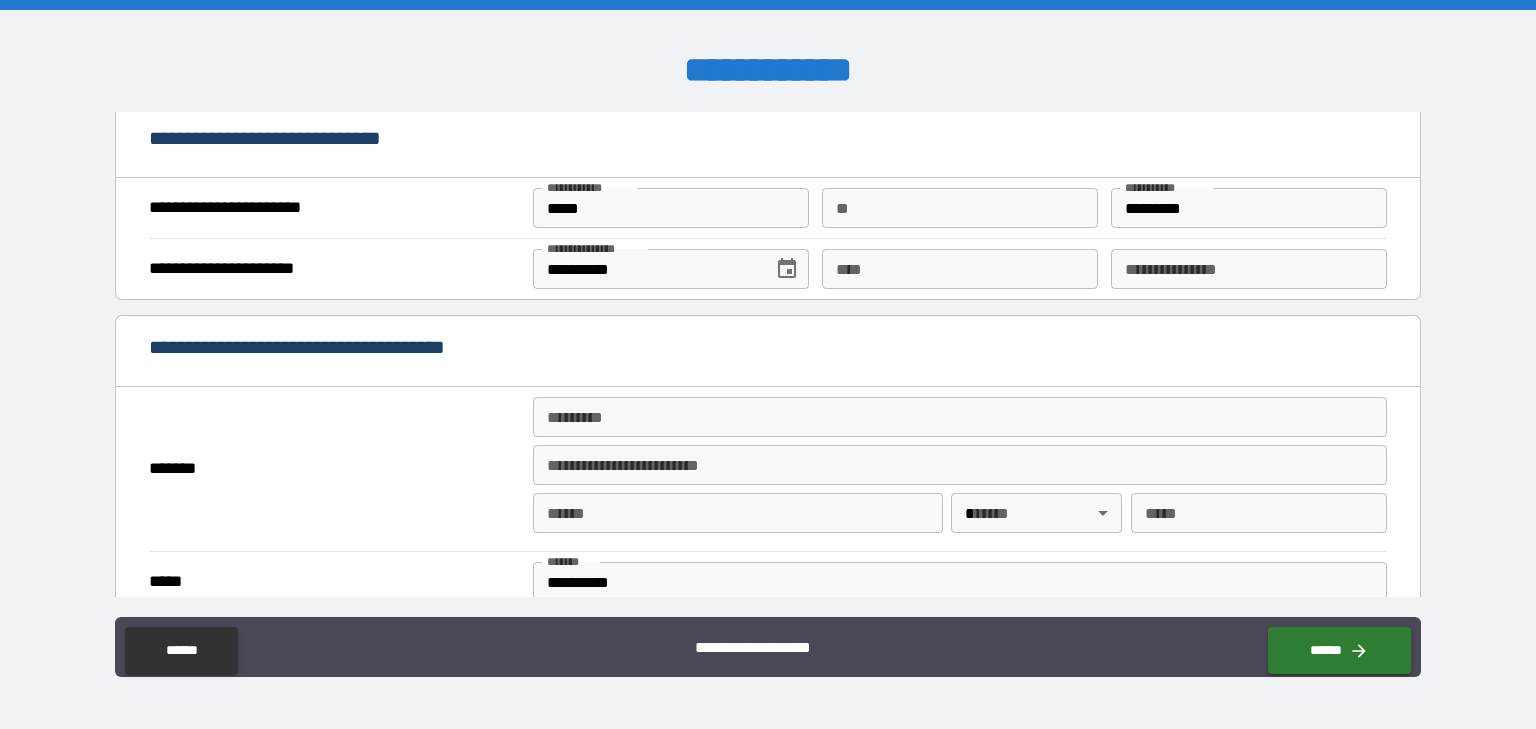 scroll, scrollTop: 1360, scrollLeft: 0, axis: vertical 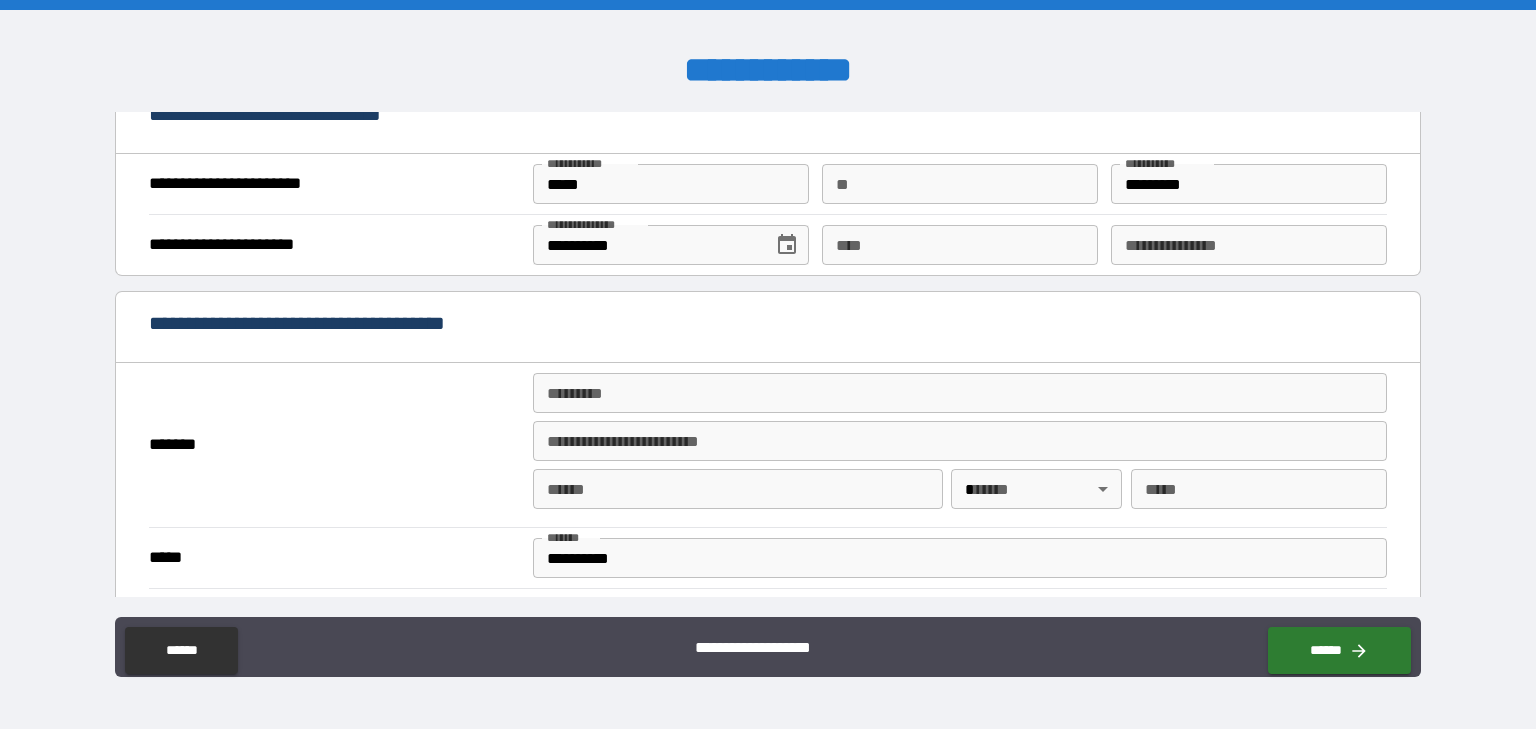 click on "****" at bounding box center [960, 245] 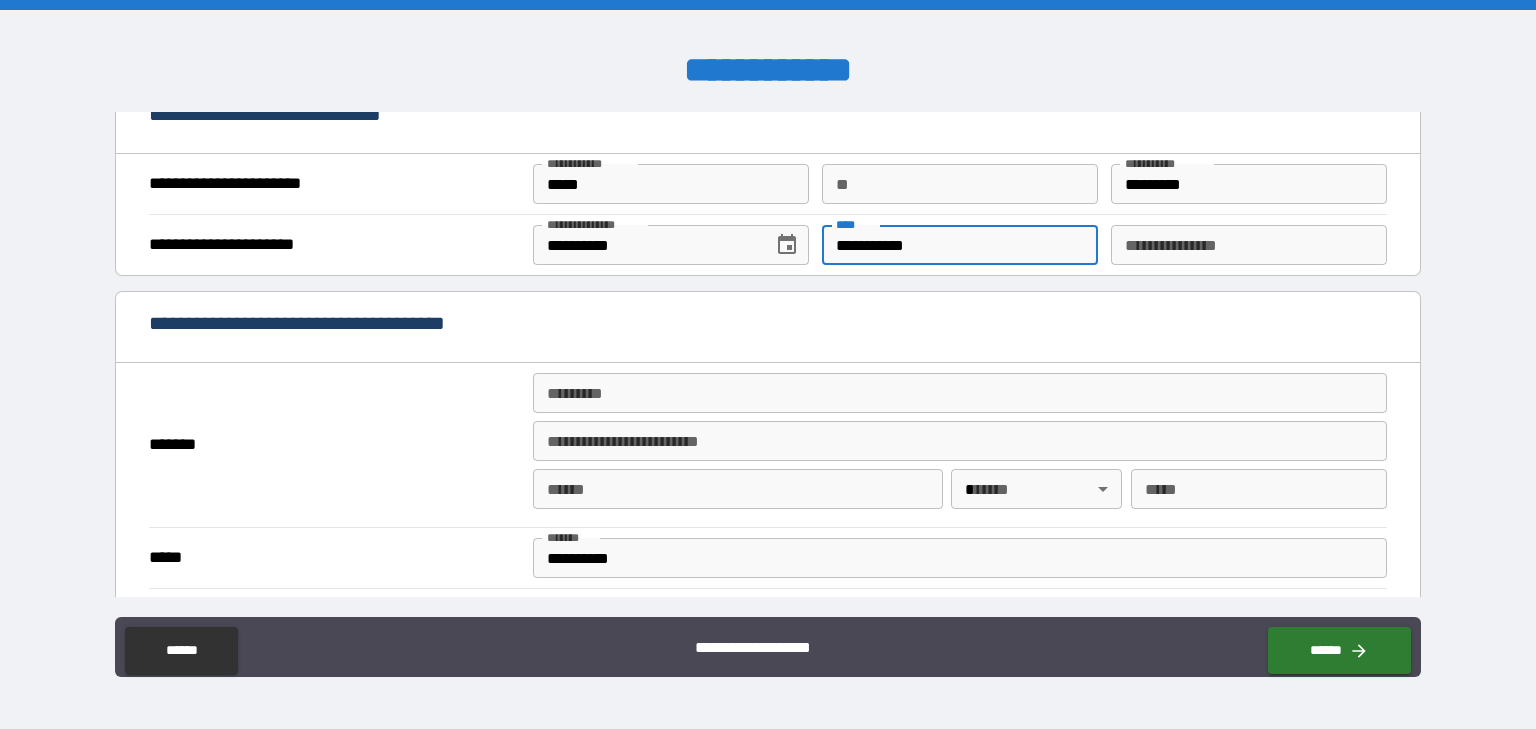 type on "**********" 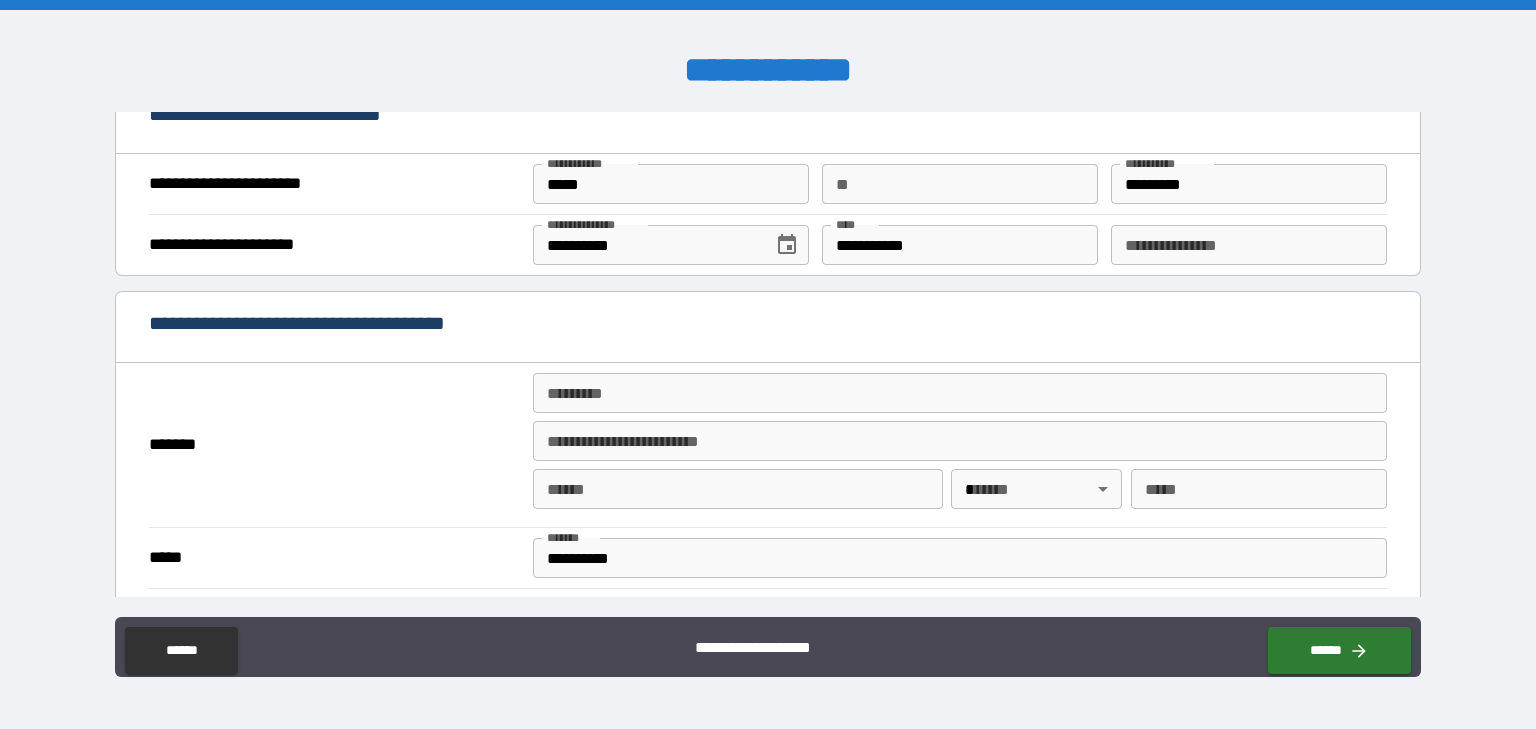 click on "**********" at bounding box center [768, 329] 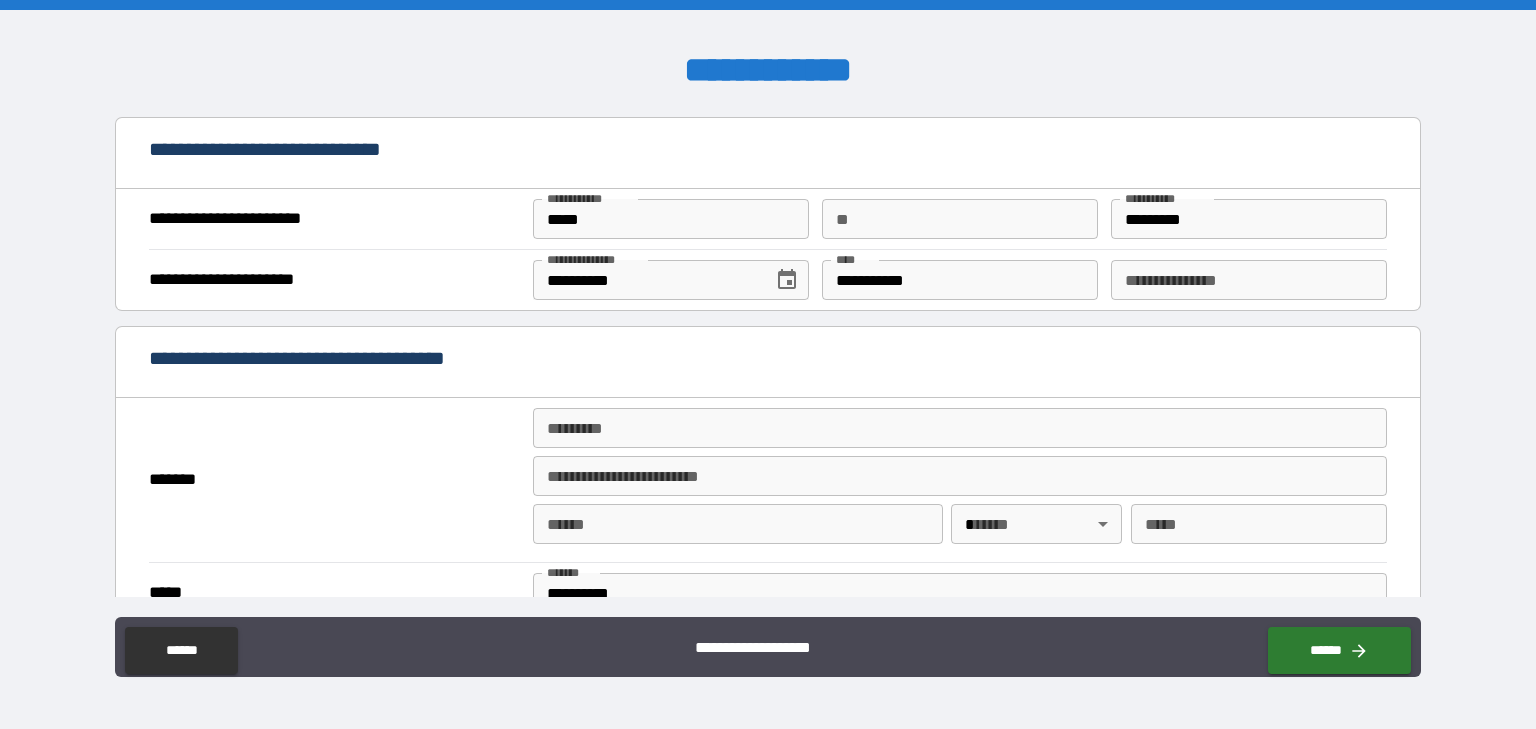 scroll, scrollTop: 1440, scrollLeft: 0, axis: vertical 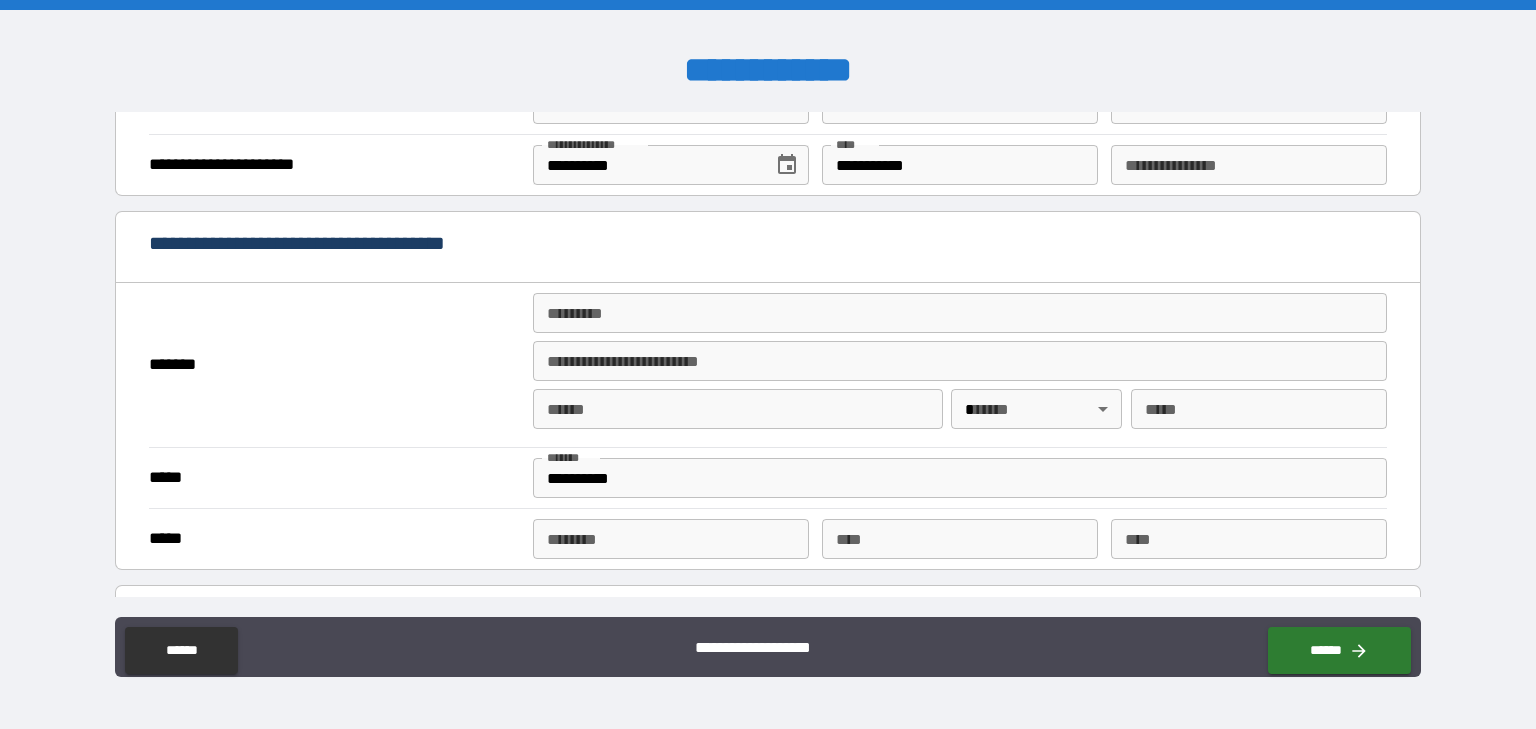 click on "*******   *" at bounding box center (960, 313) 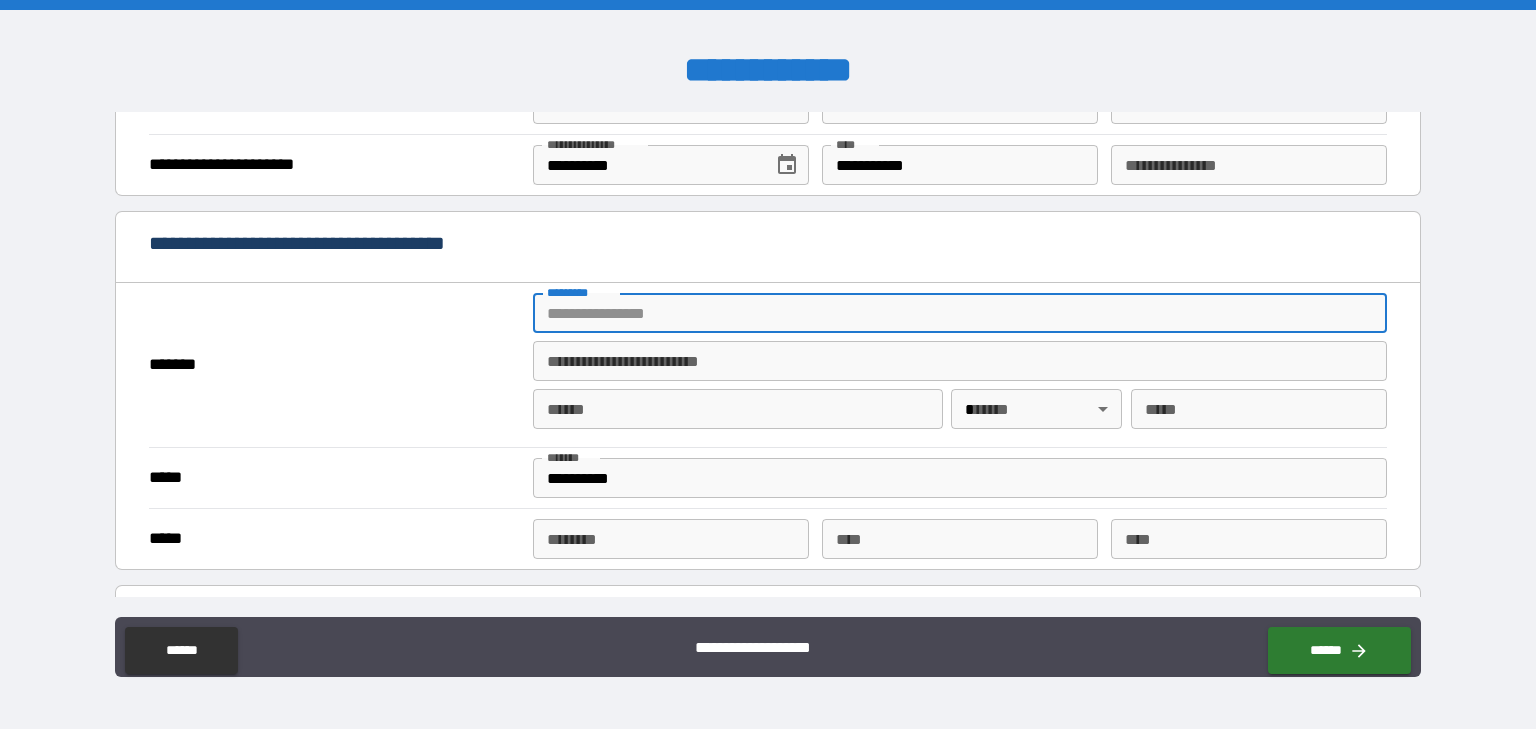 type on "**********" 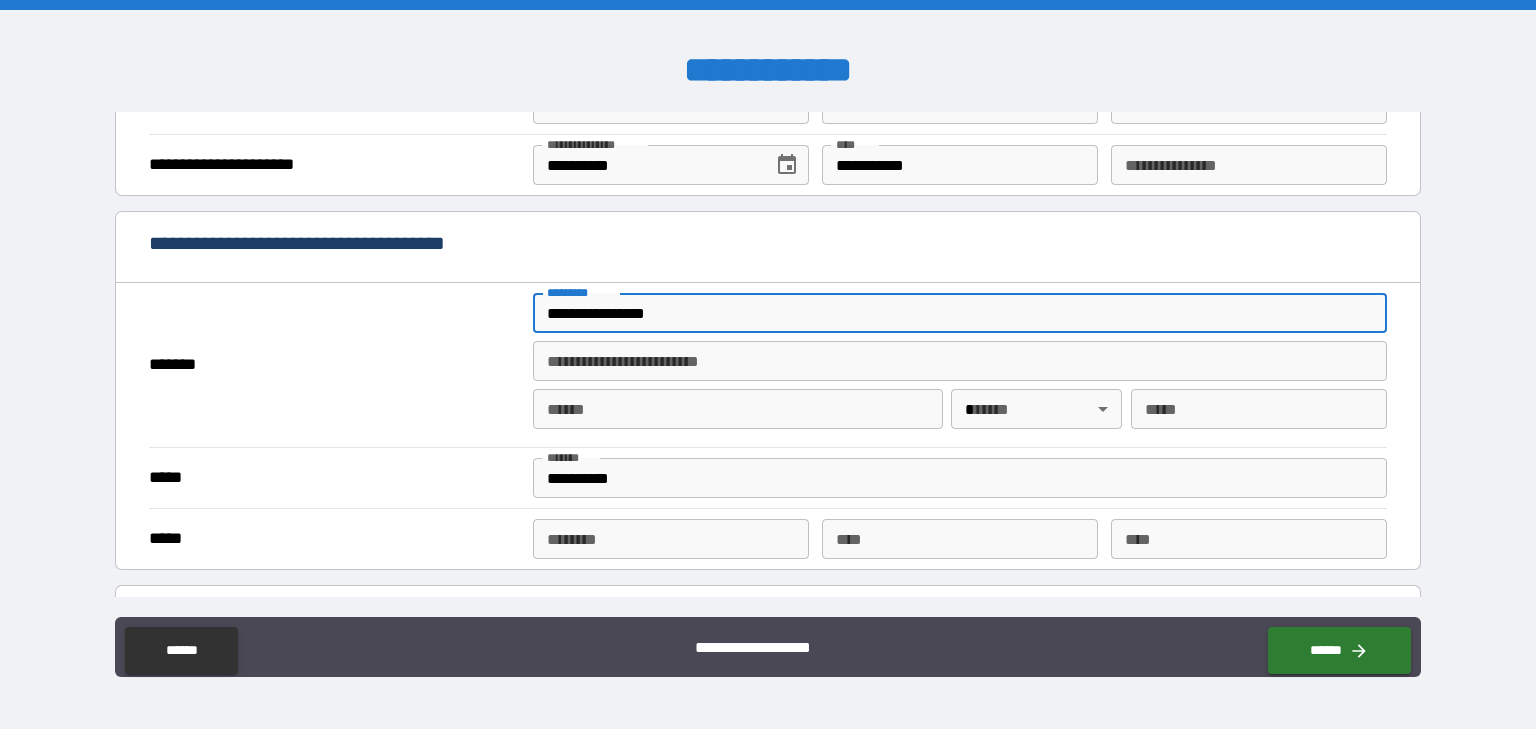 type on "**********" 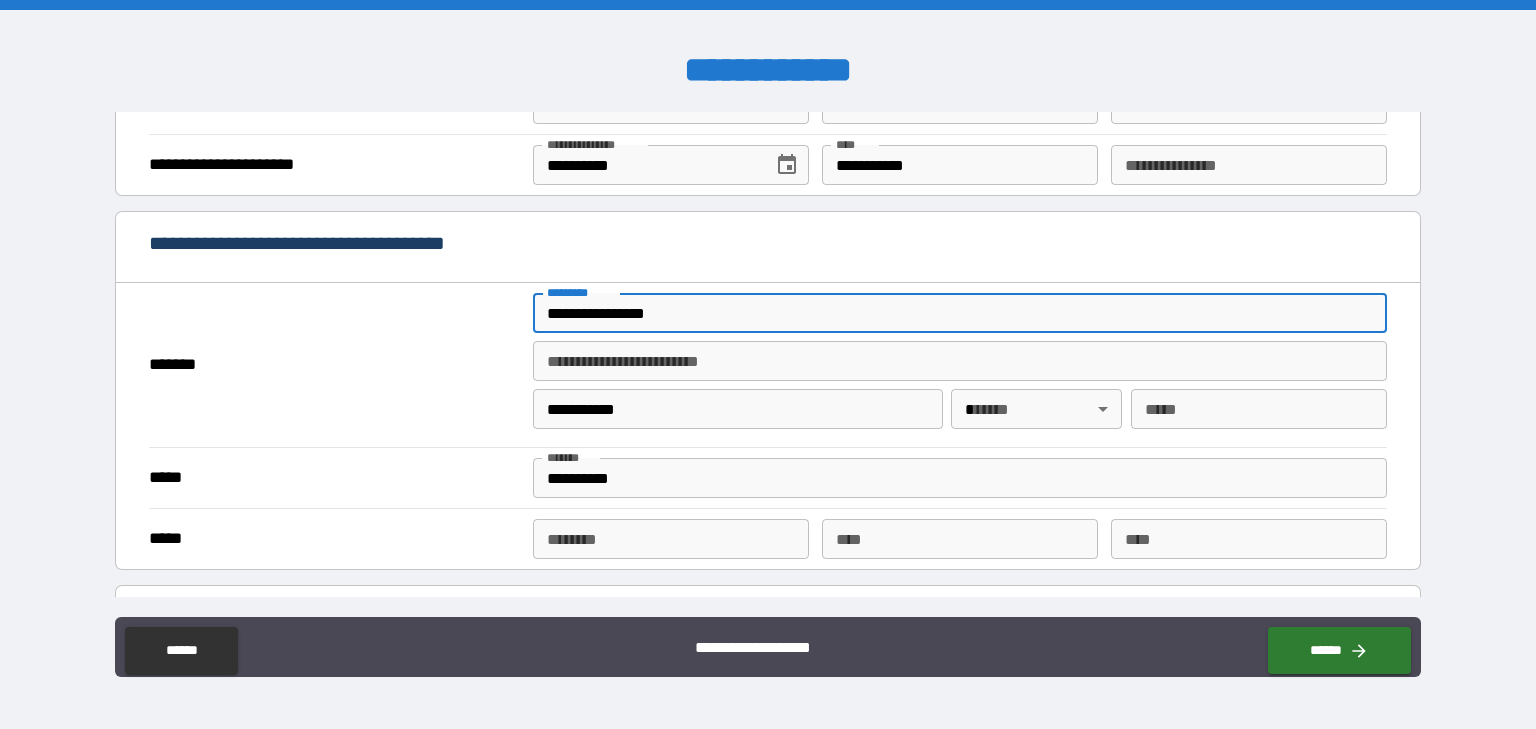 type on "**" 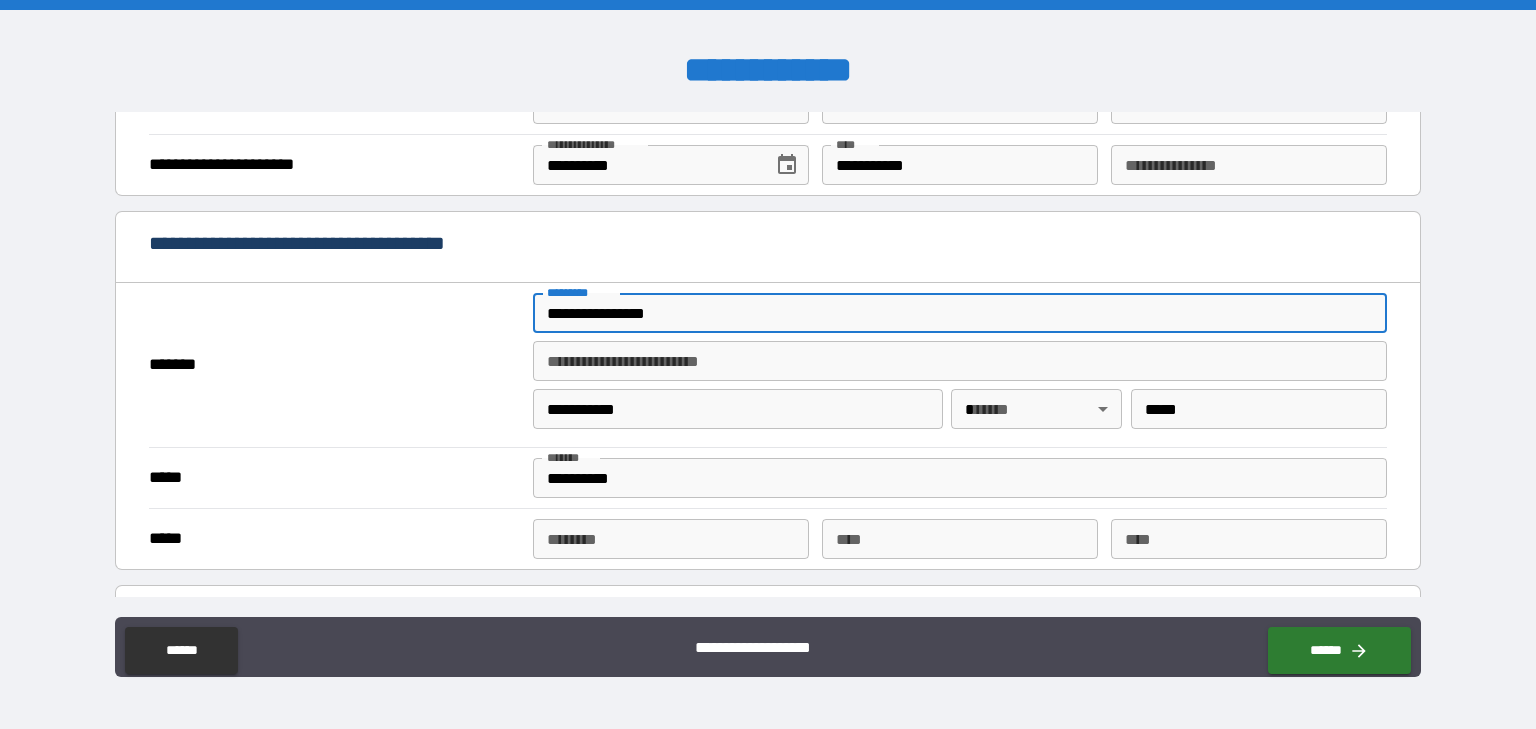 type on "**********" 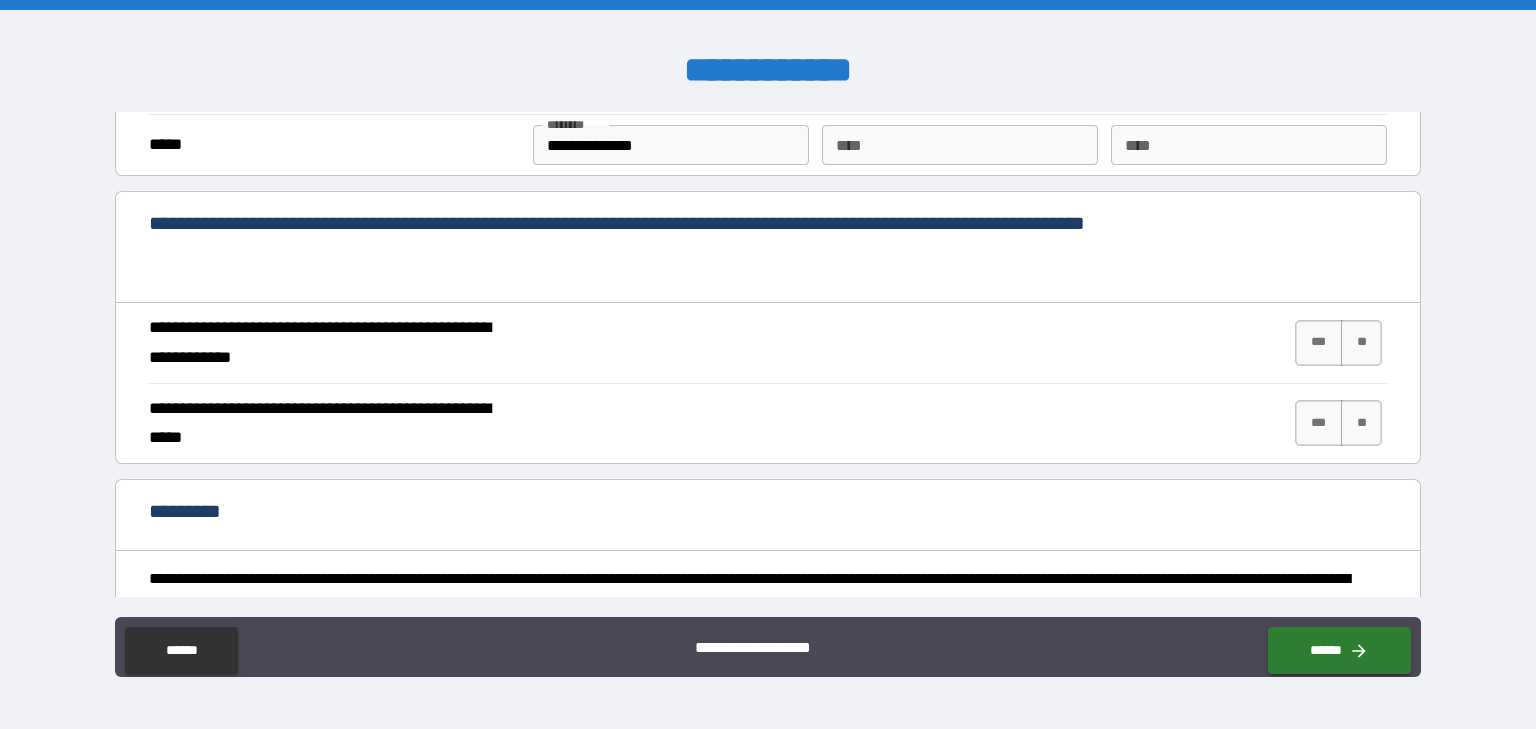 scroll, scrollTop: 1920, scrollLeft: 0, axis: vertical 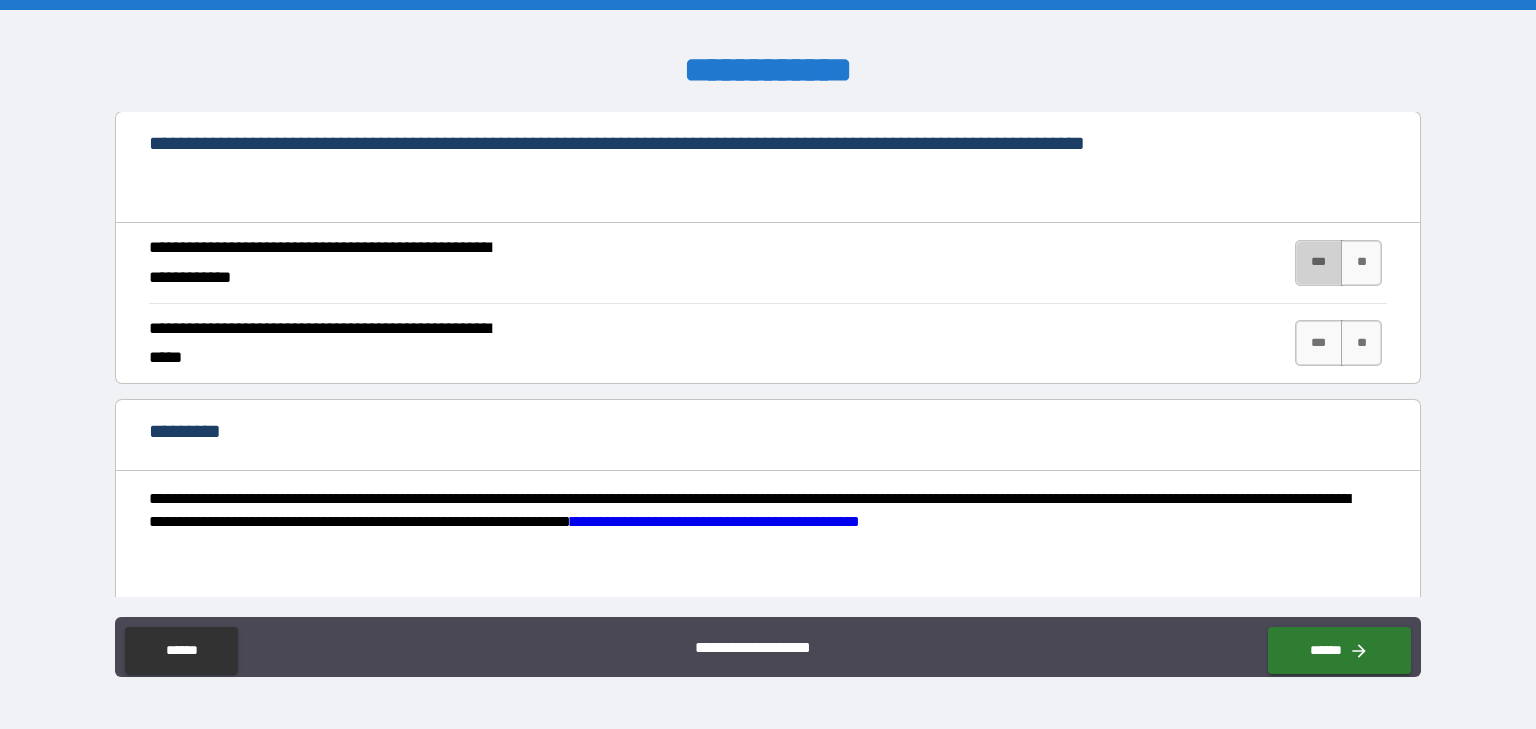 click on "***" at bounding box center [1319, 263] 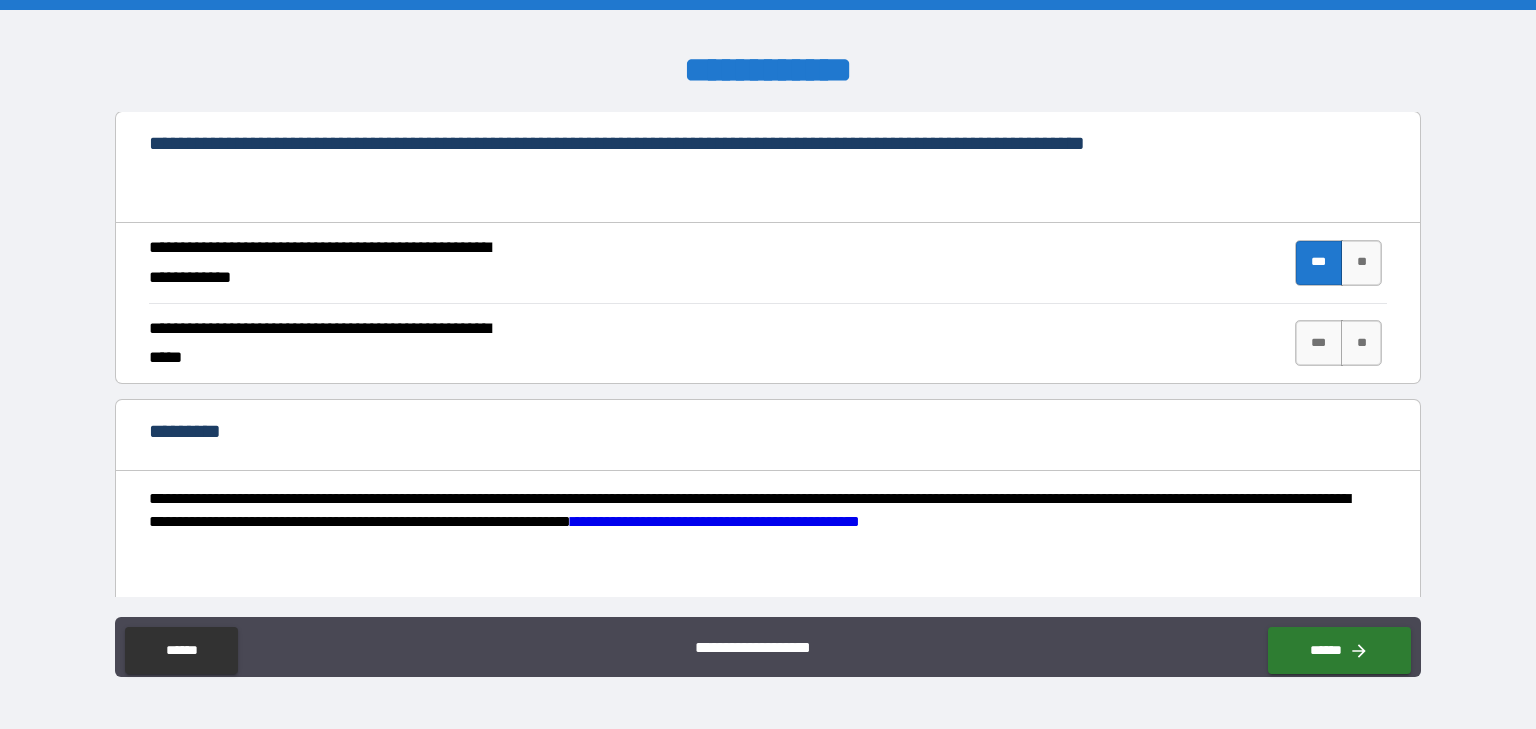 click on "***" at bounding box center (1319, 343) 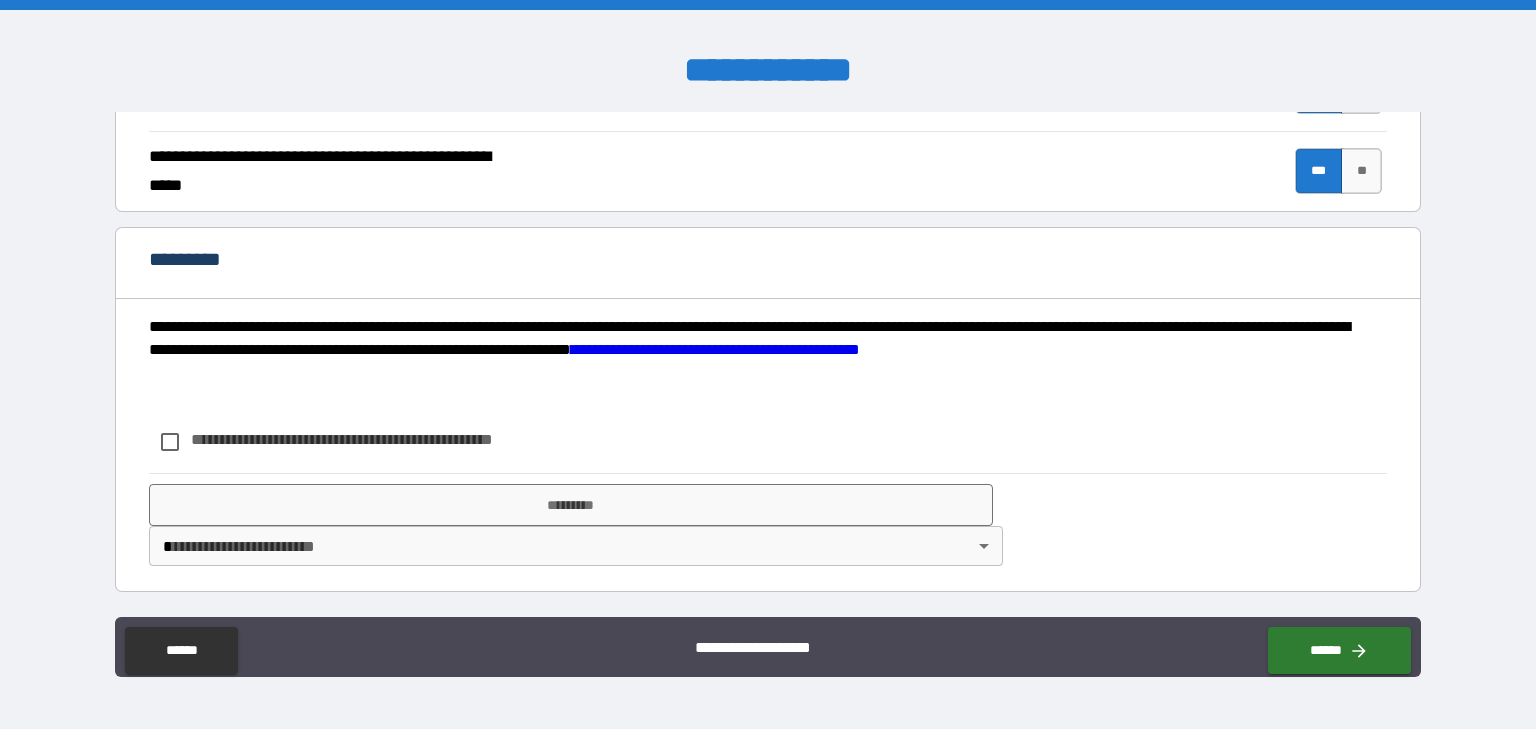 scroll, scrollTop: 2160, scrollLeft: 0, axis: vertical 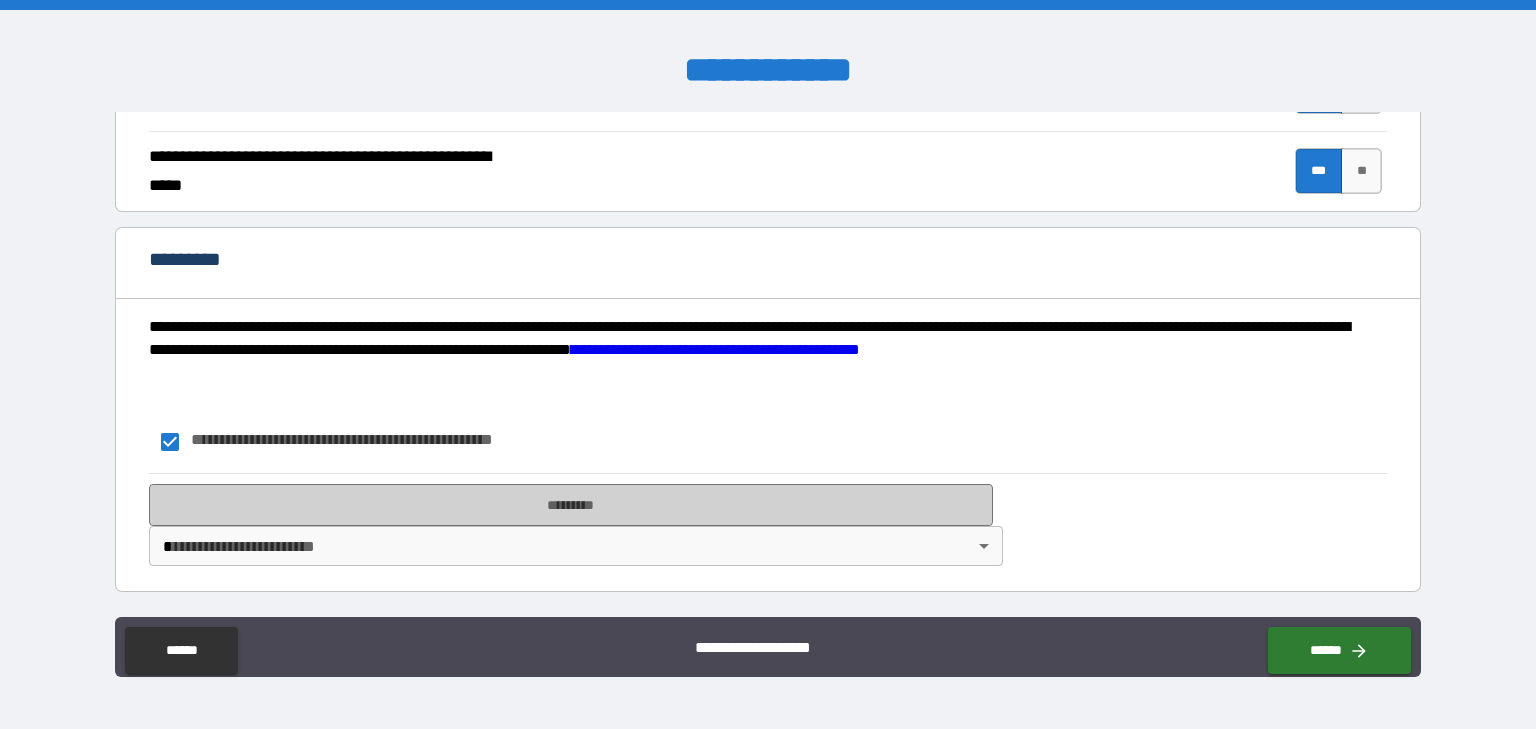 click on "*********" at bounding box center [571, 505] 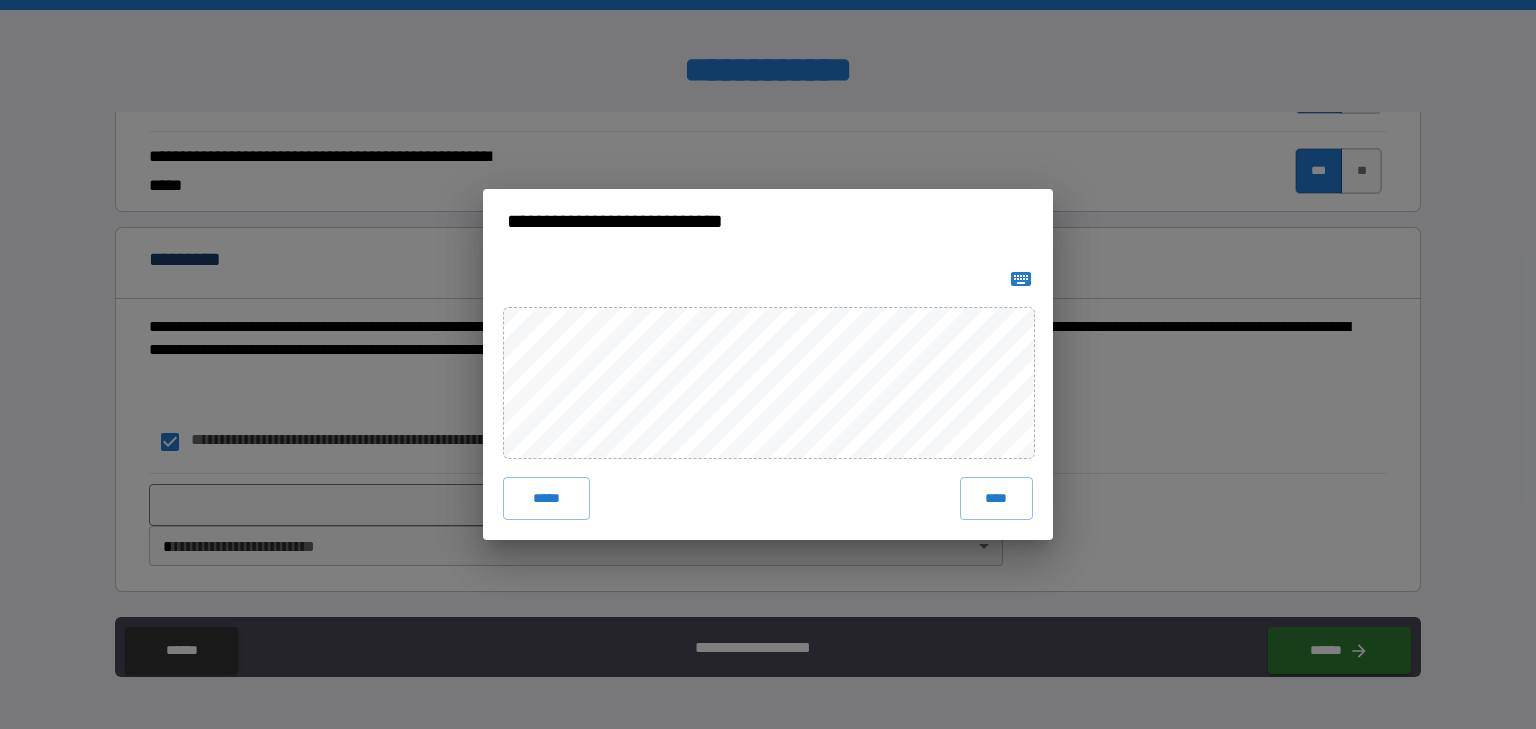 drag, startPoint x: 568, startPoint y: 475, endPoint x: 1019, endPoint y: 280, distance: 491.3512 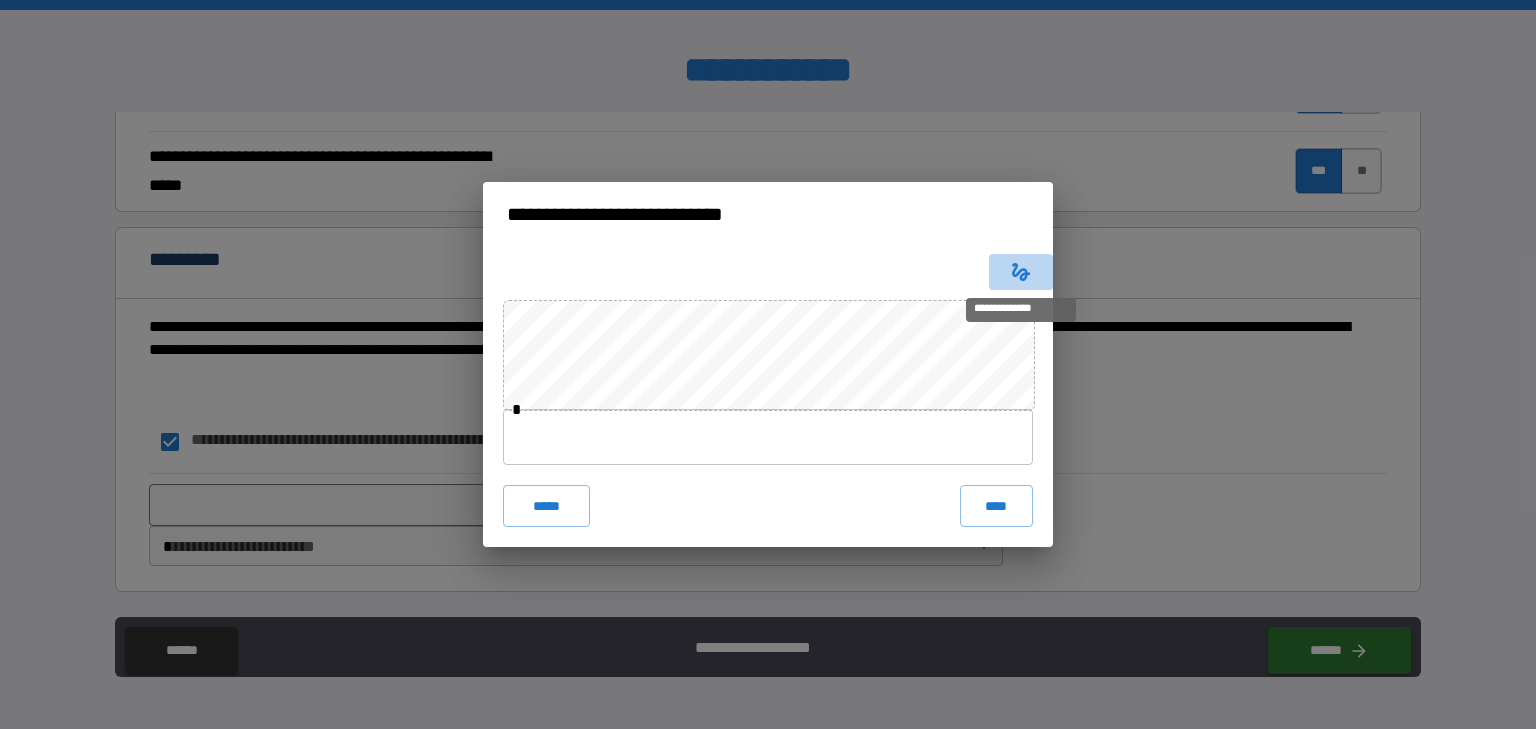 click 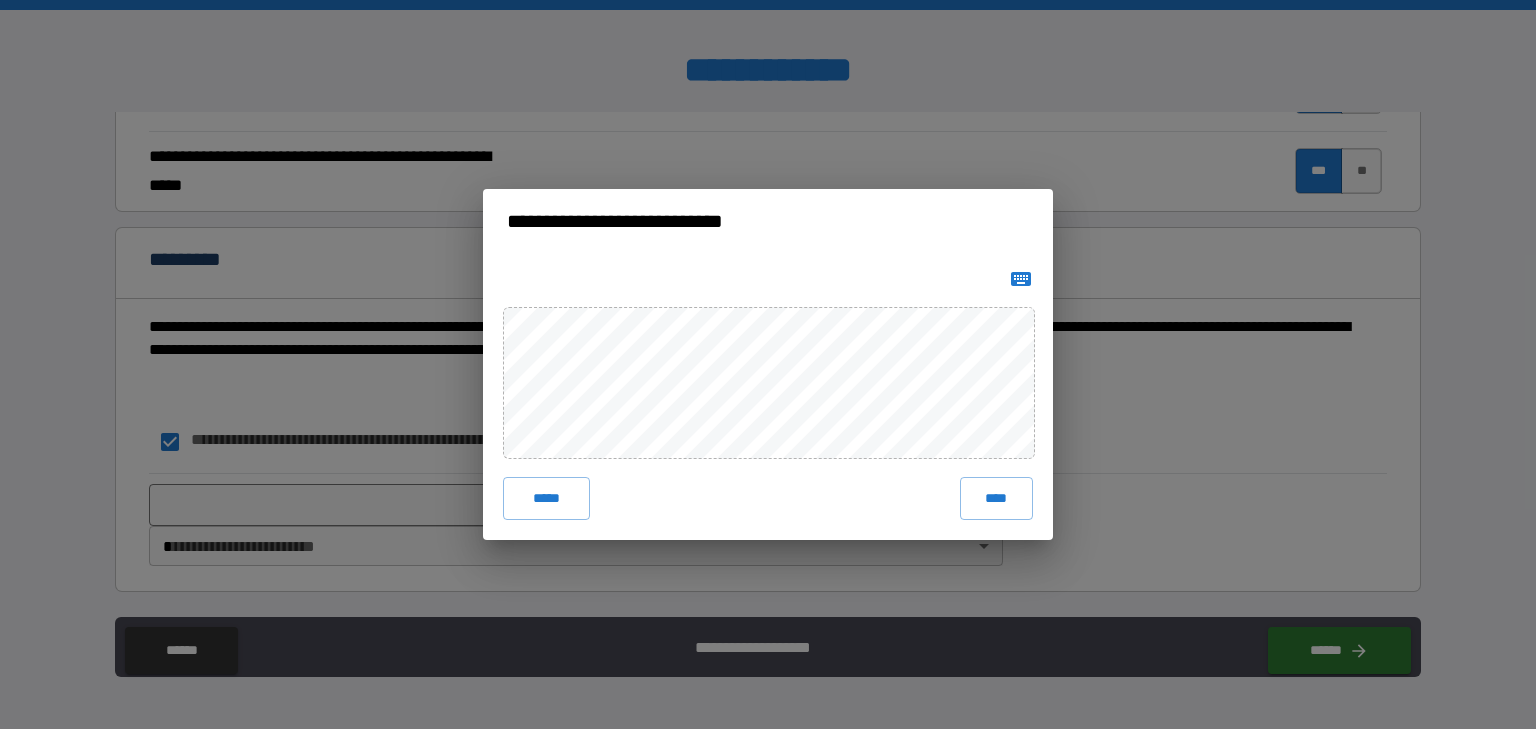 click on "*****" at bounding box center (546, 498) 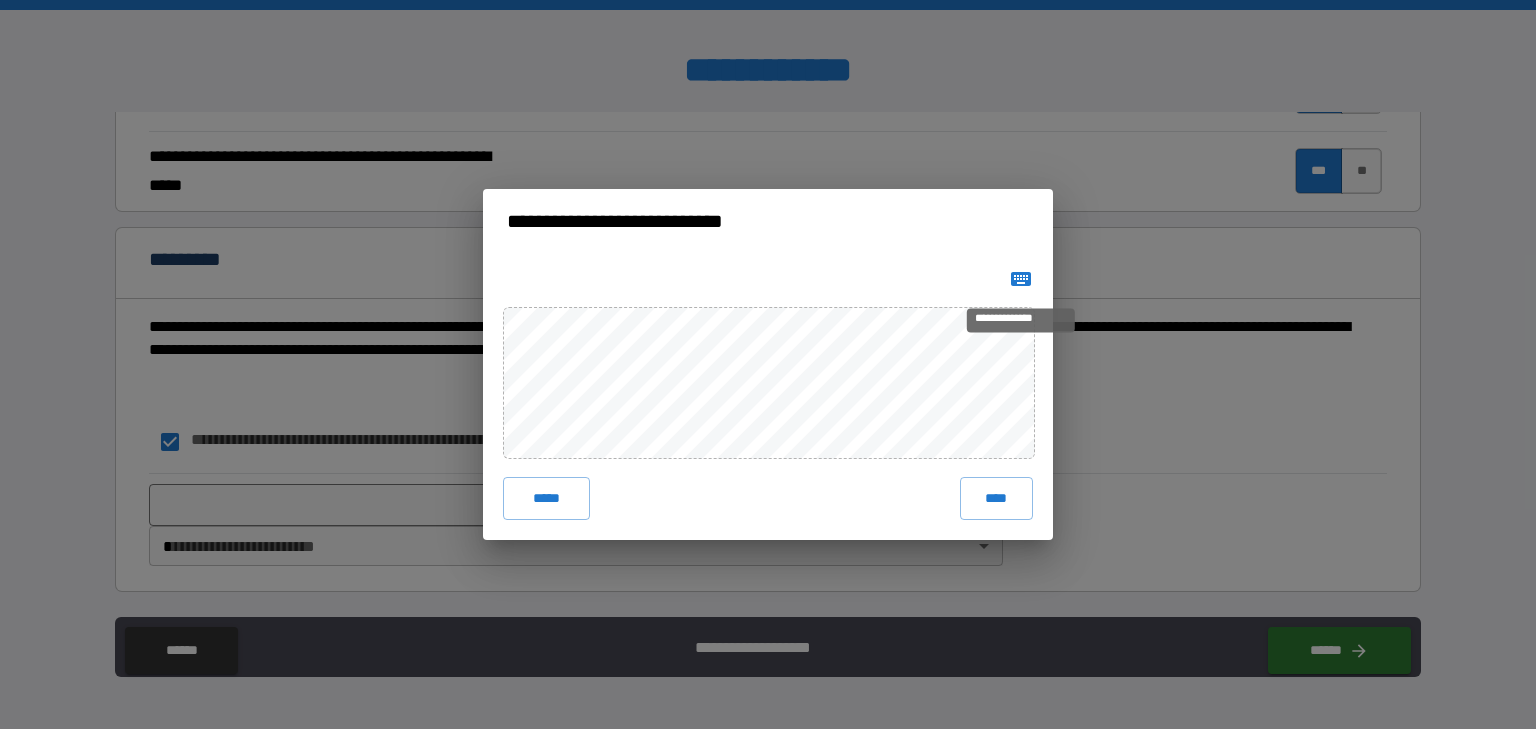 click 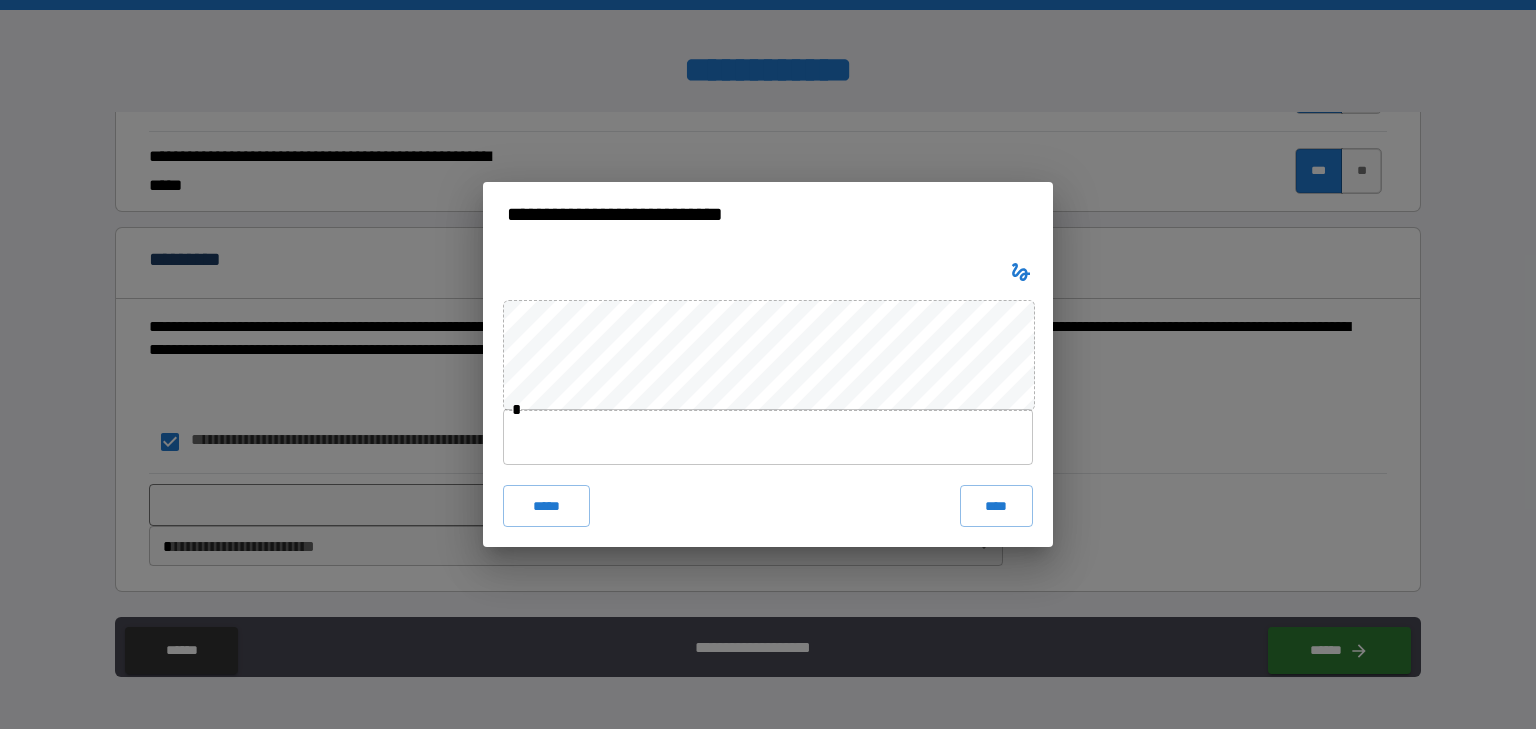 click on "*****" at bounding box center [546, 506] 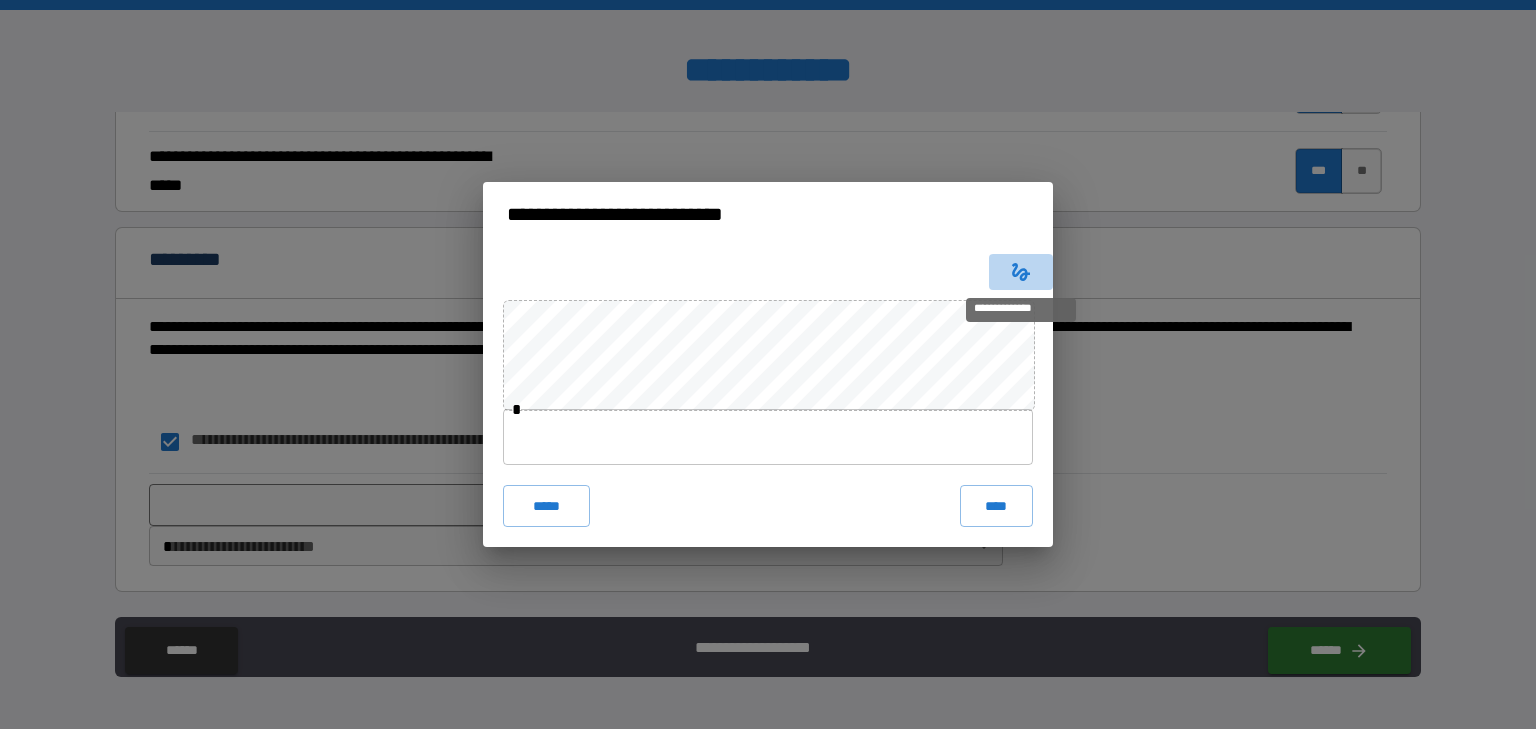 click 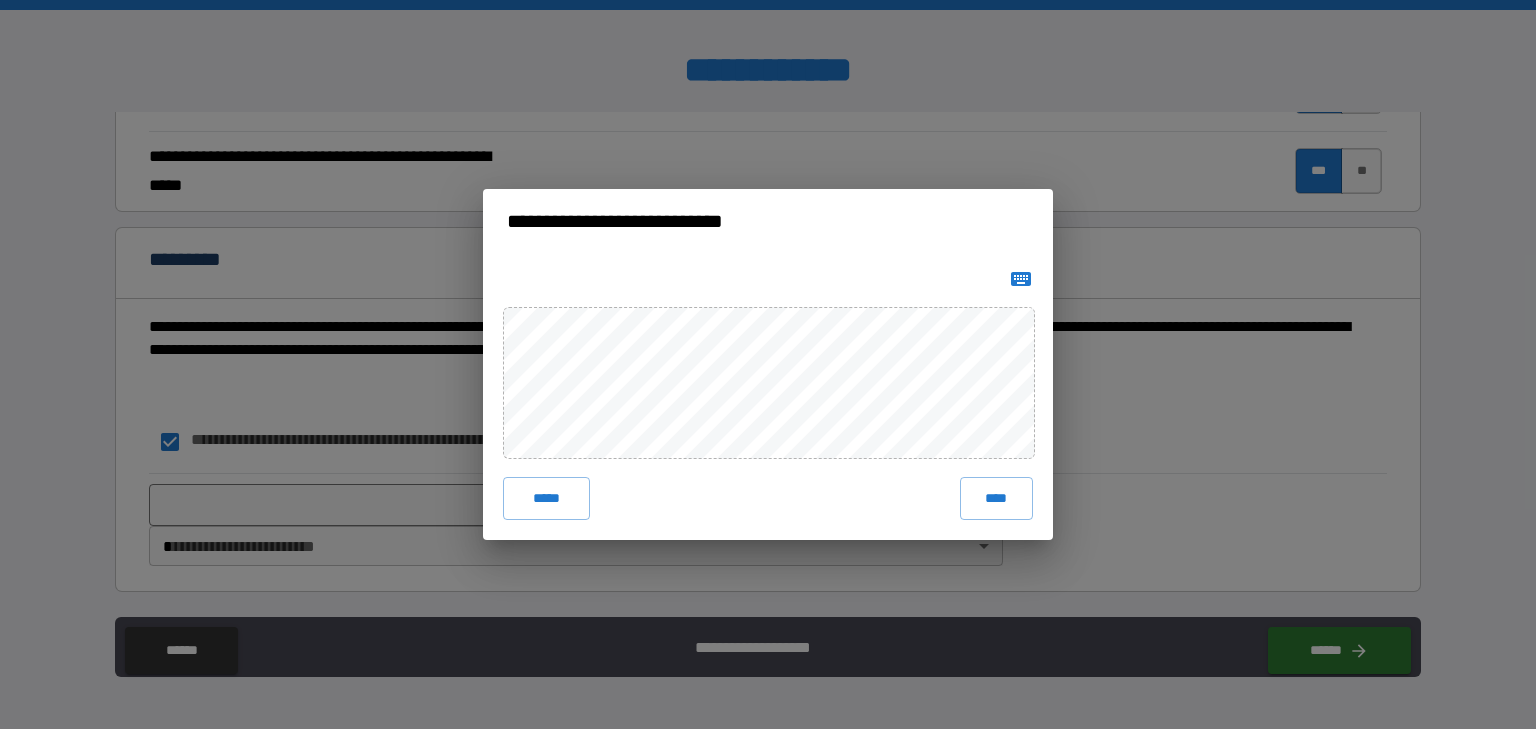 type 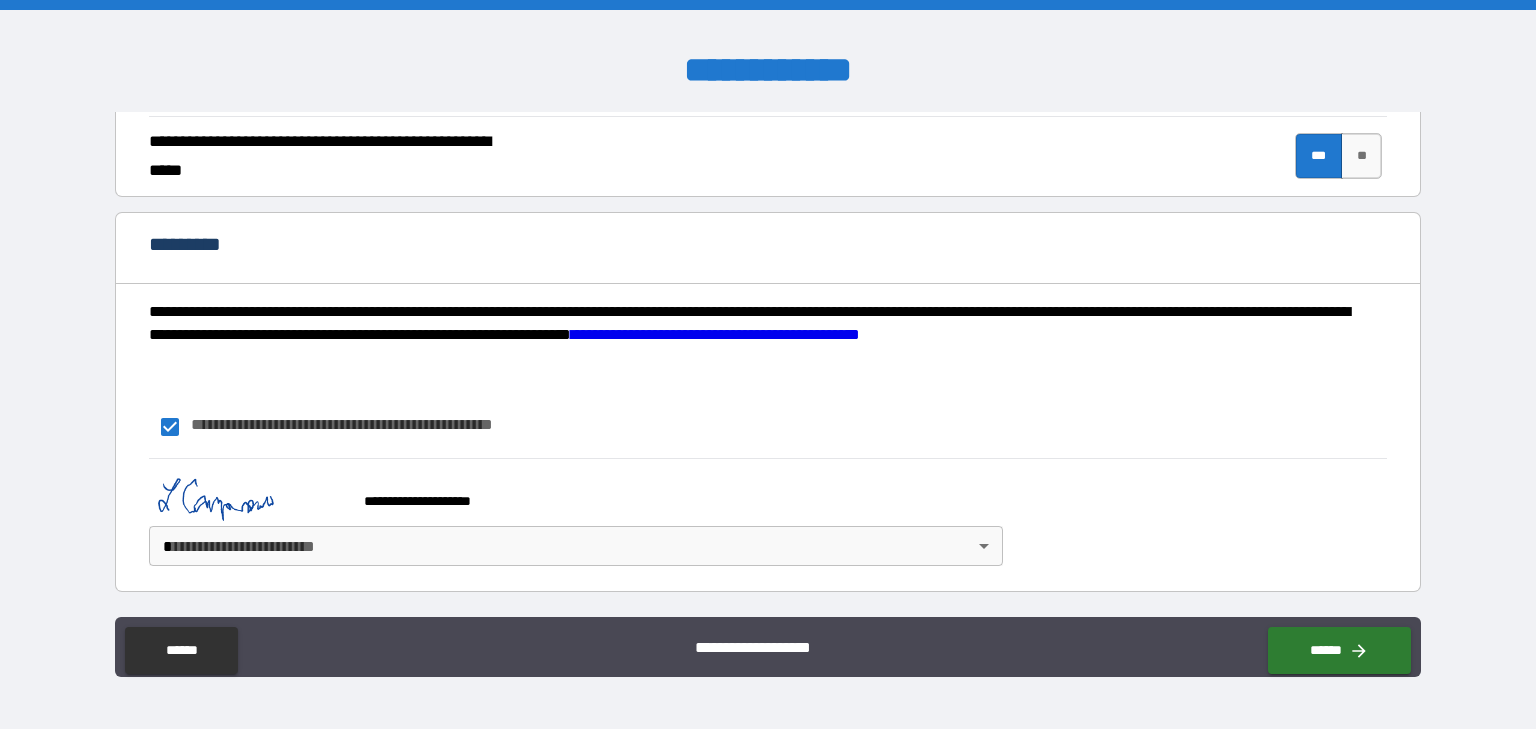 scroll, scrollTop: 2207, scrollLeft: 0, axis: vertical 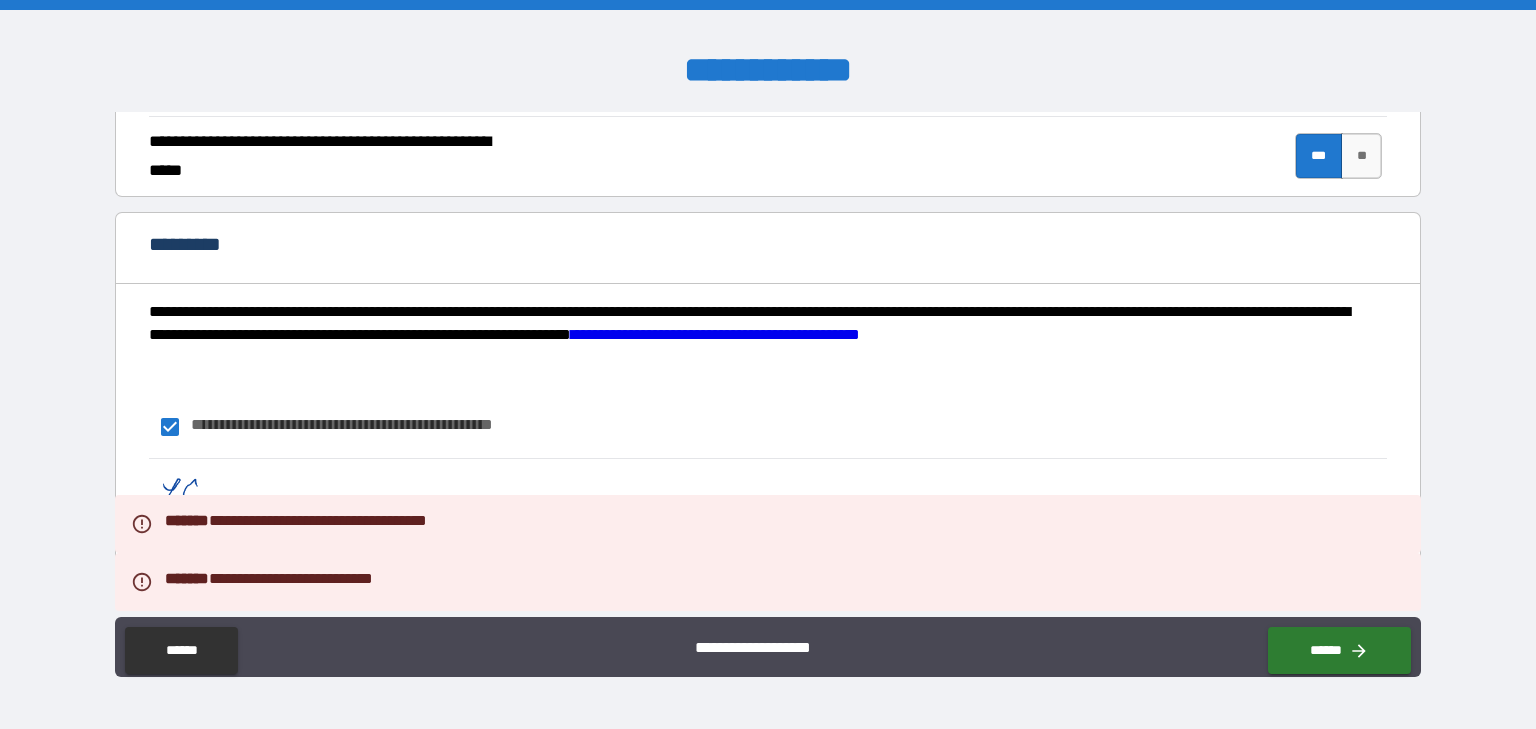 click on "**********" at bounding box center (768, 427) 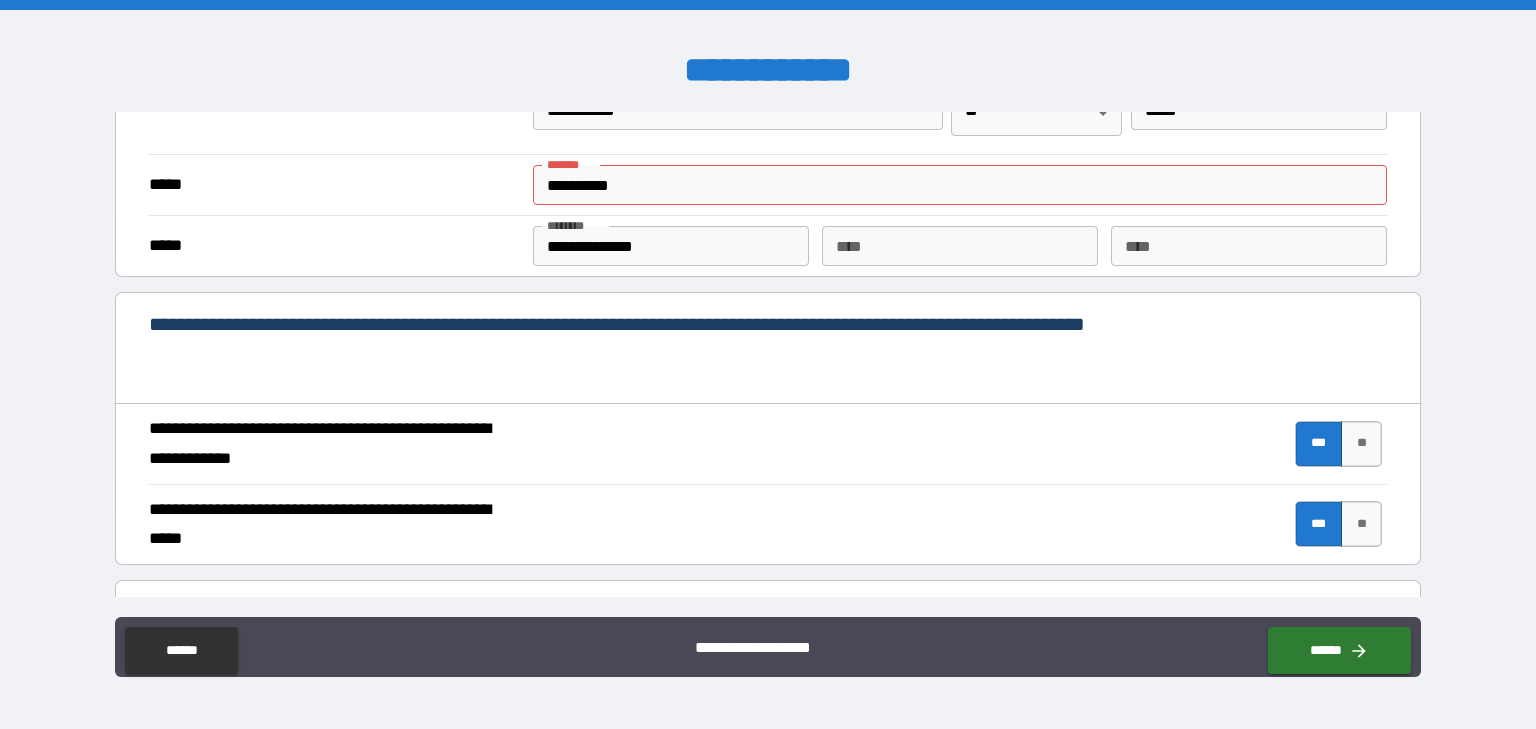 scroll, scrollTop: 1647, scrollLeft: 0, axis: vertical 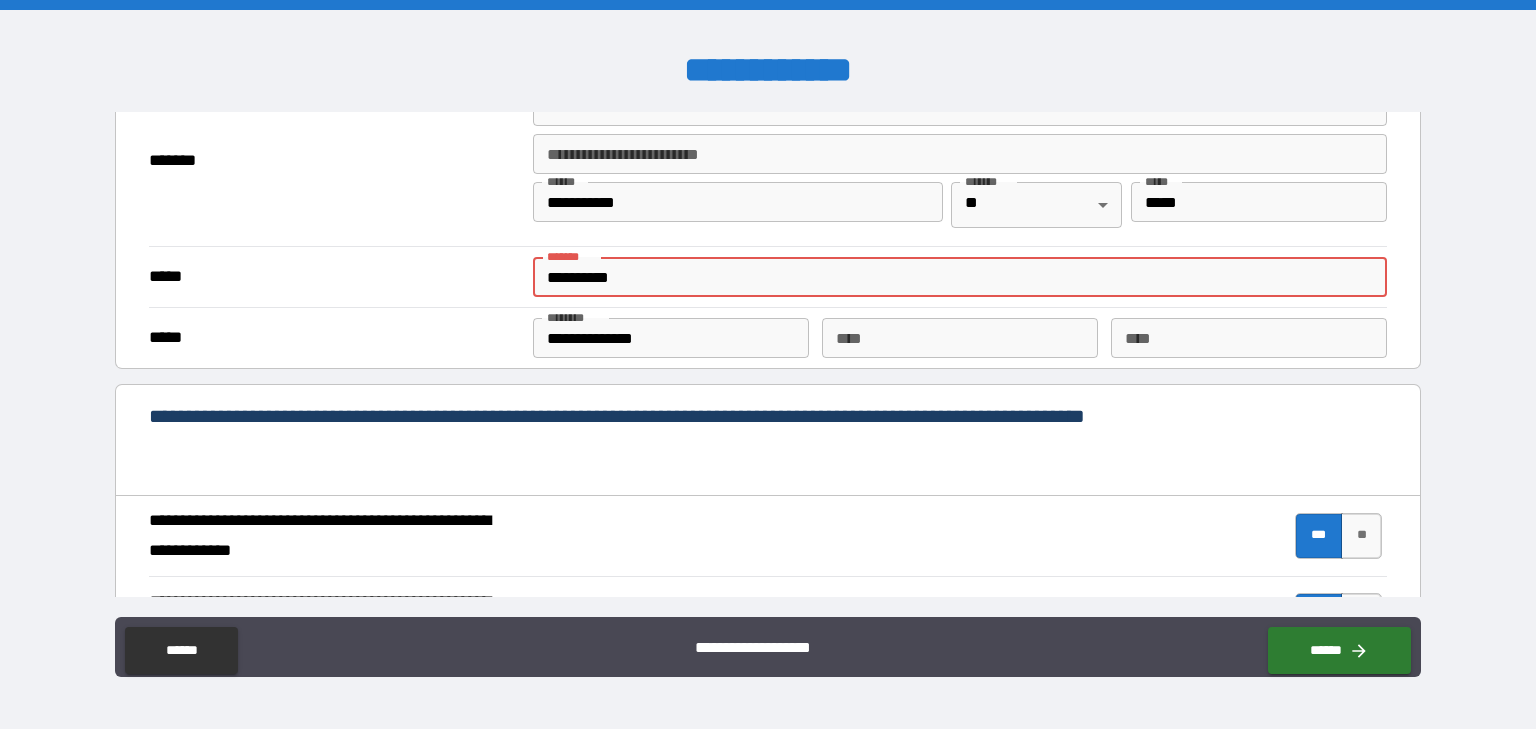 drag, startPoint x: 695, startPoint y: 368, endPoint x: 507, endPoint y: 368, distance: 188 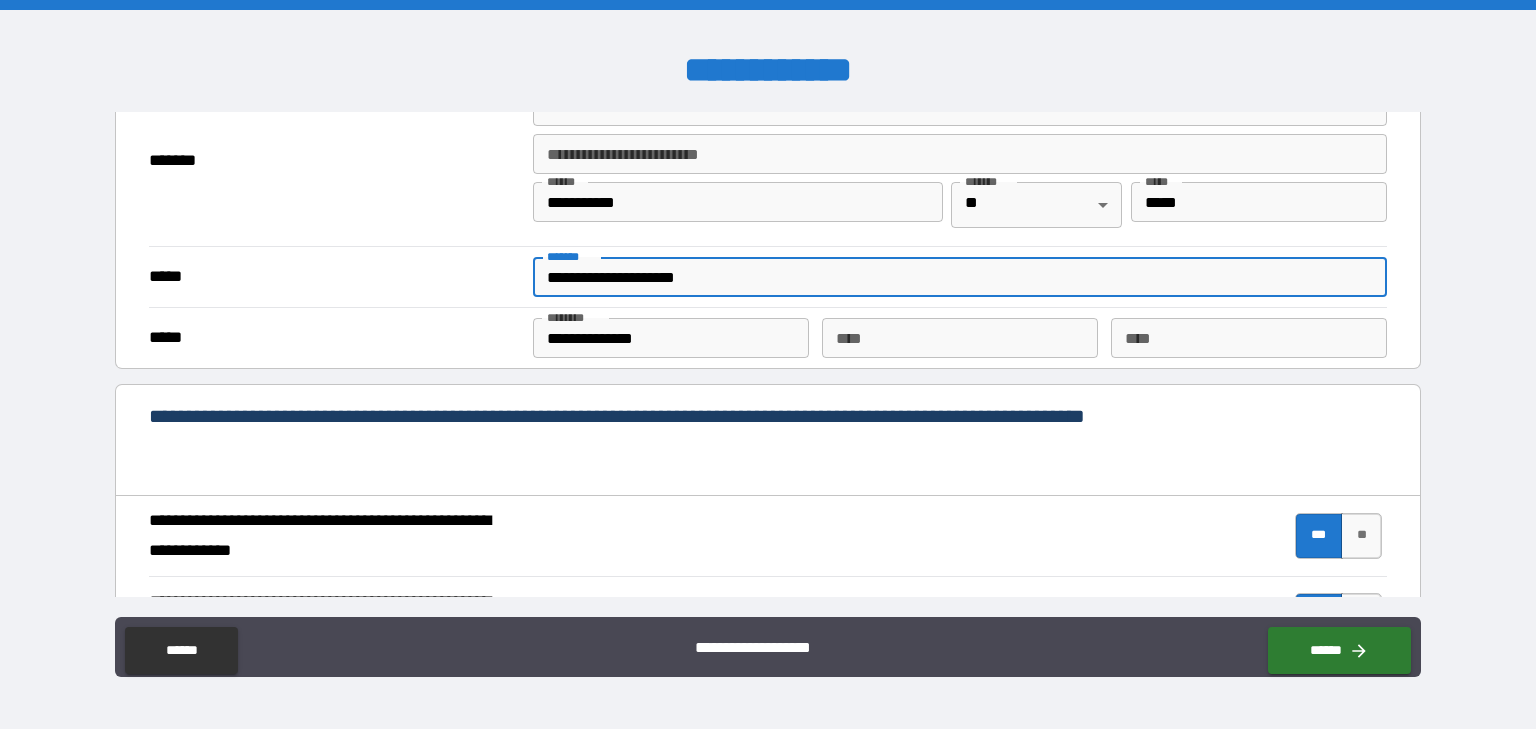 click on "**********" at bounding box center [960, 277] 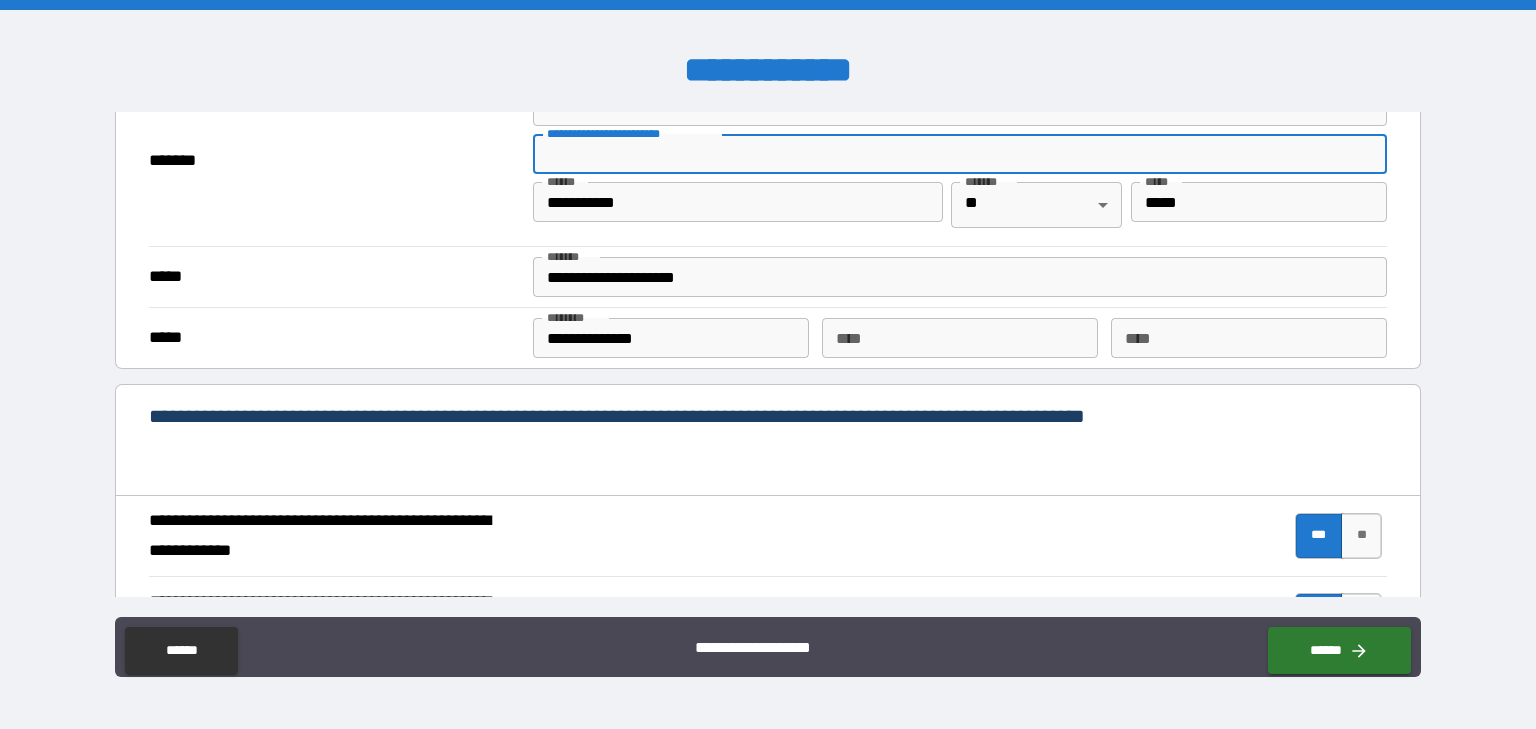 click on "**********" at bounding box center [960, 154] 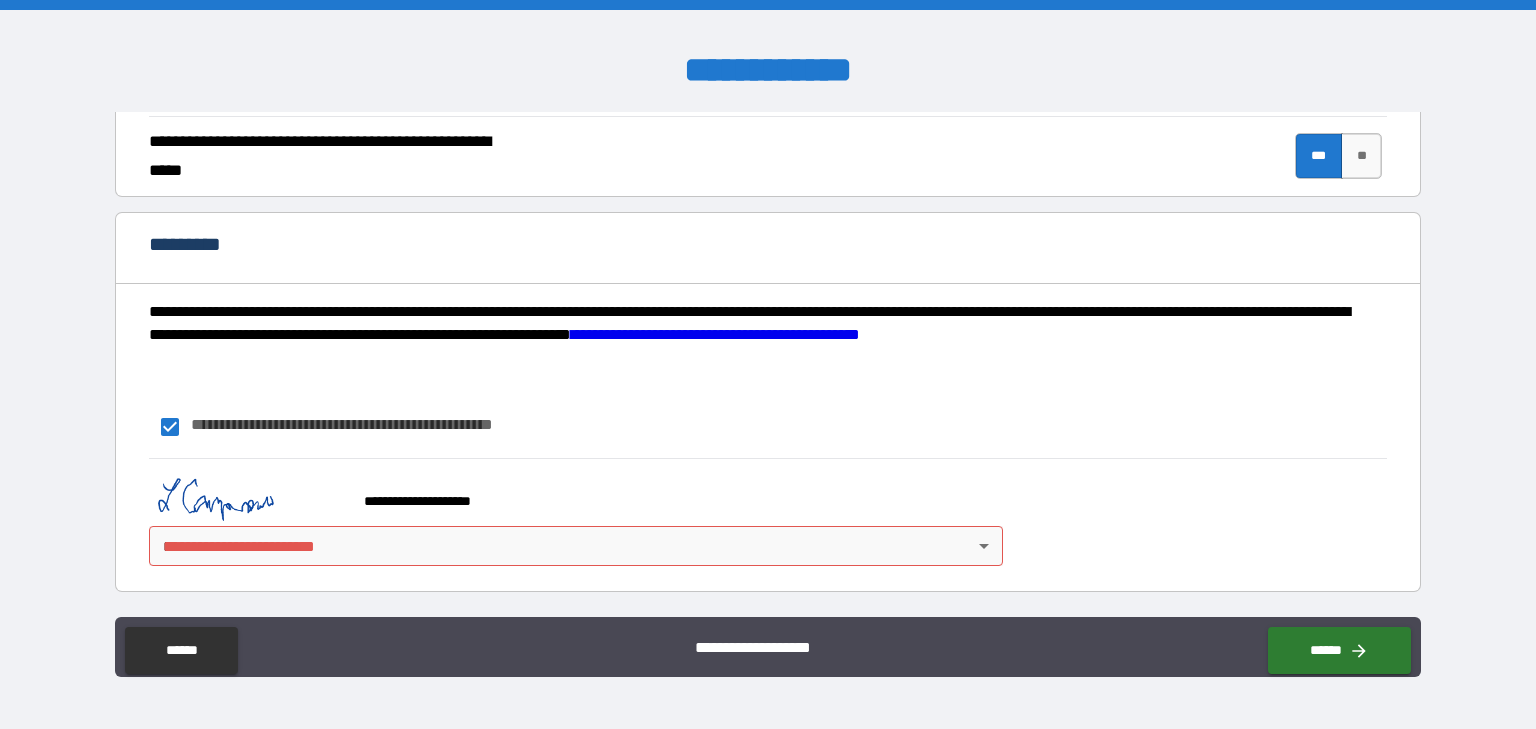 scroll, scrollTop: 2207, scrollLeft: 0, axis: vertical 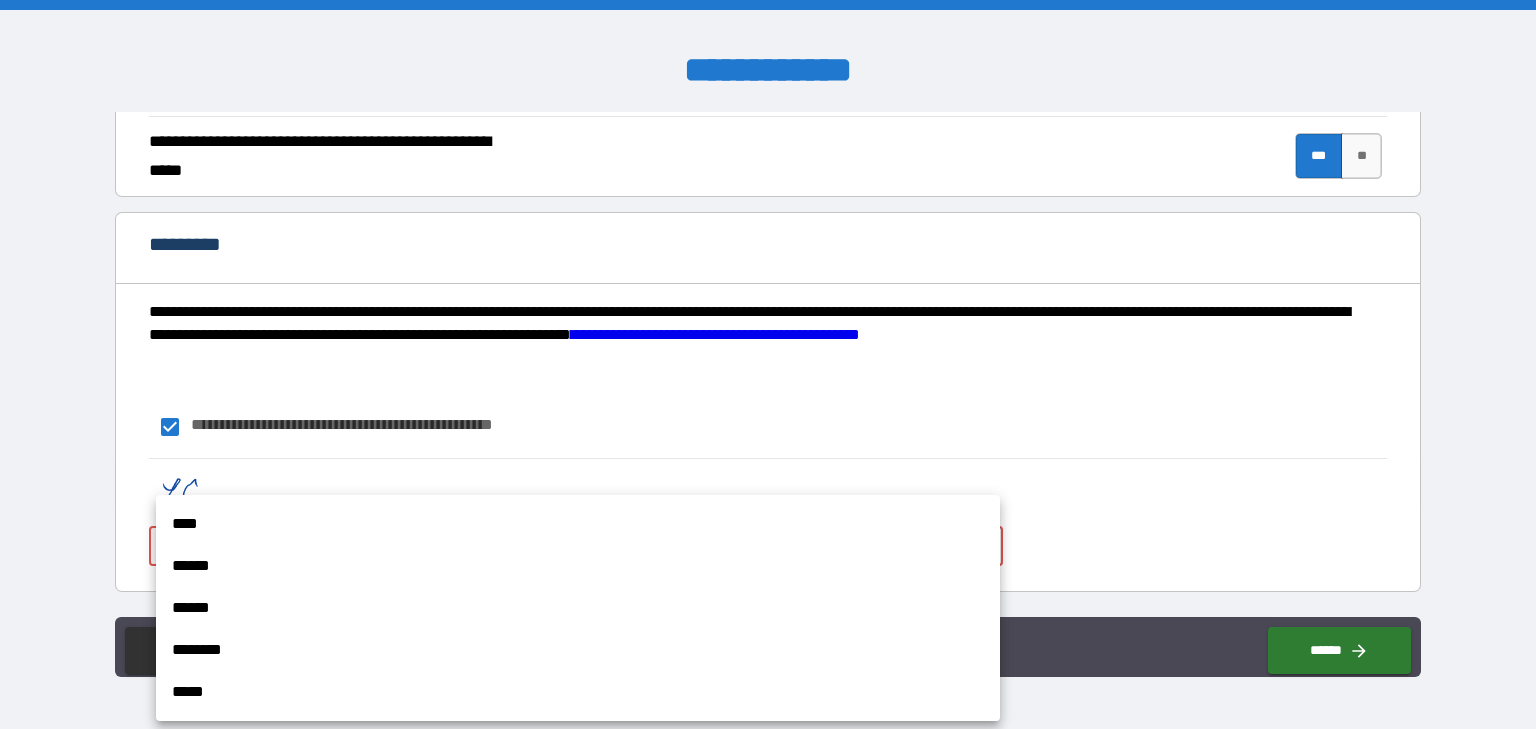 click on "****" at bounding box center (578, 524) 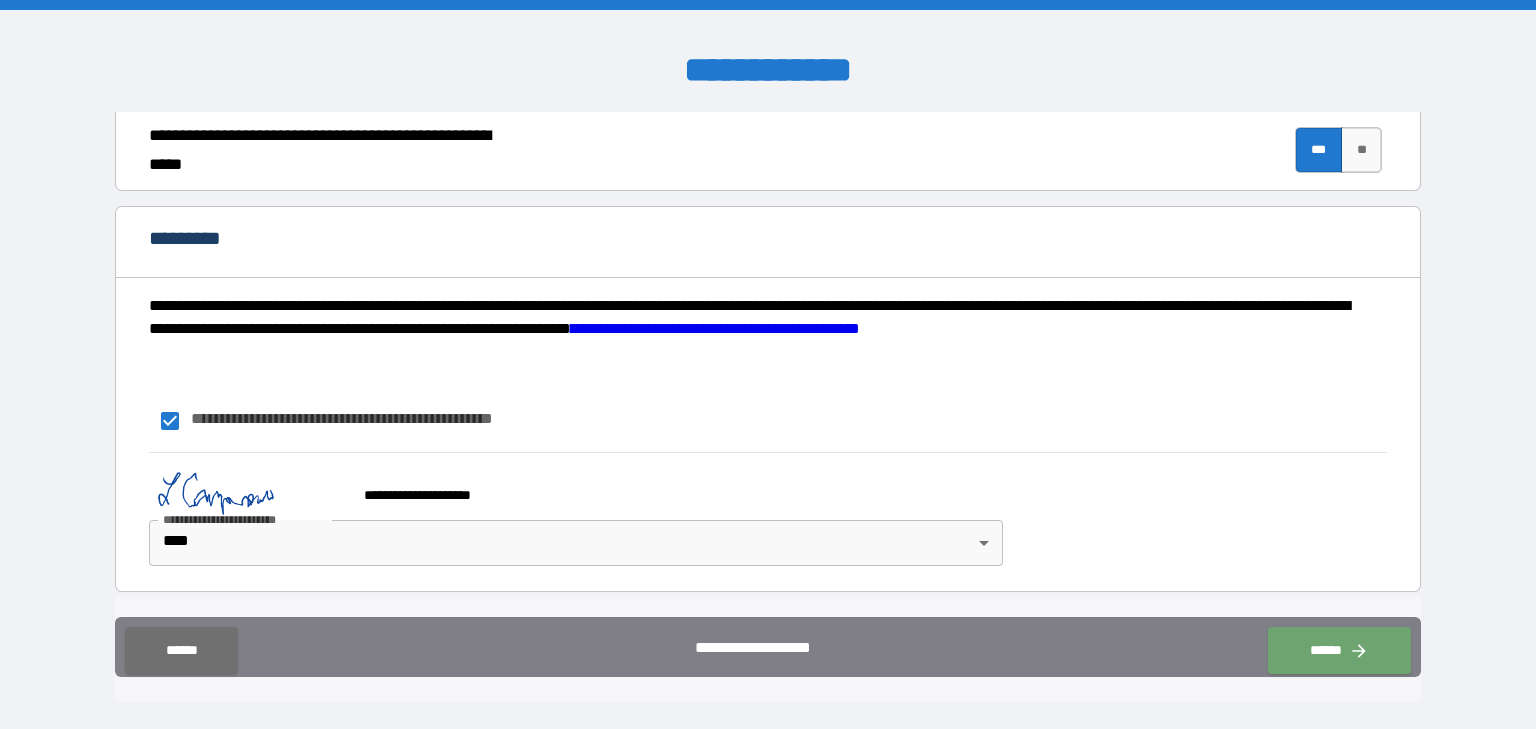 click on "******" at bounding box center [1339, 650] 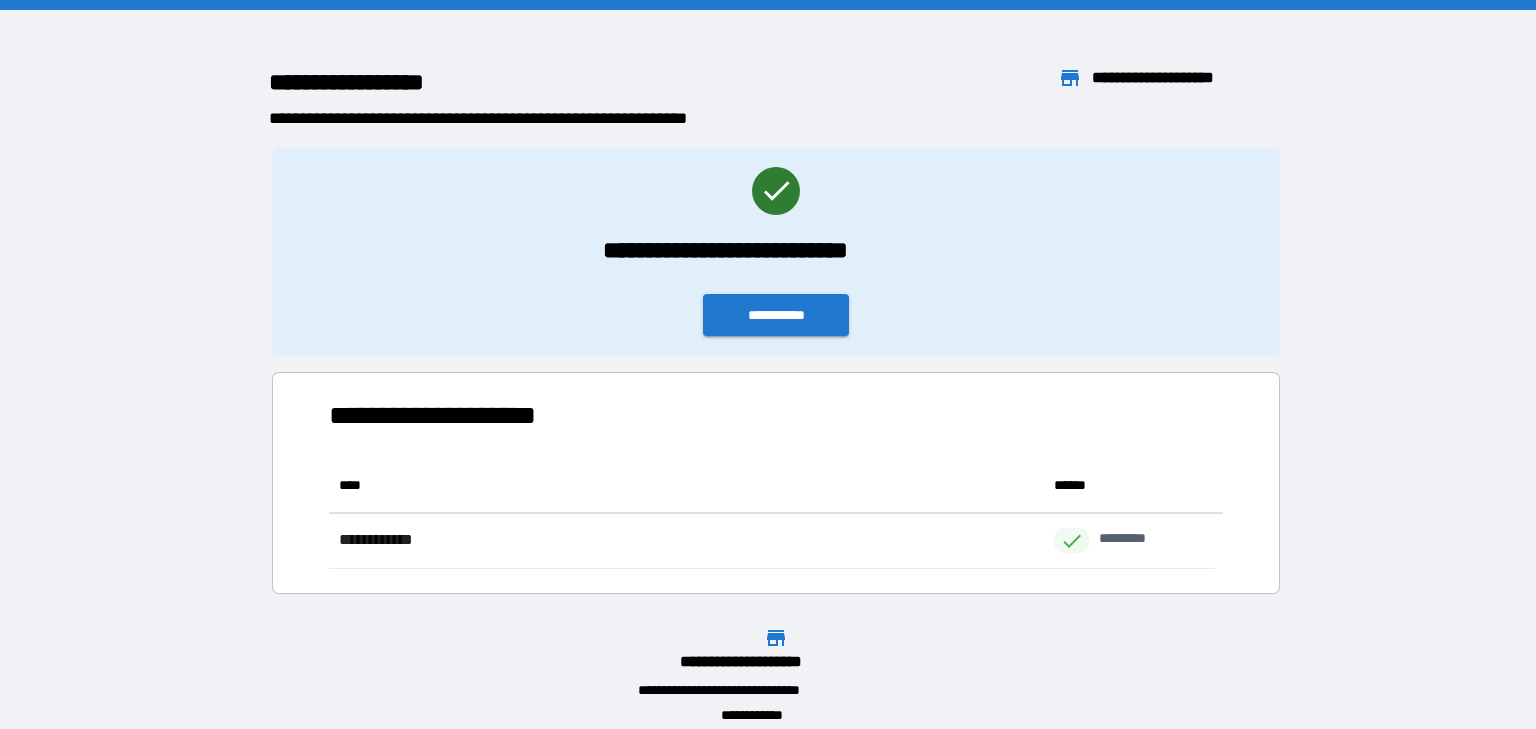 scroll, scrollTop: 99, scrollLeft: 874, axis: both 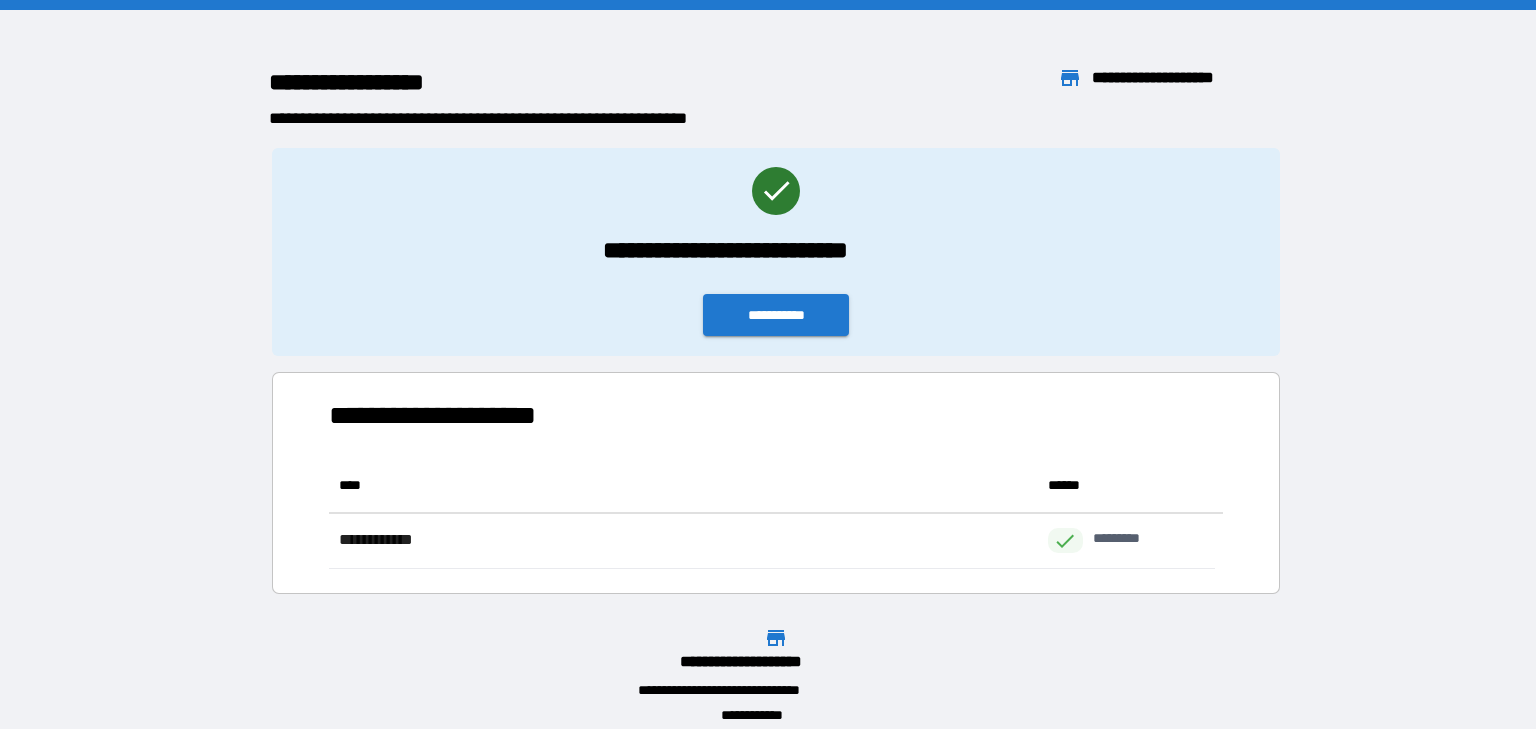 click on "**********" at bounding box center [776, 315] 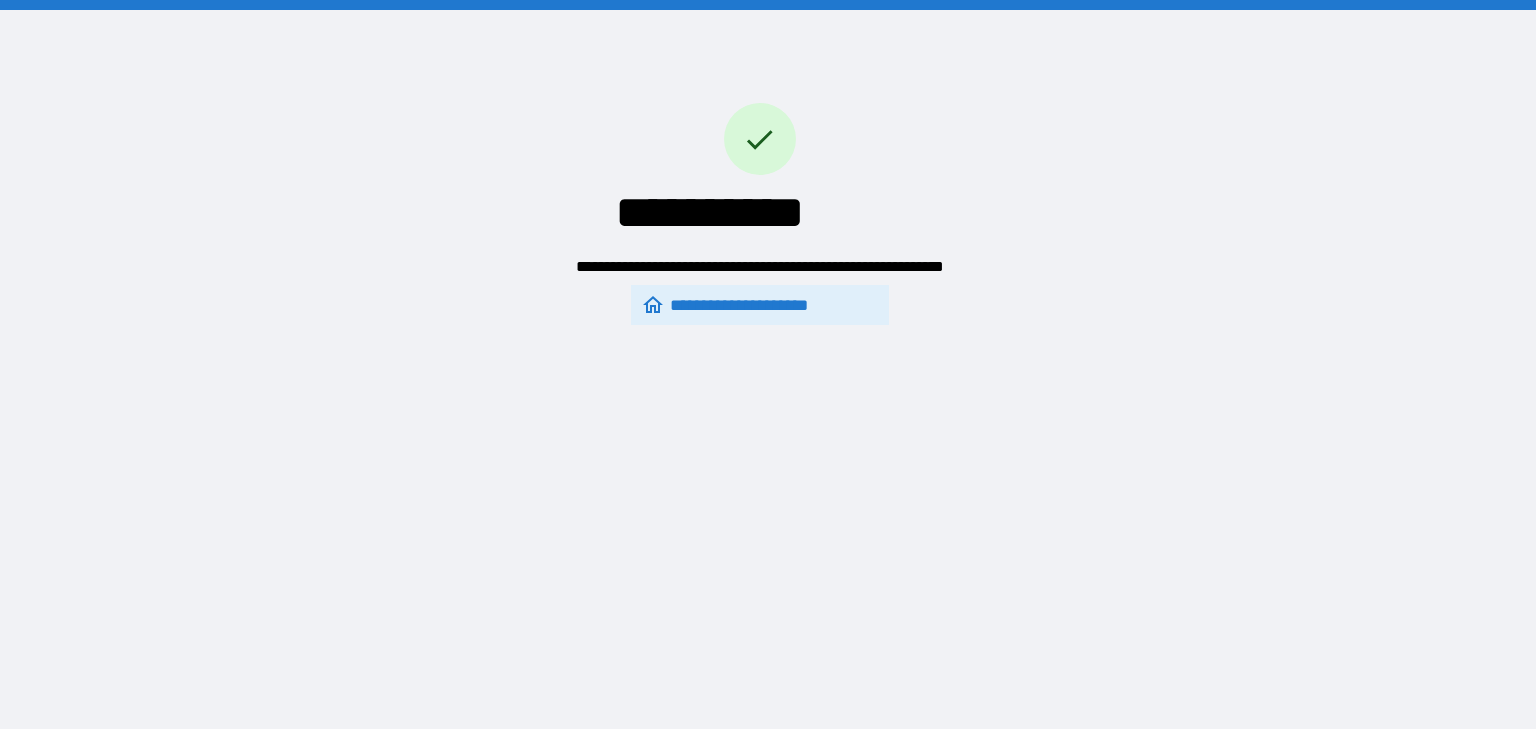 click on "**********" at bounding box center (760, 305) 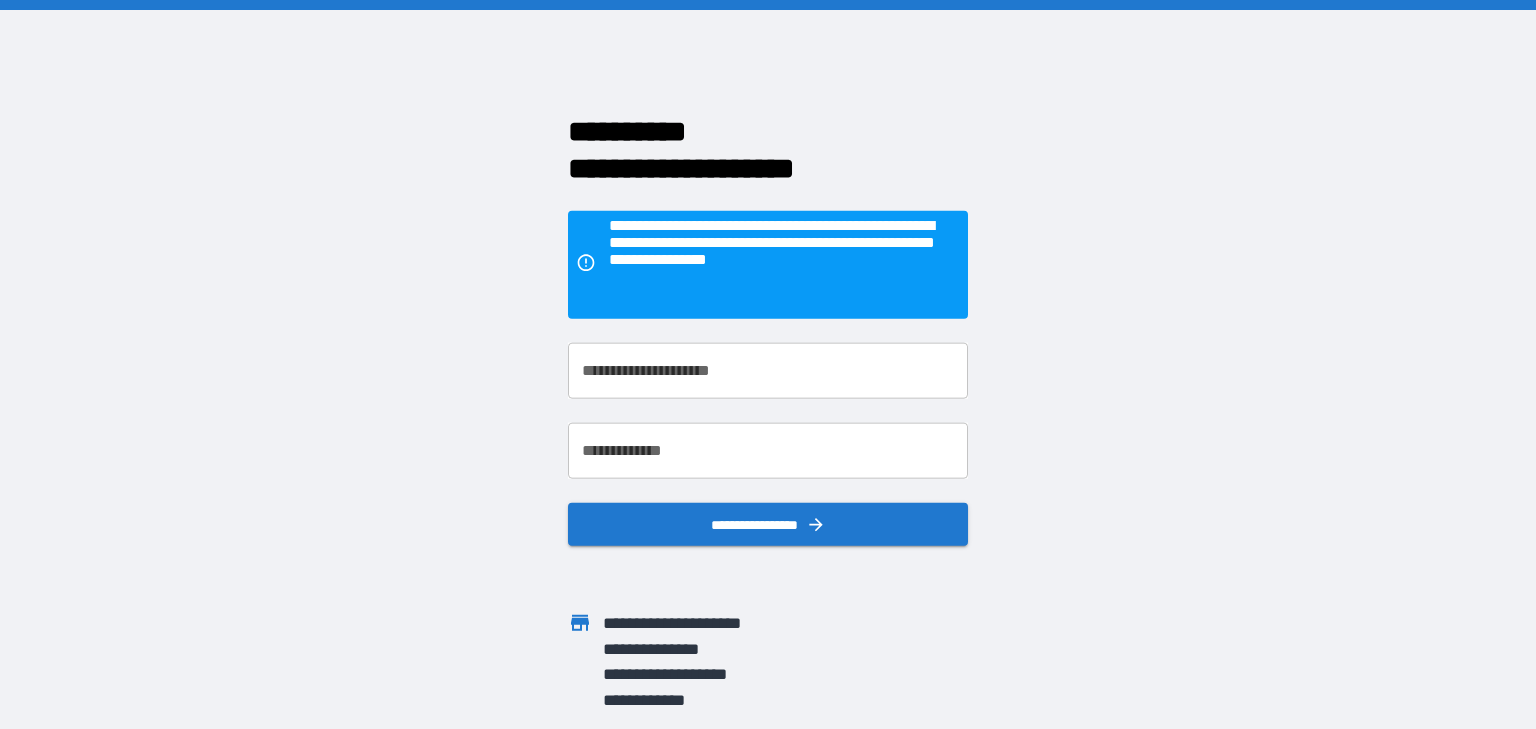 click on "**********" at bounding box center (768, 370) 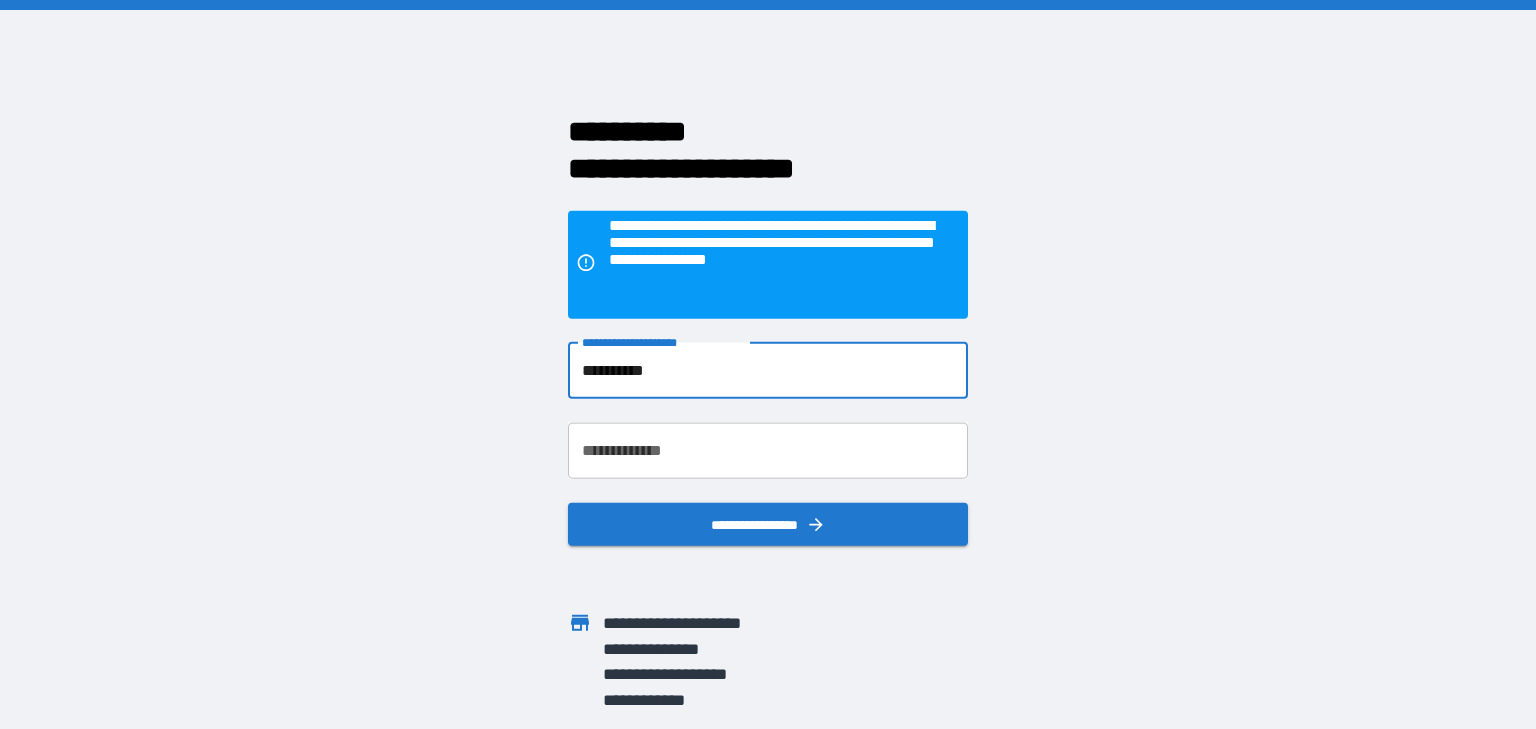 type on "**********" 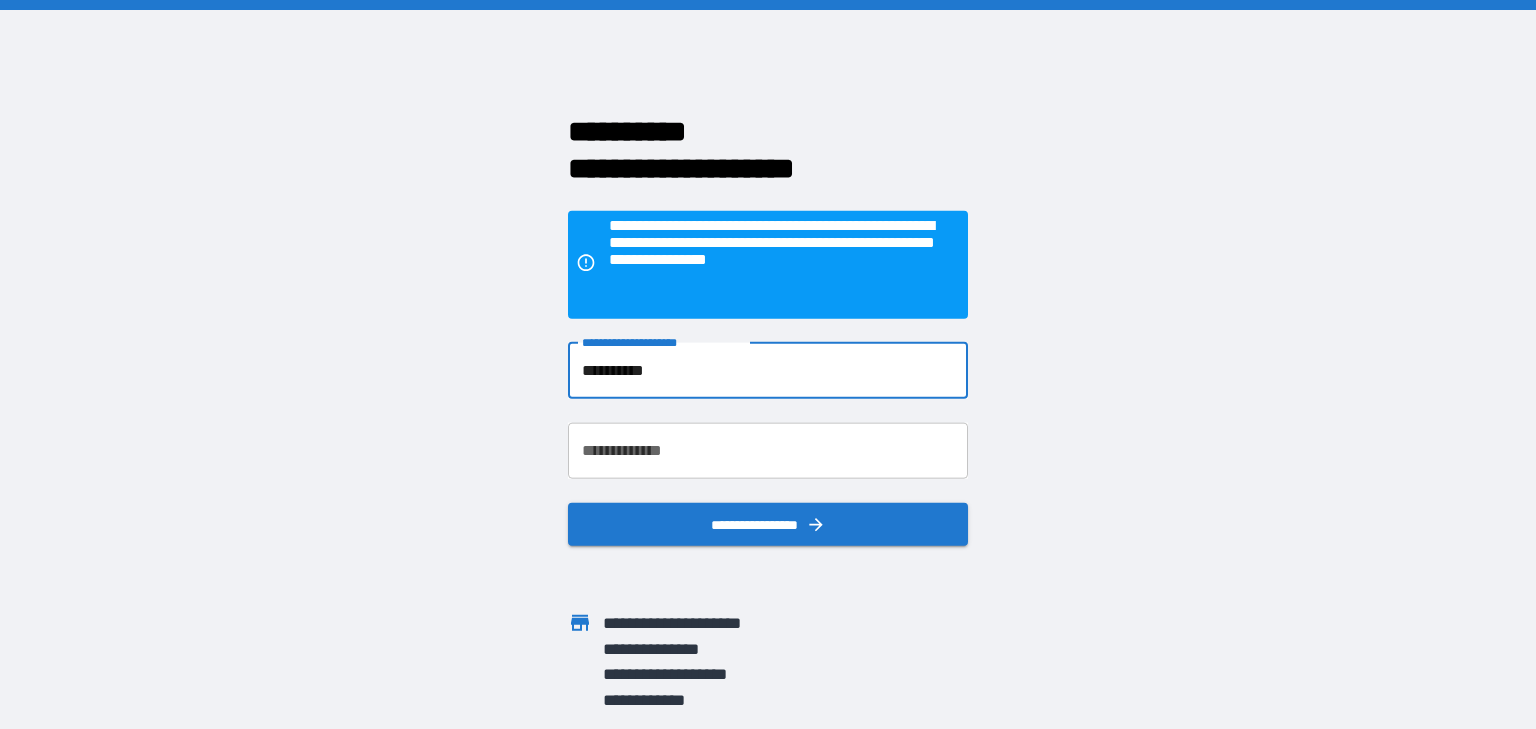 click on "**********" at bounding box center [768, 450] 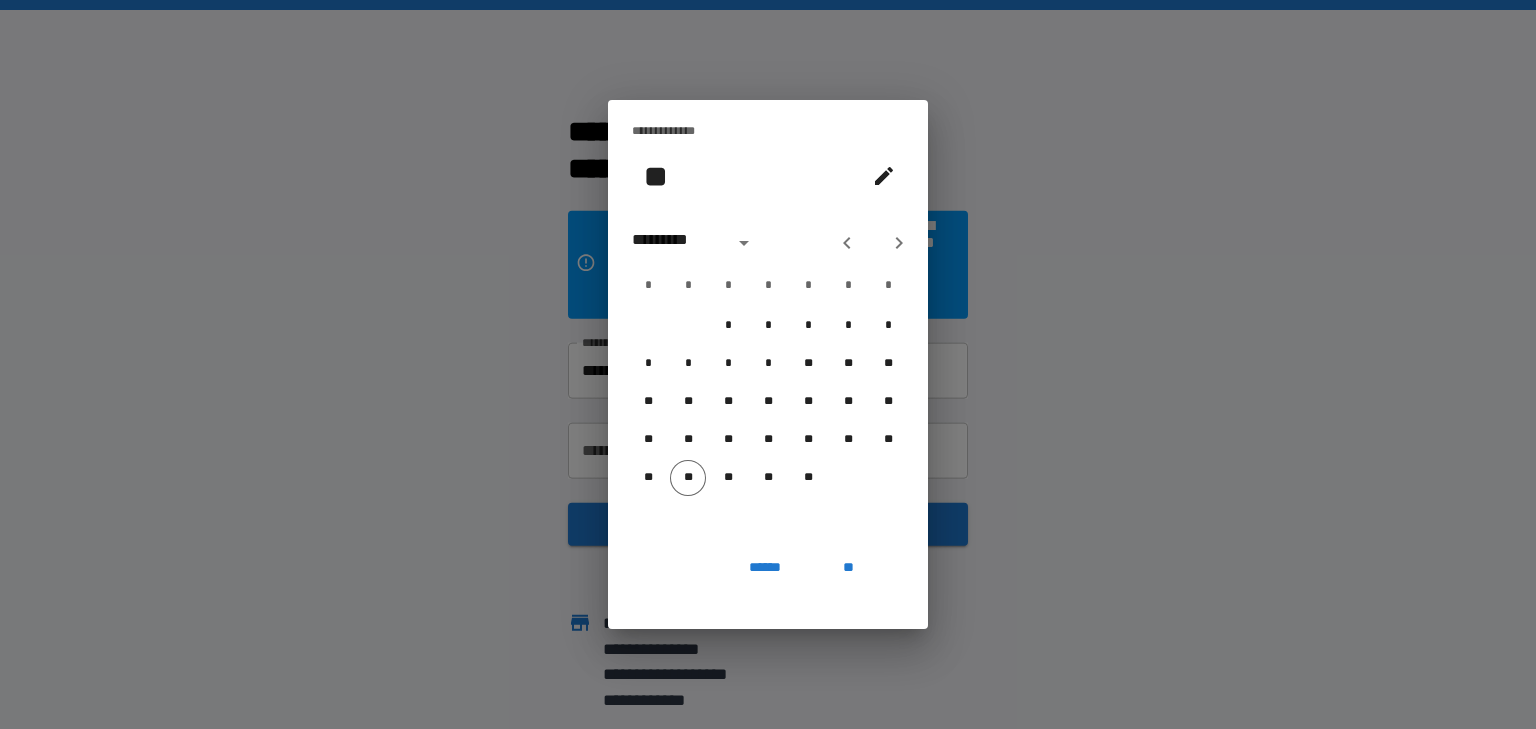 type 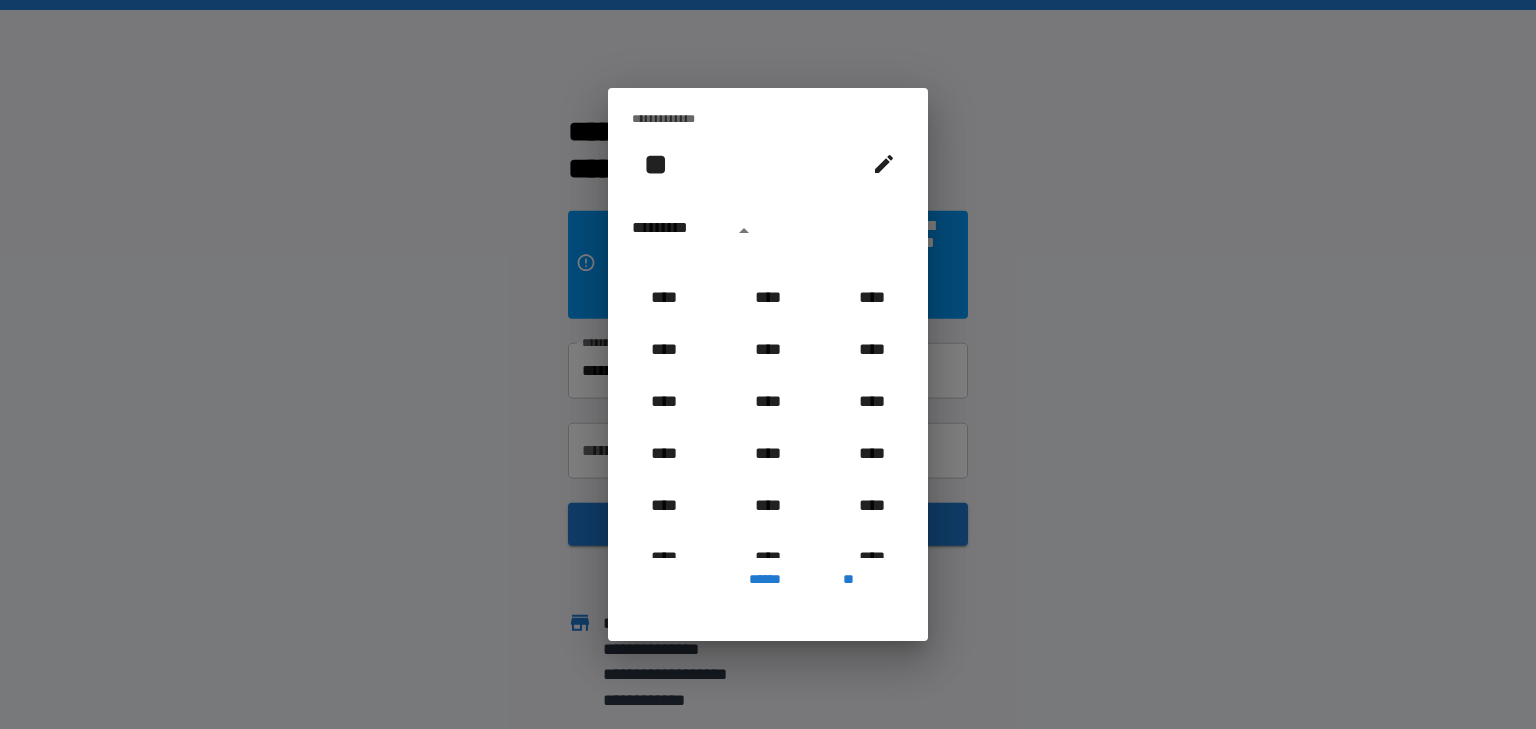 scroll, scrollTop: 1046, scrollLeft: 0, axis: vertical 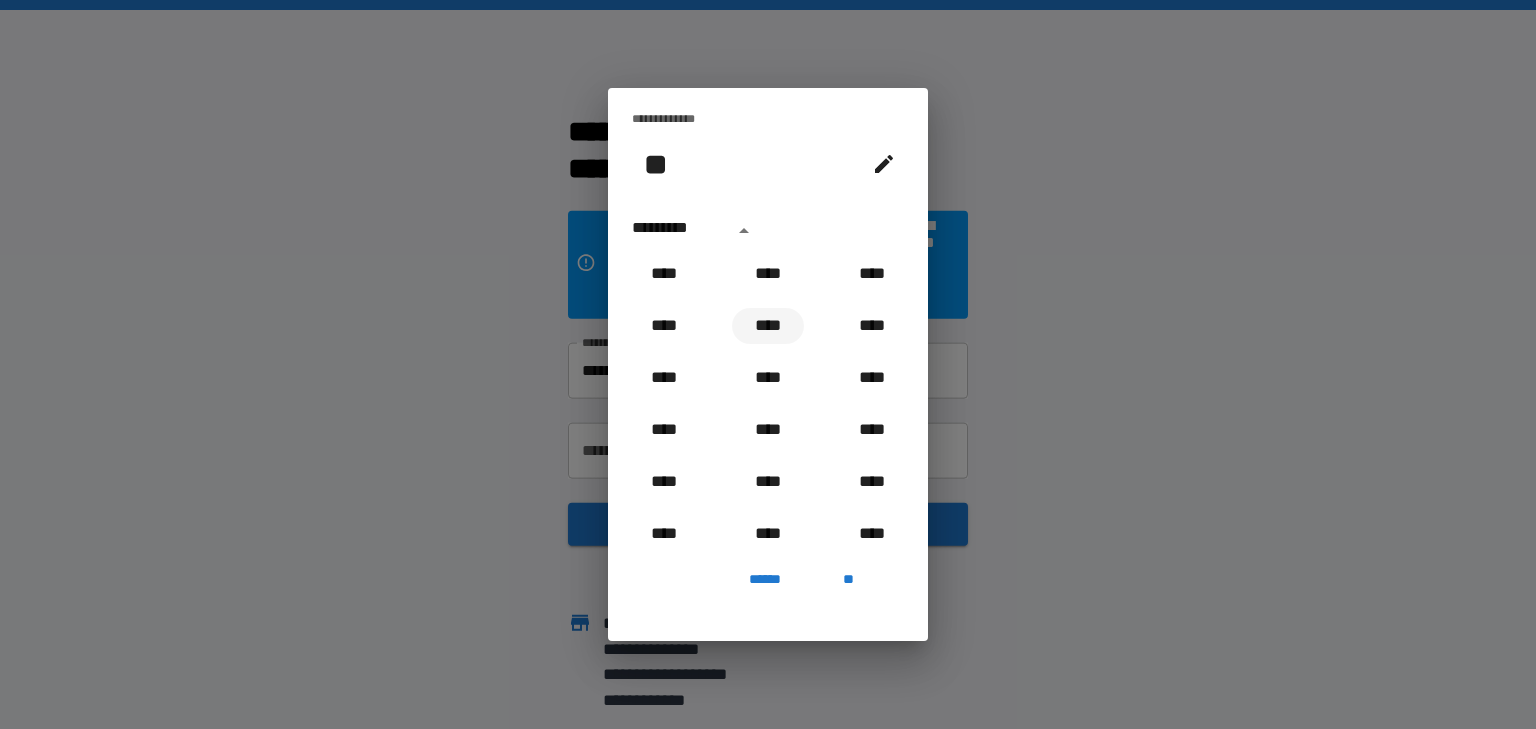 click on "****" at bounding box center [768, 326] 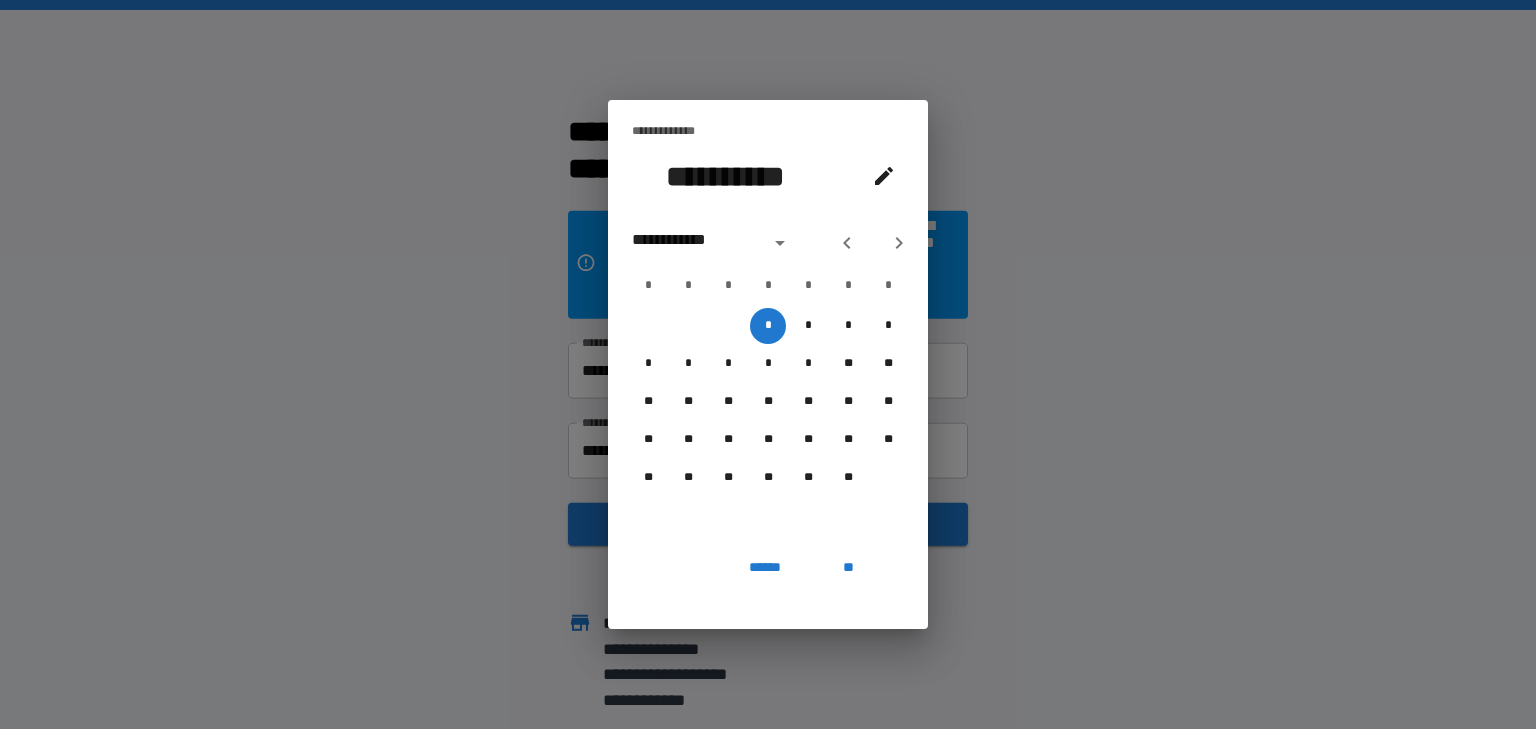 click 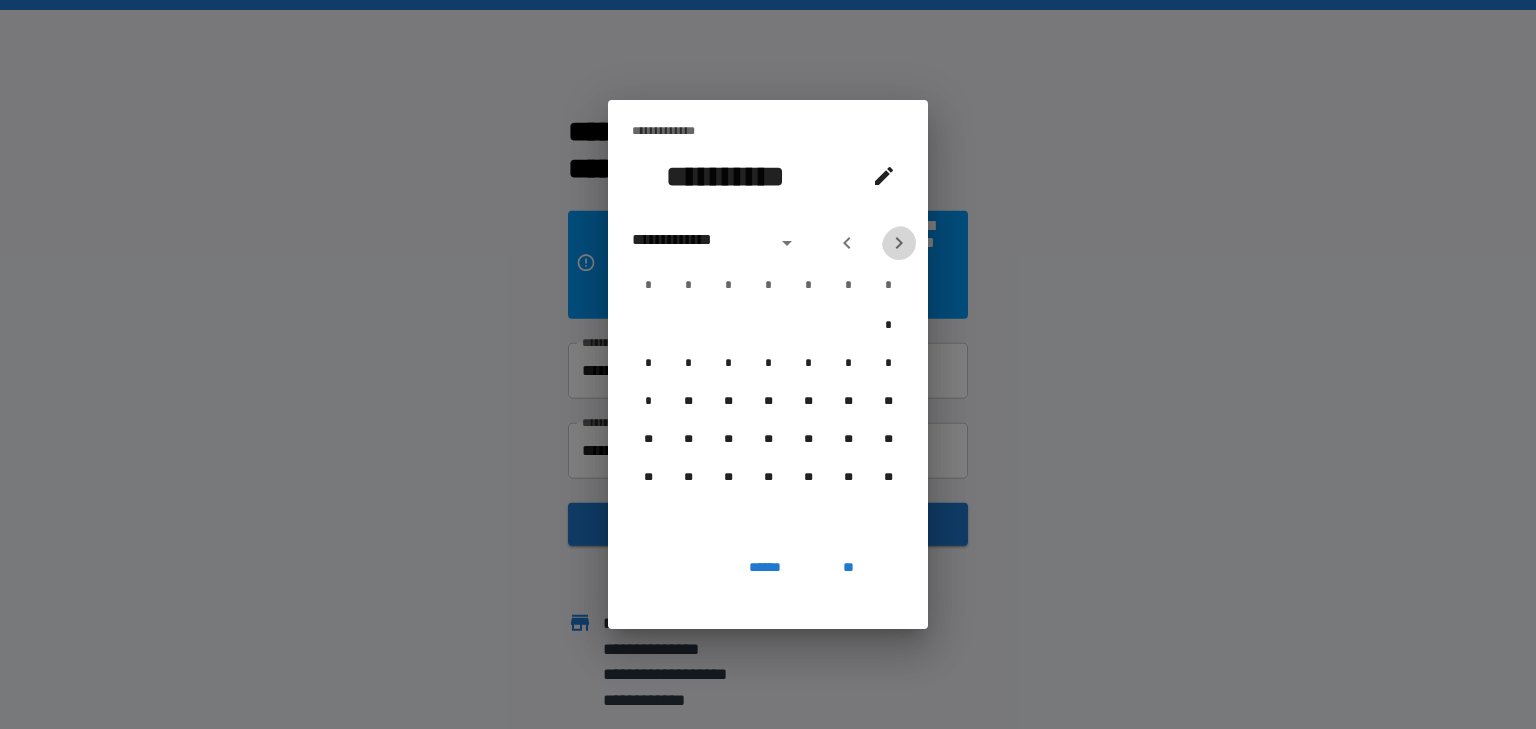 click 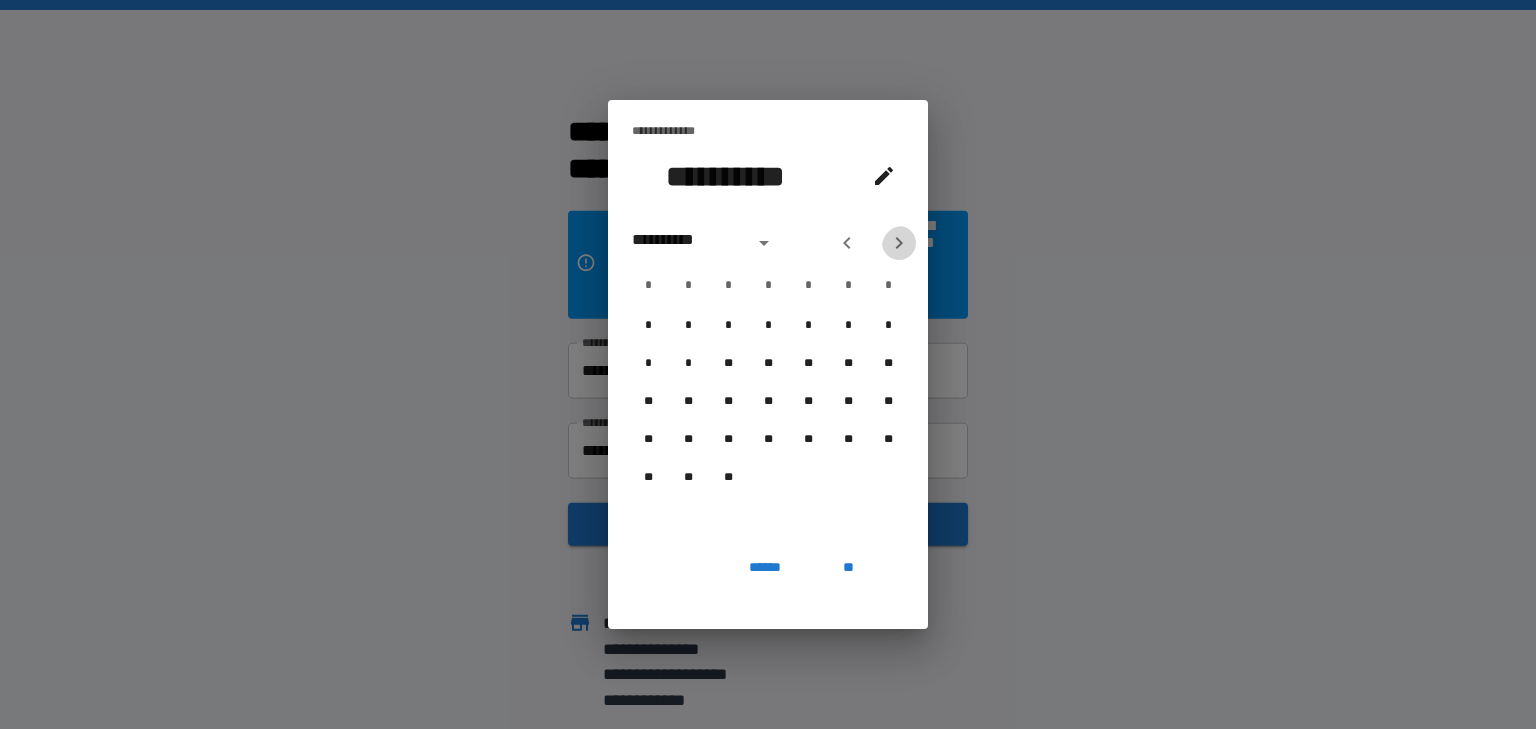 click 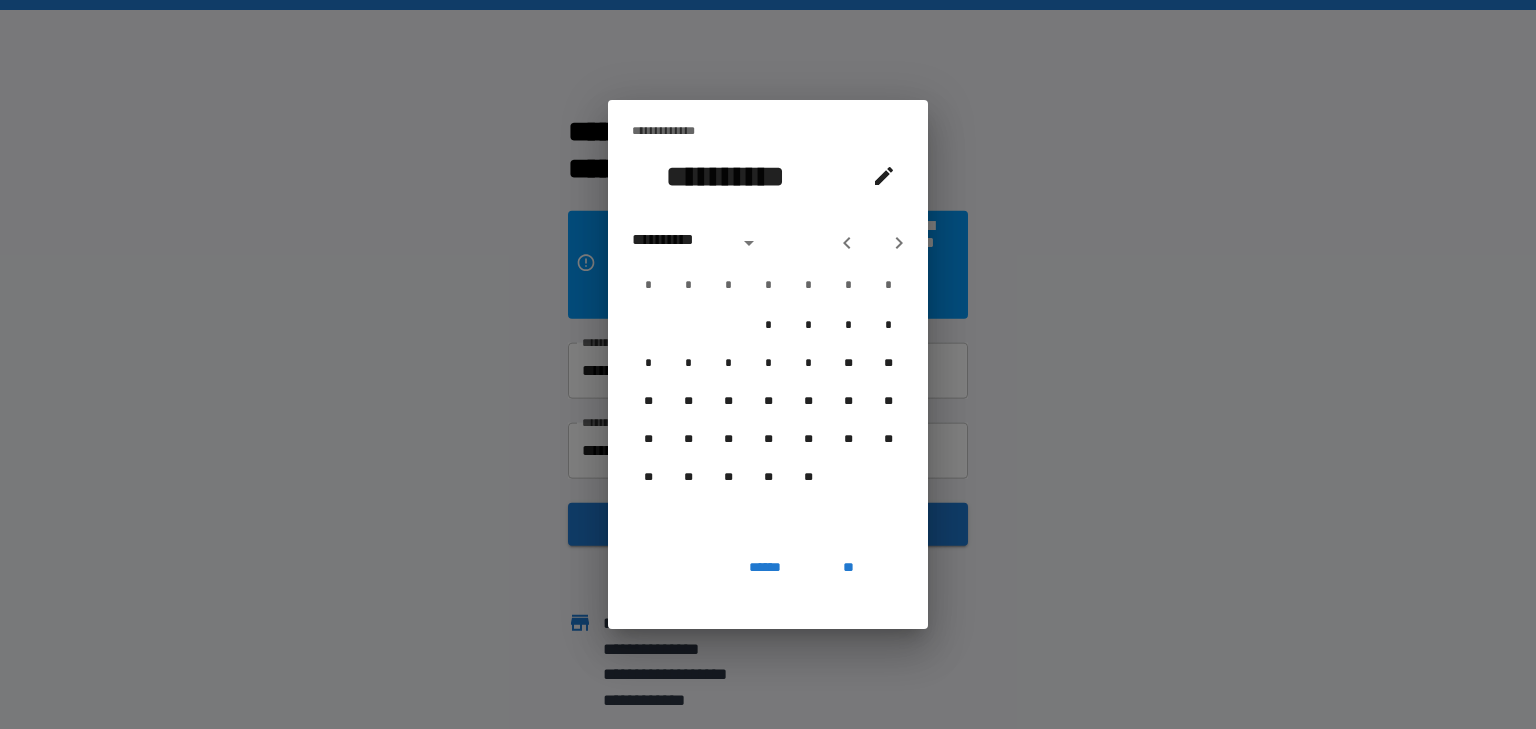 click 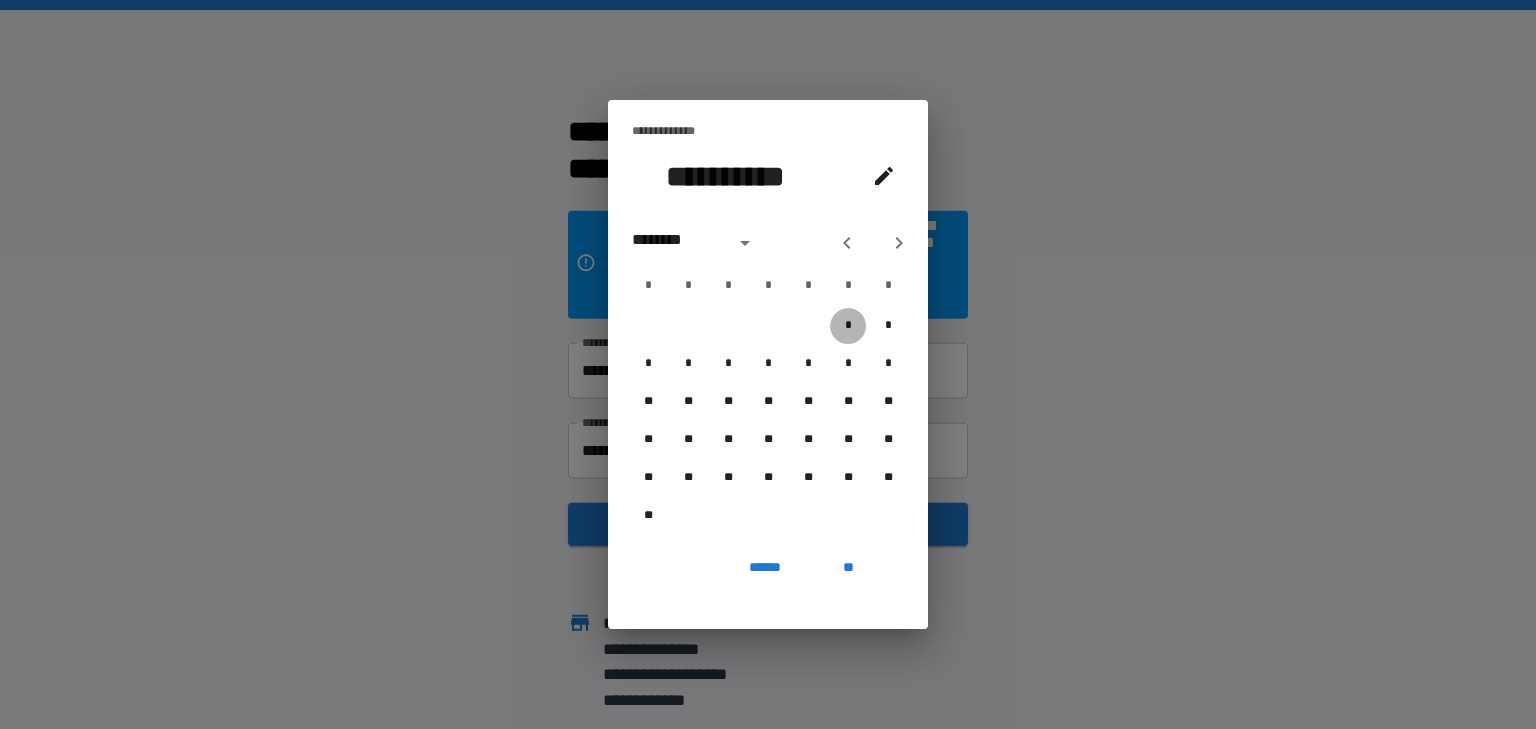 click on "*" at bounding box center [848, 326] 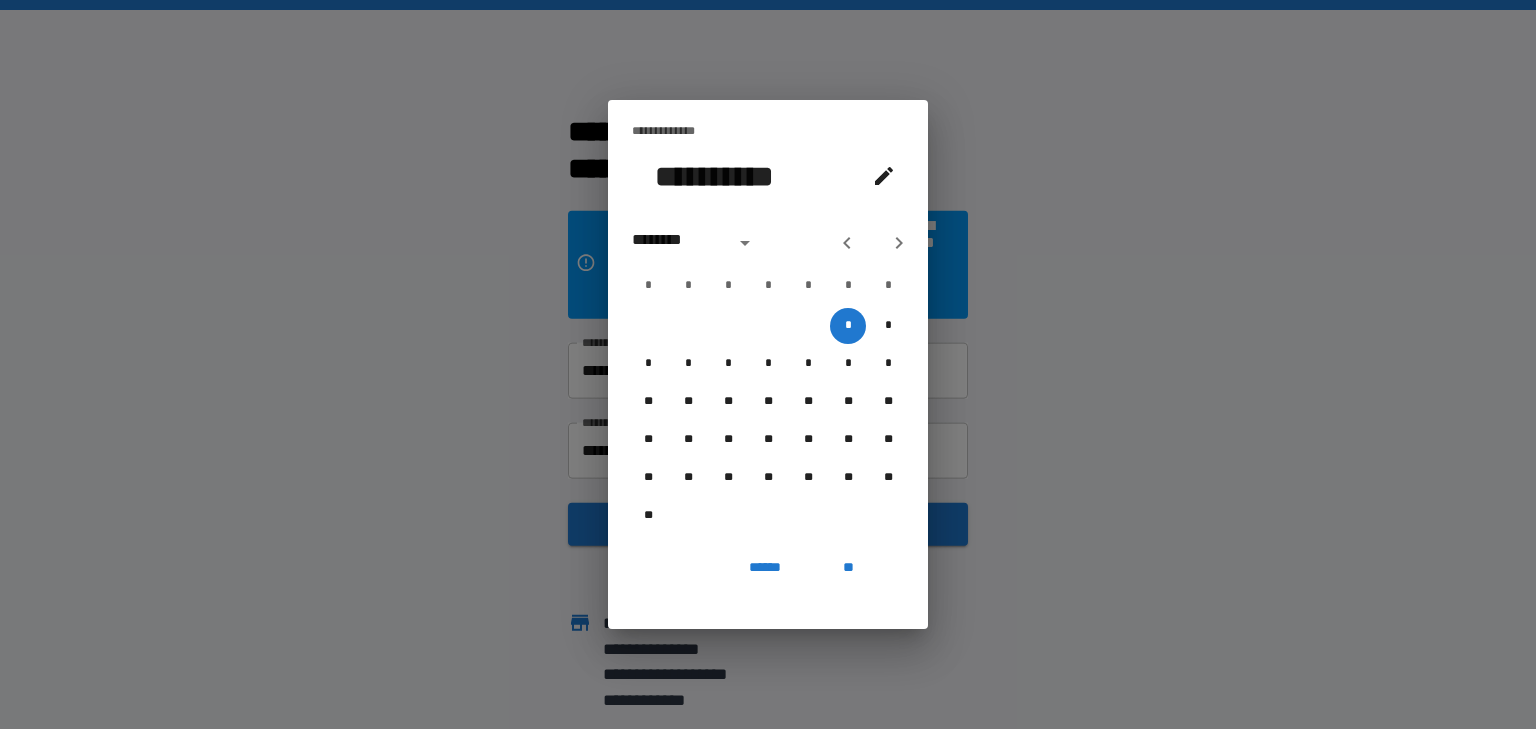 click on "**" at bounding box center (848, 567) 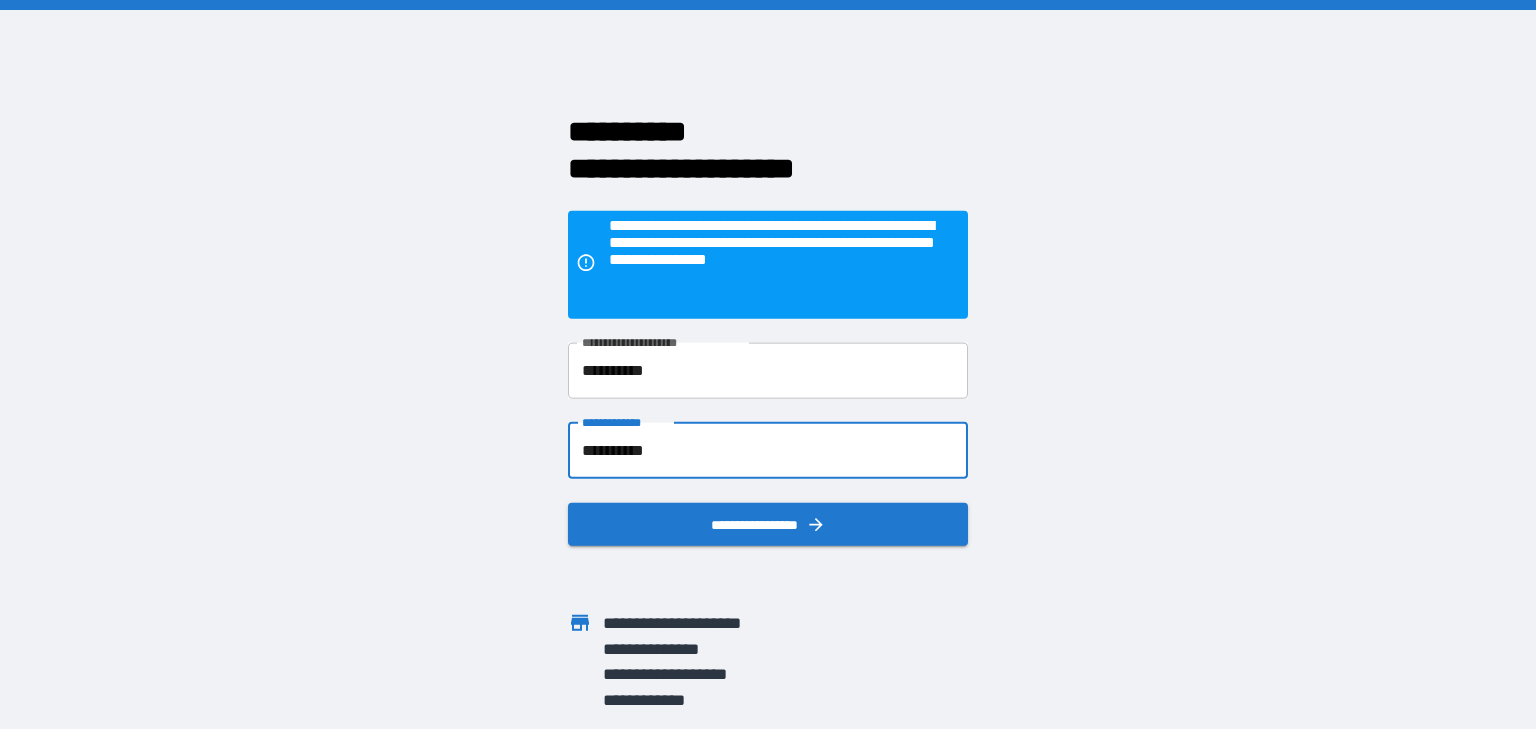 click on "**********" at bounding box center (768, 524) 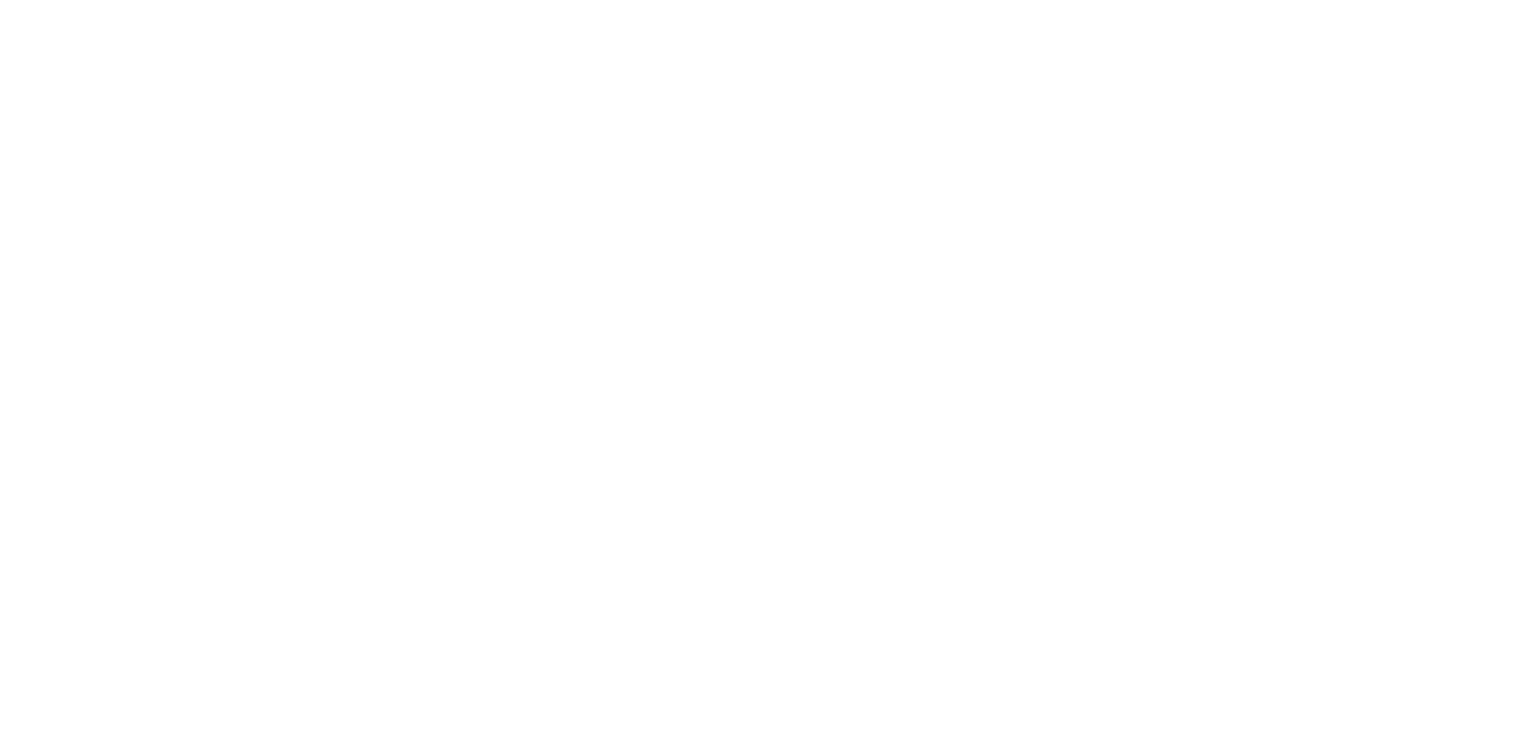 scroll, scrollTop: 0, scrollLeft: 0, axis: both 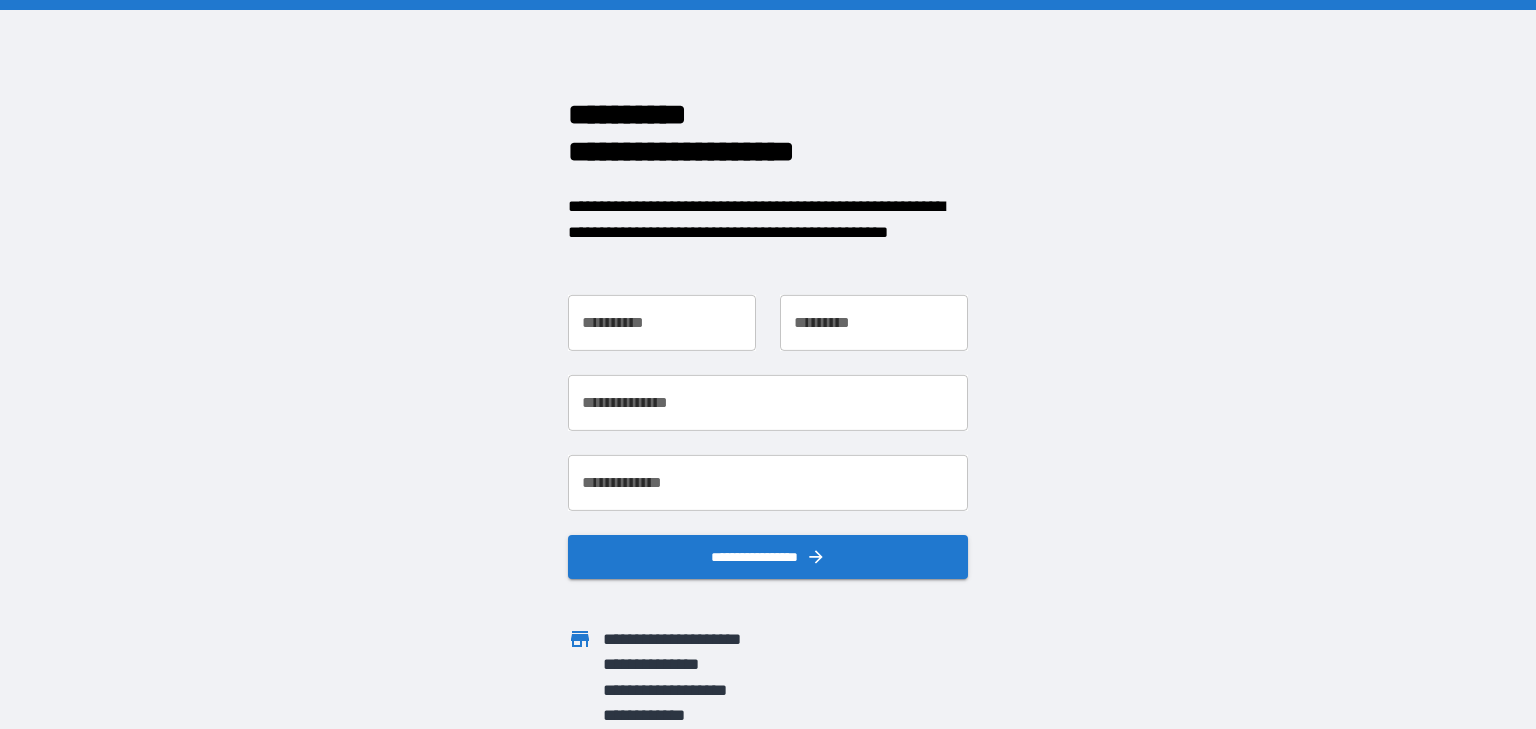 click on "**********" at bounding box center (662, 323) 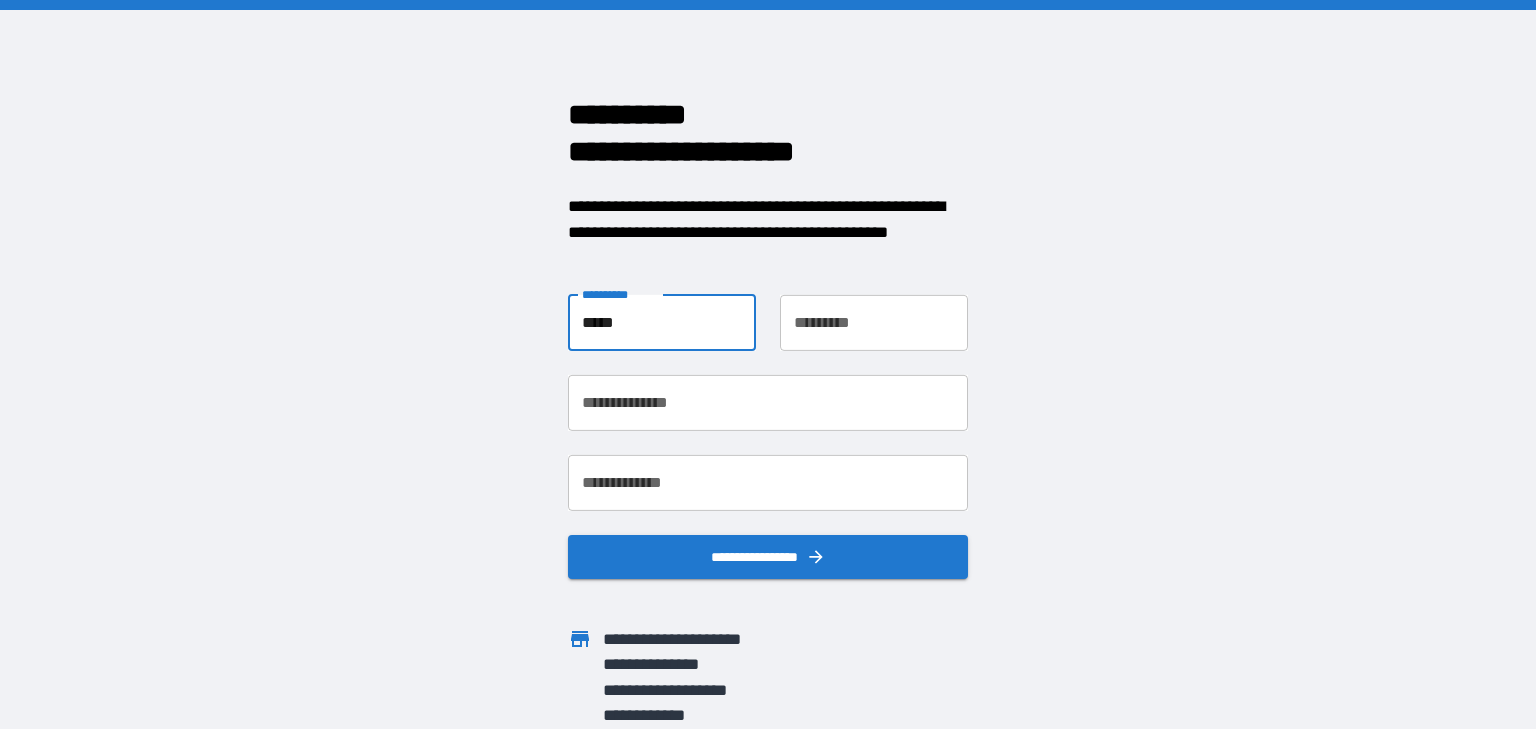 type on "*****" 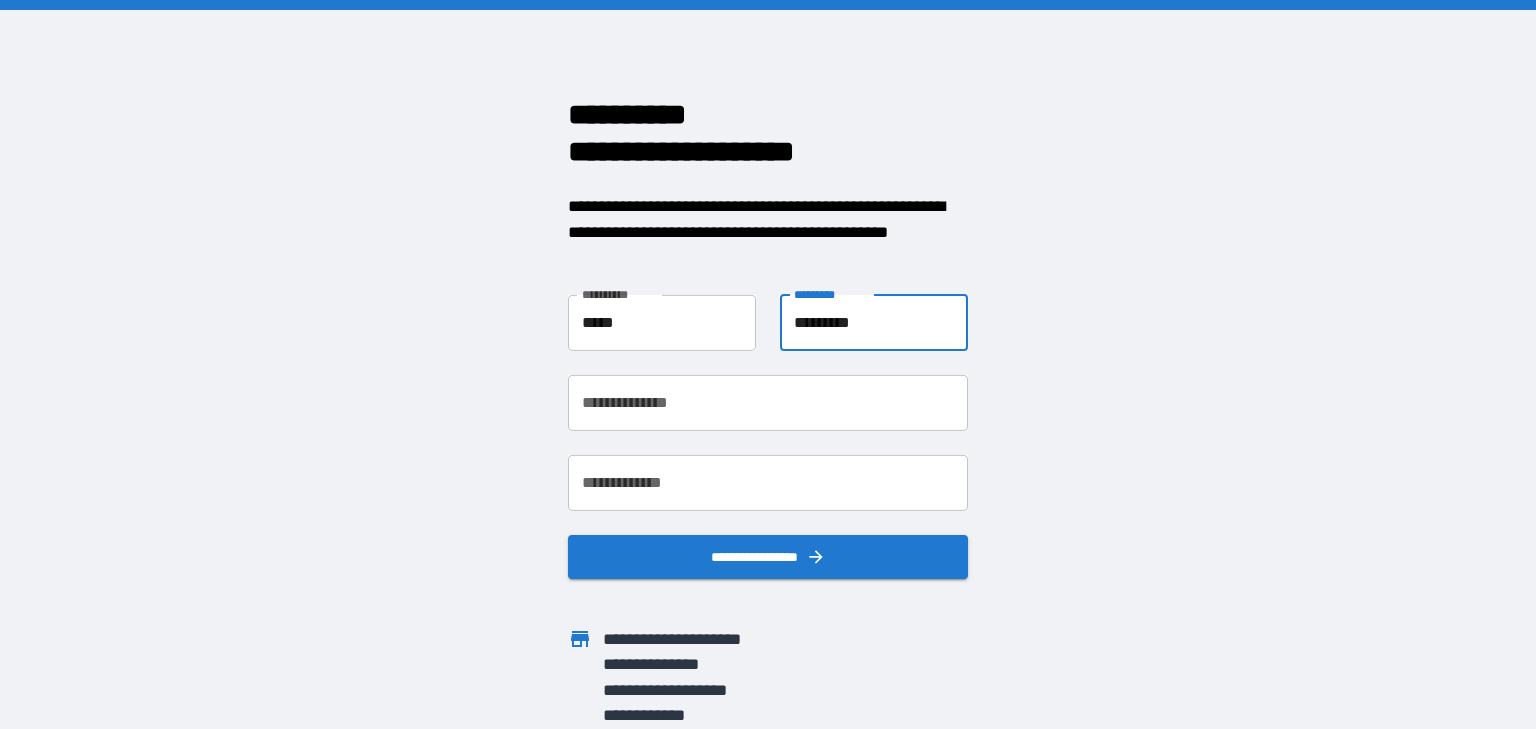 type on "*********" 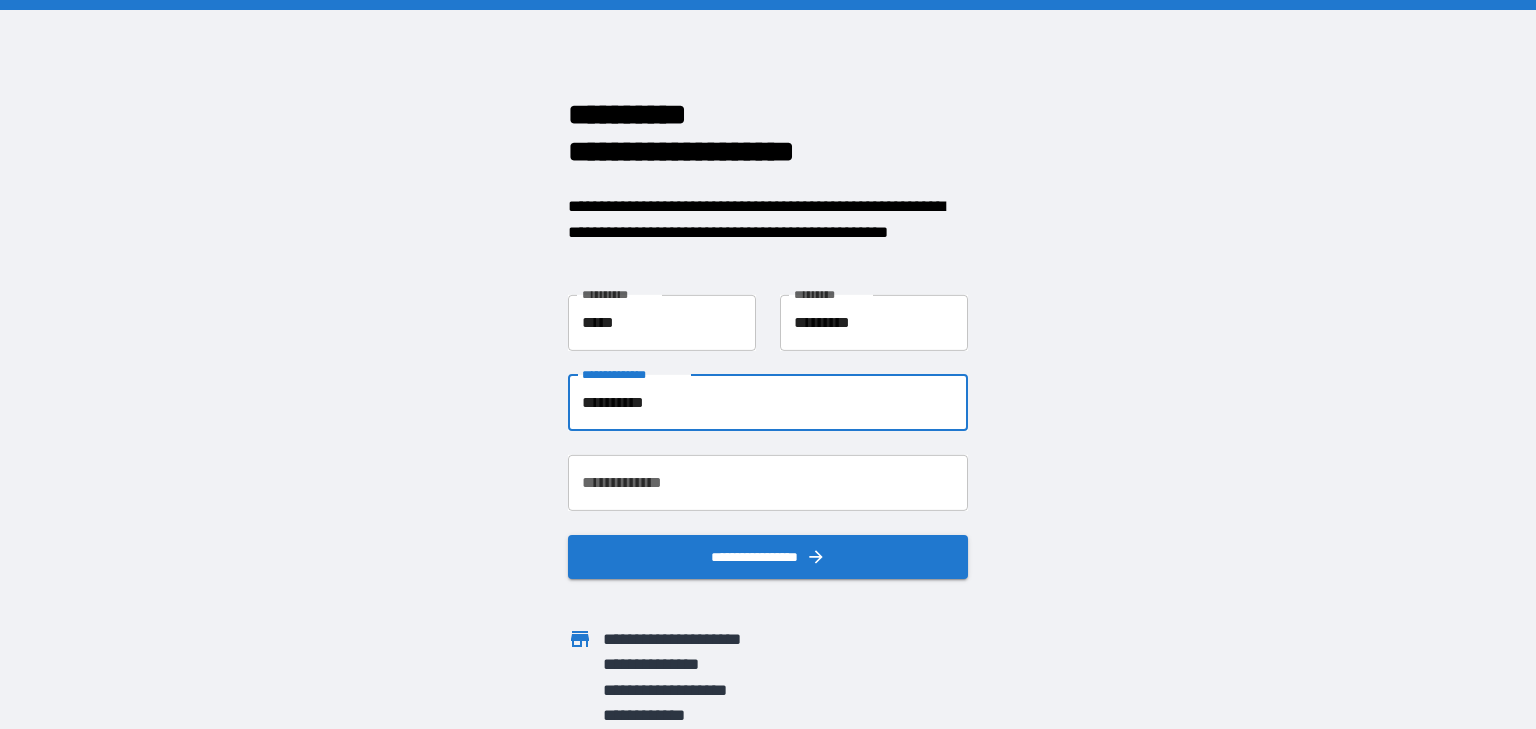 type on "**********" 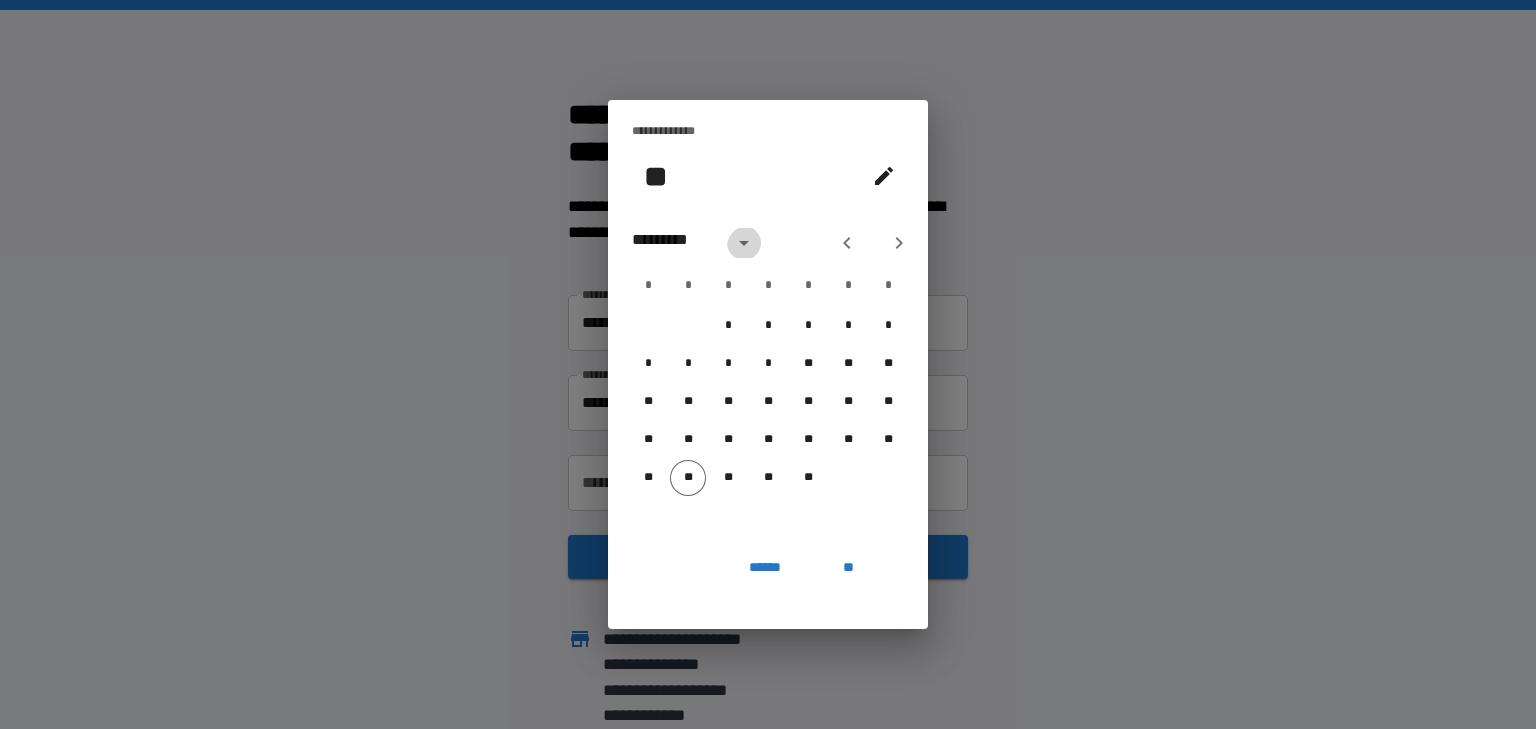click 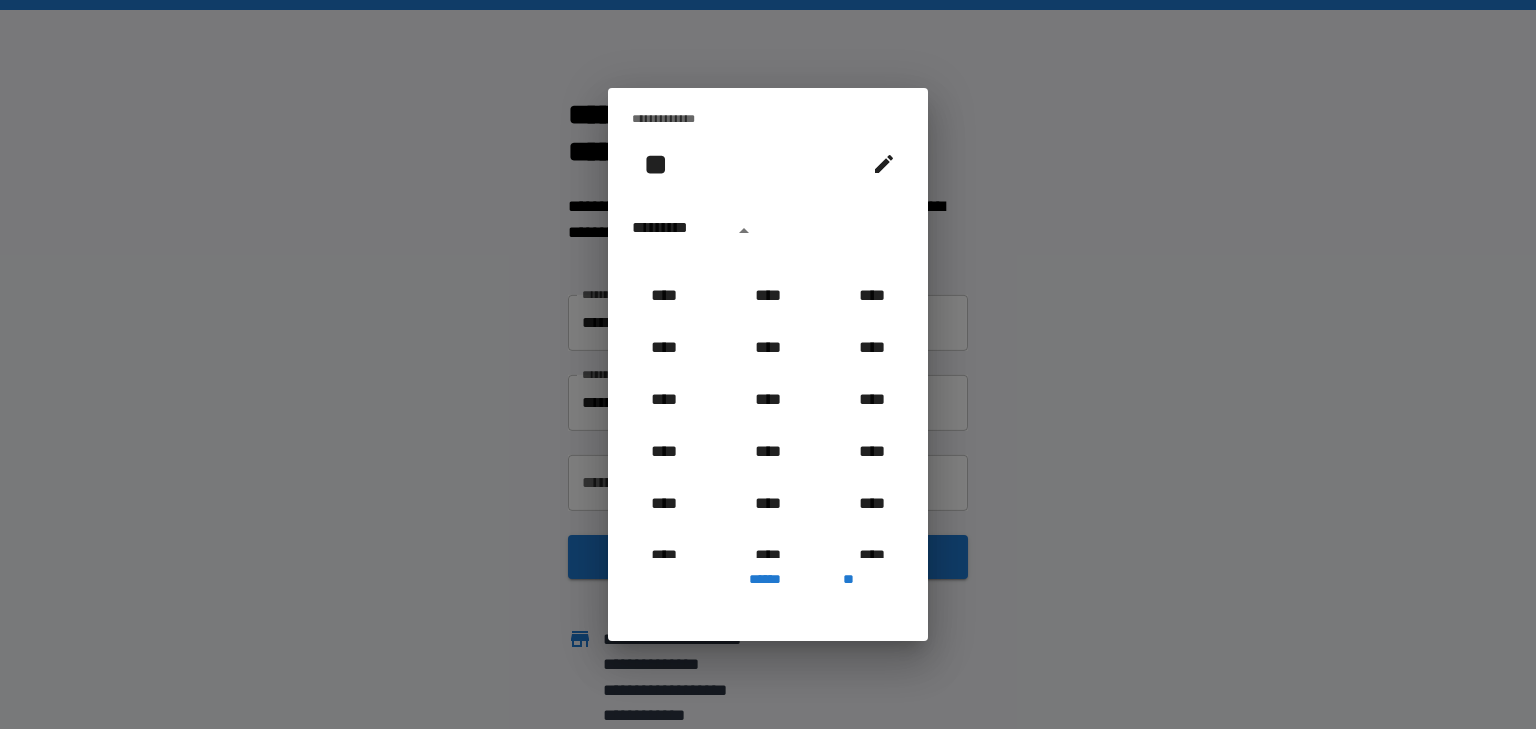 scroll, scrollTop: 966, scrollLeft: 0, axis: vertical 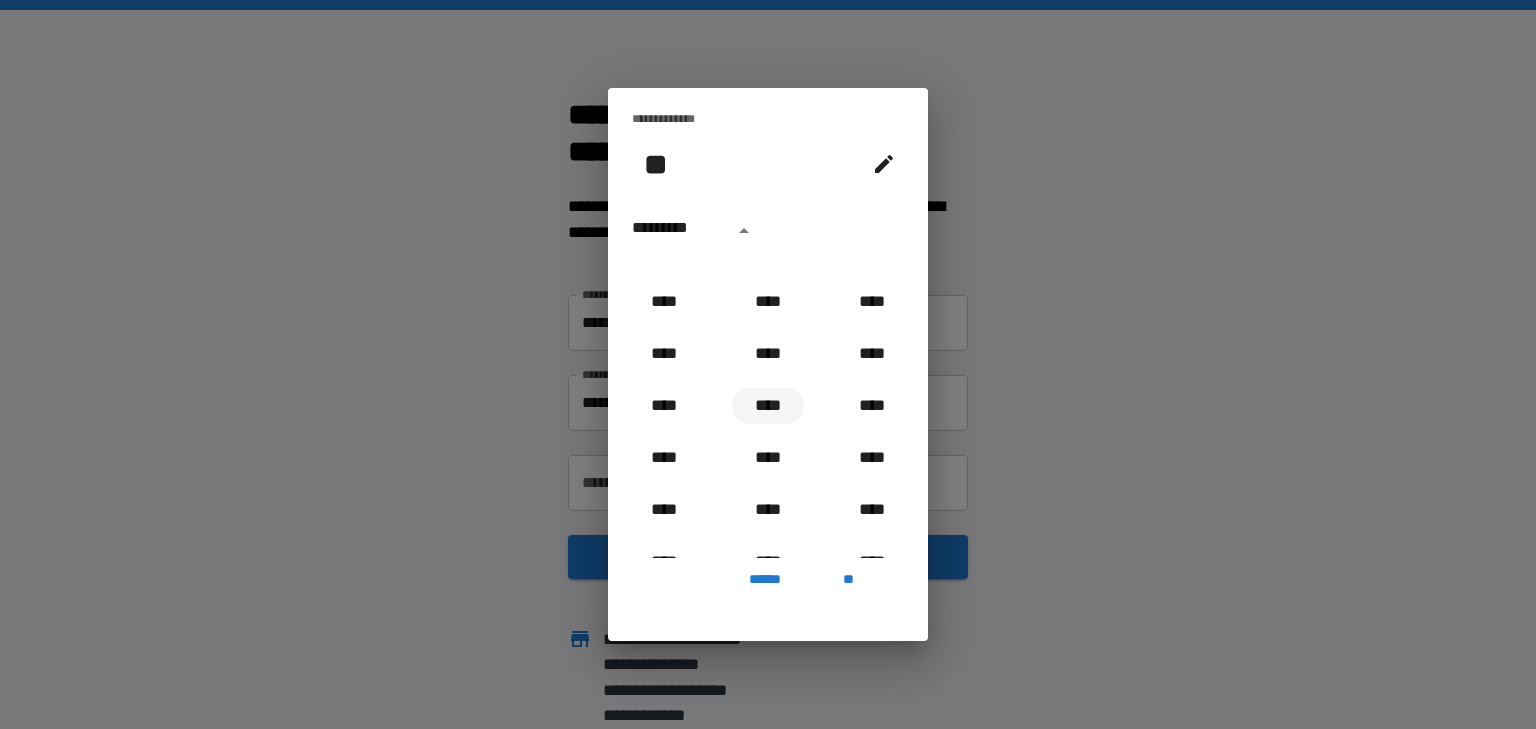 click on "****" at bounding box center (768, 406) 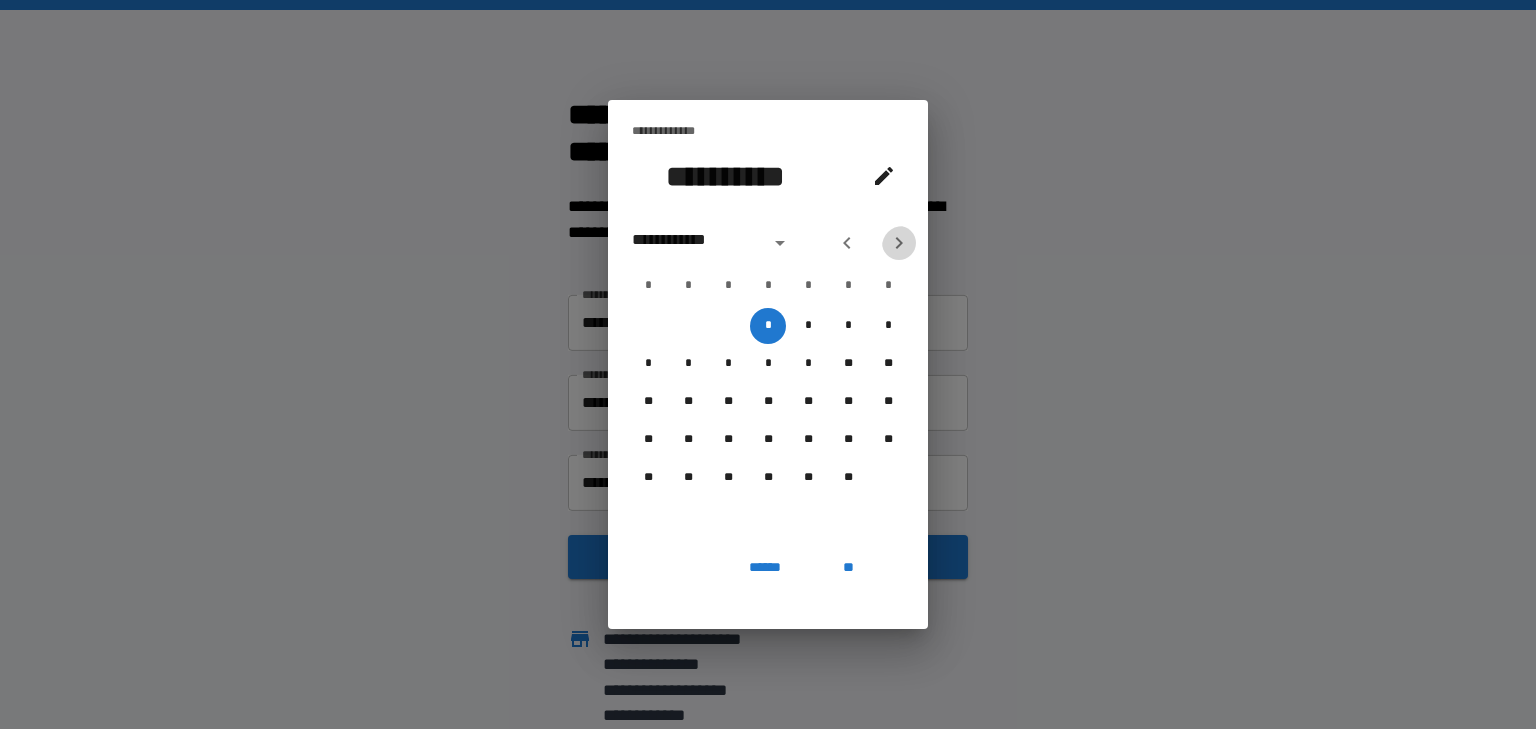 click 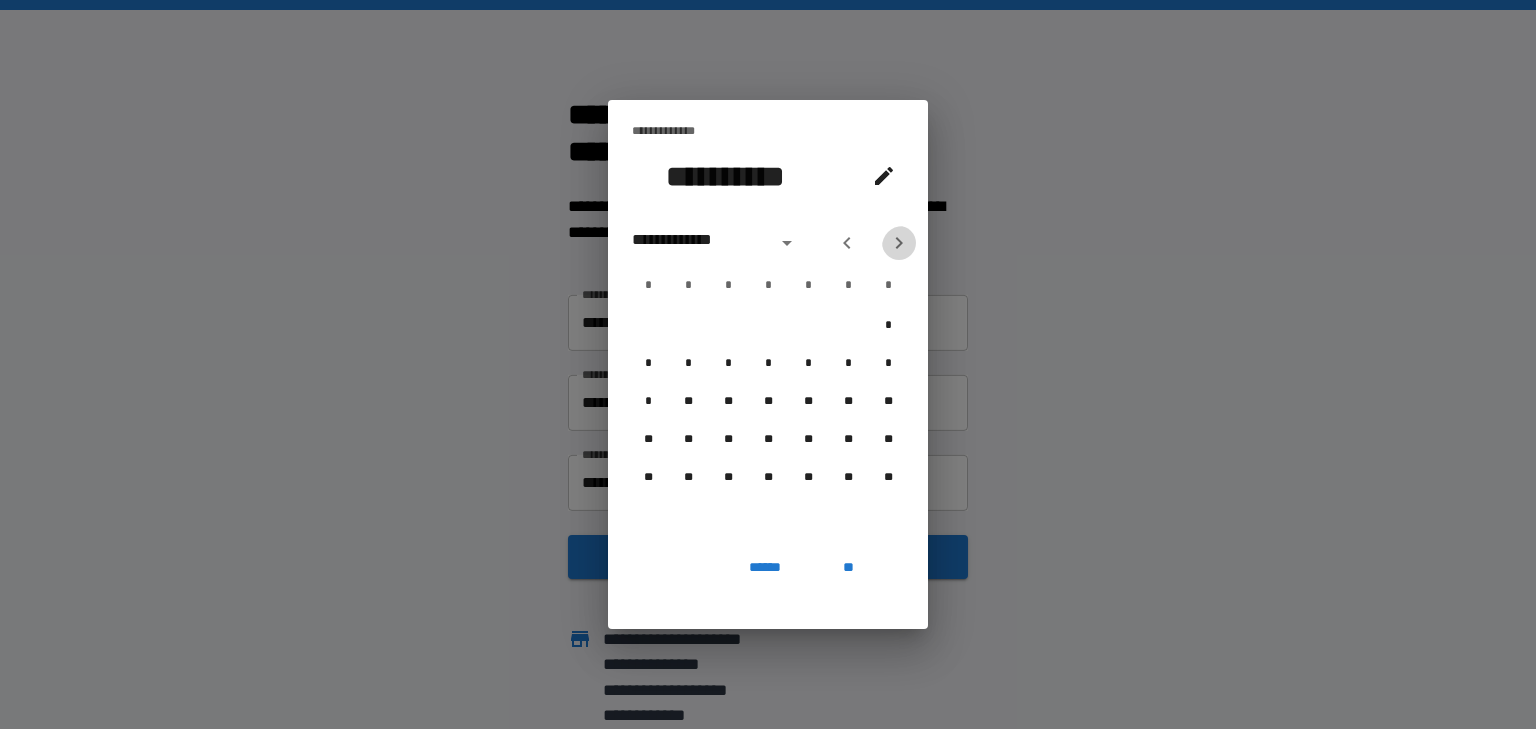 click 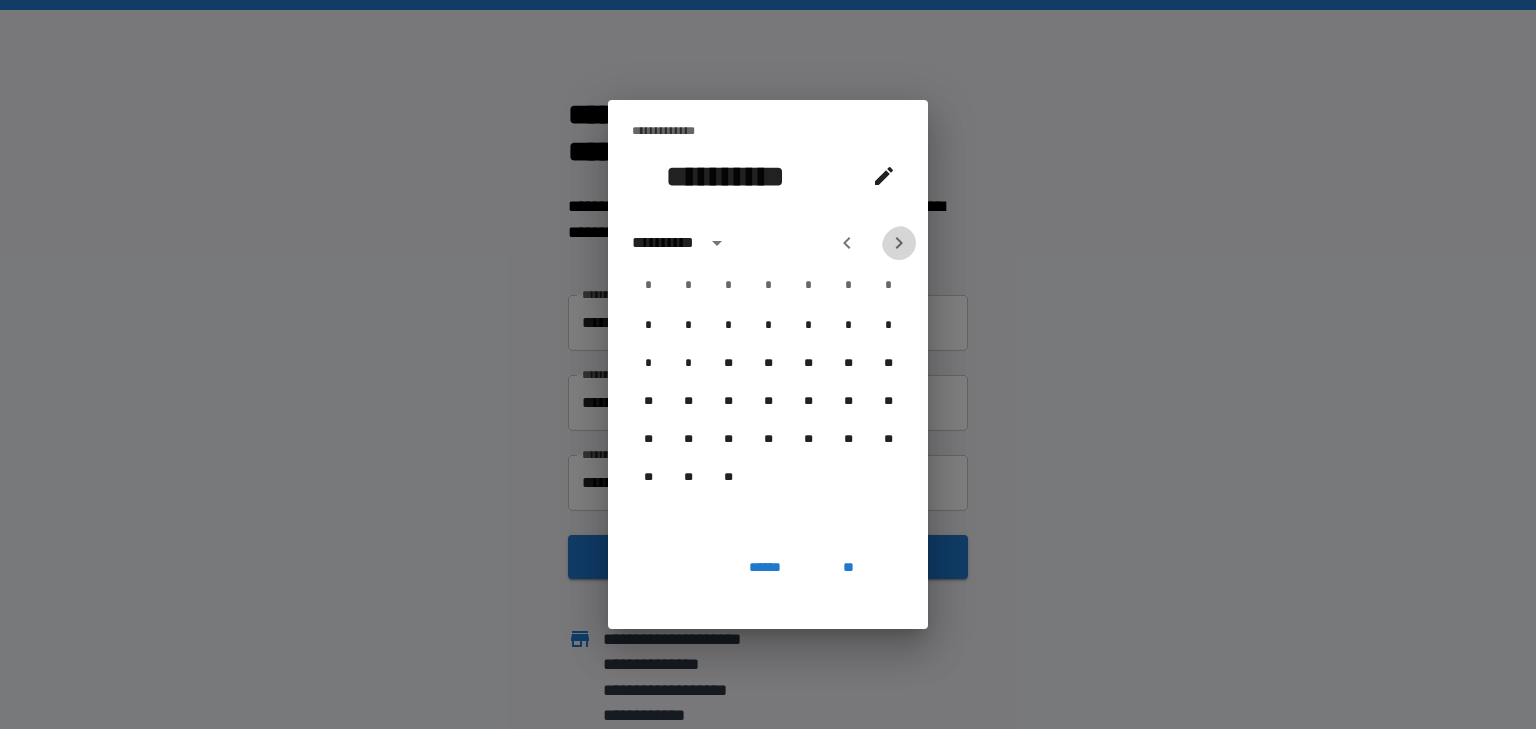 click 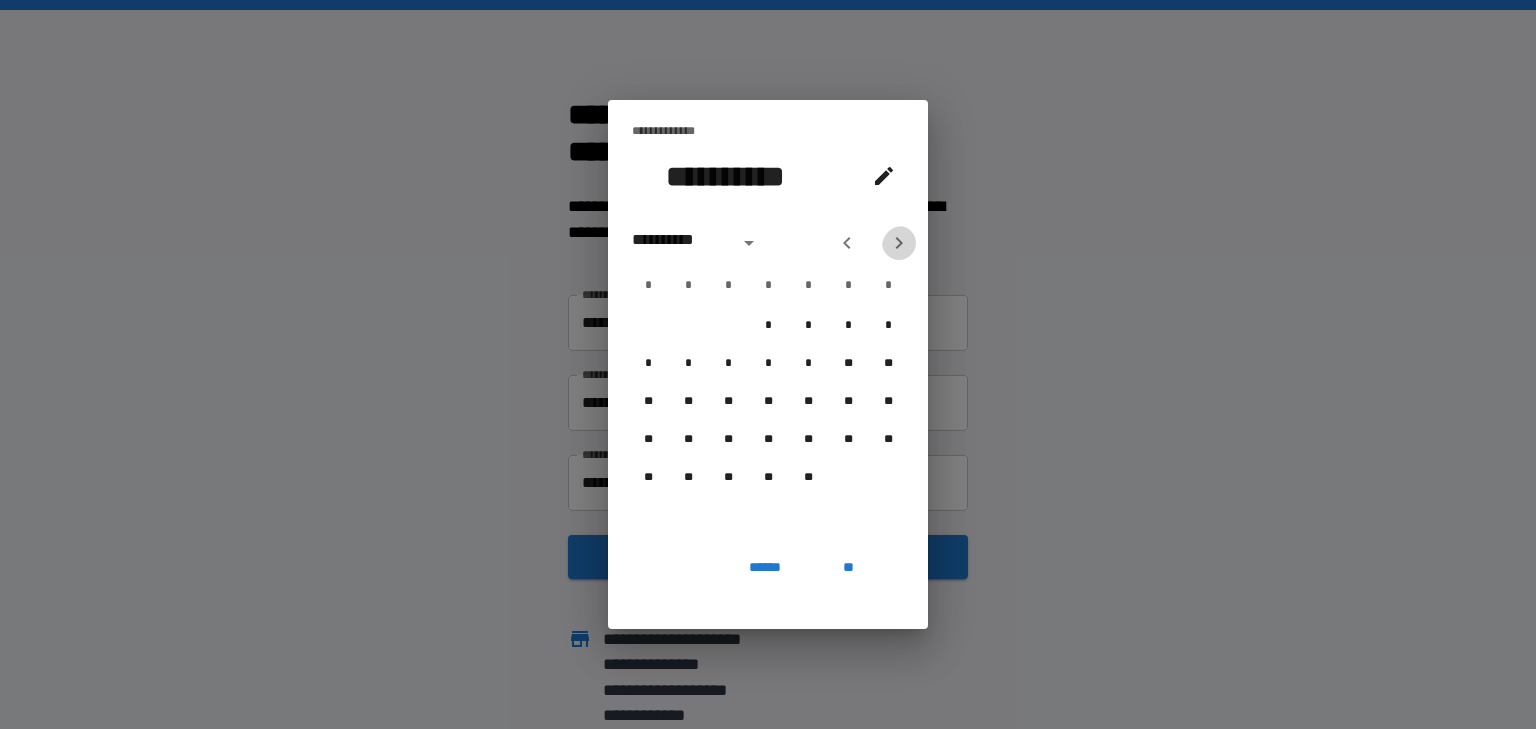 click 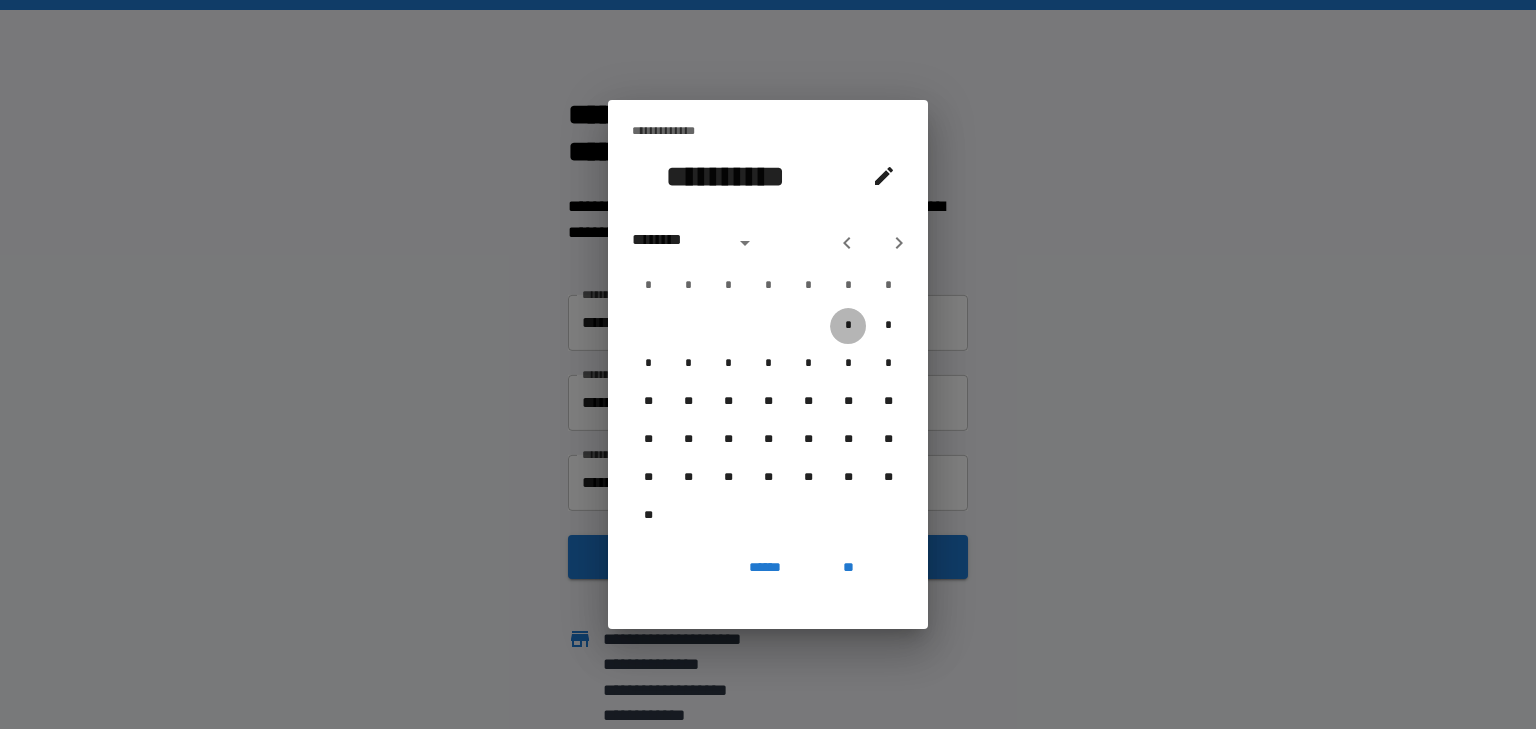 click on "*" at bounding box center [848, 326] 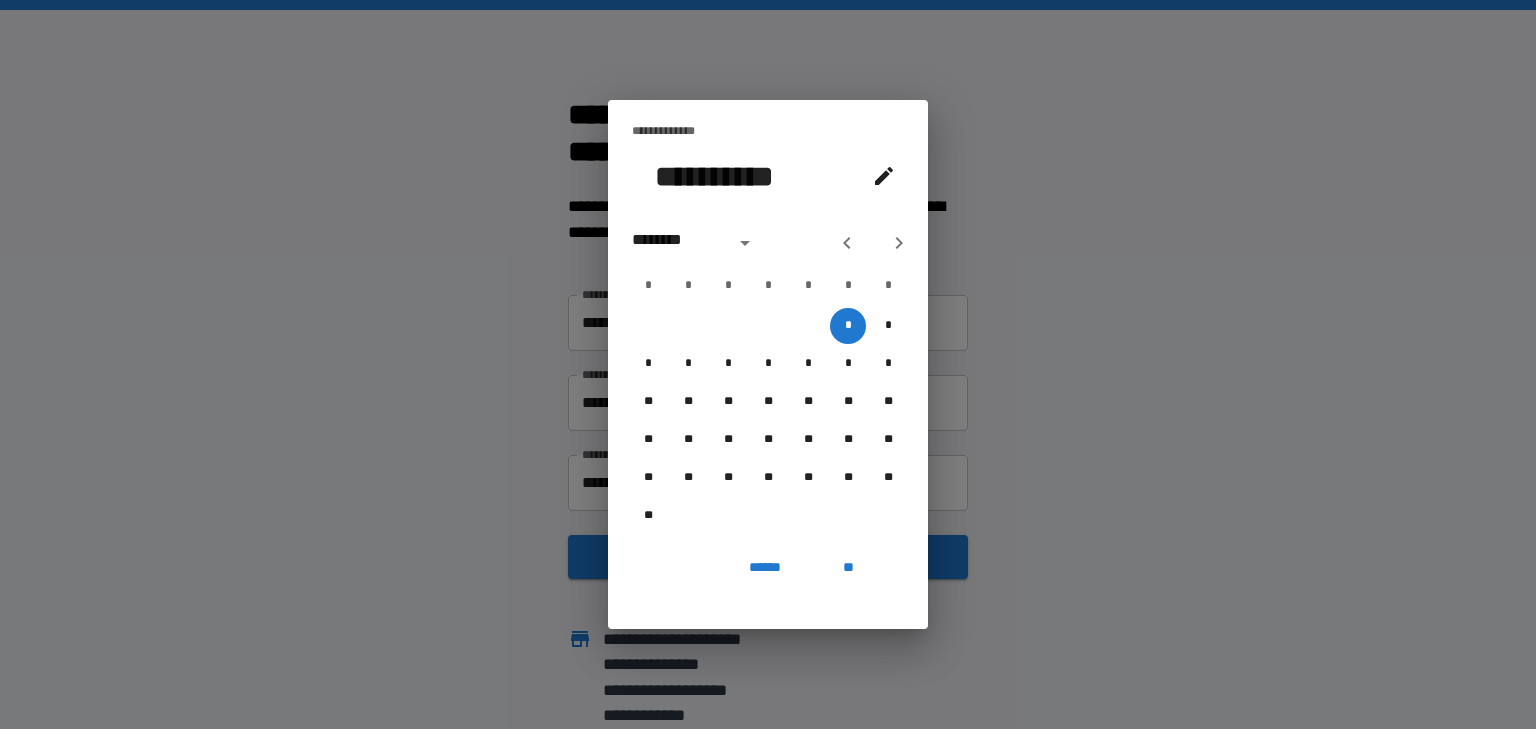 click on "**" at bounding box center (848, 567) 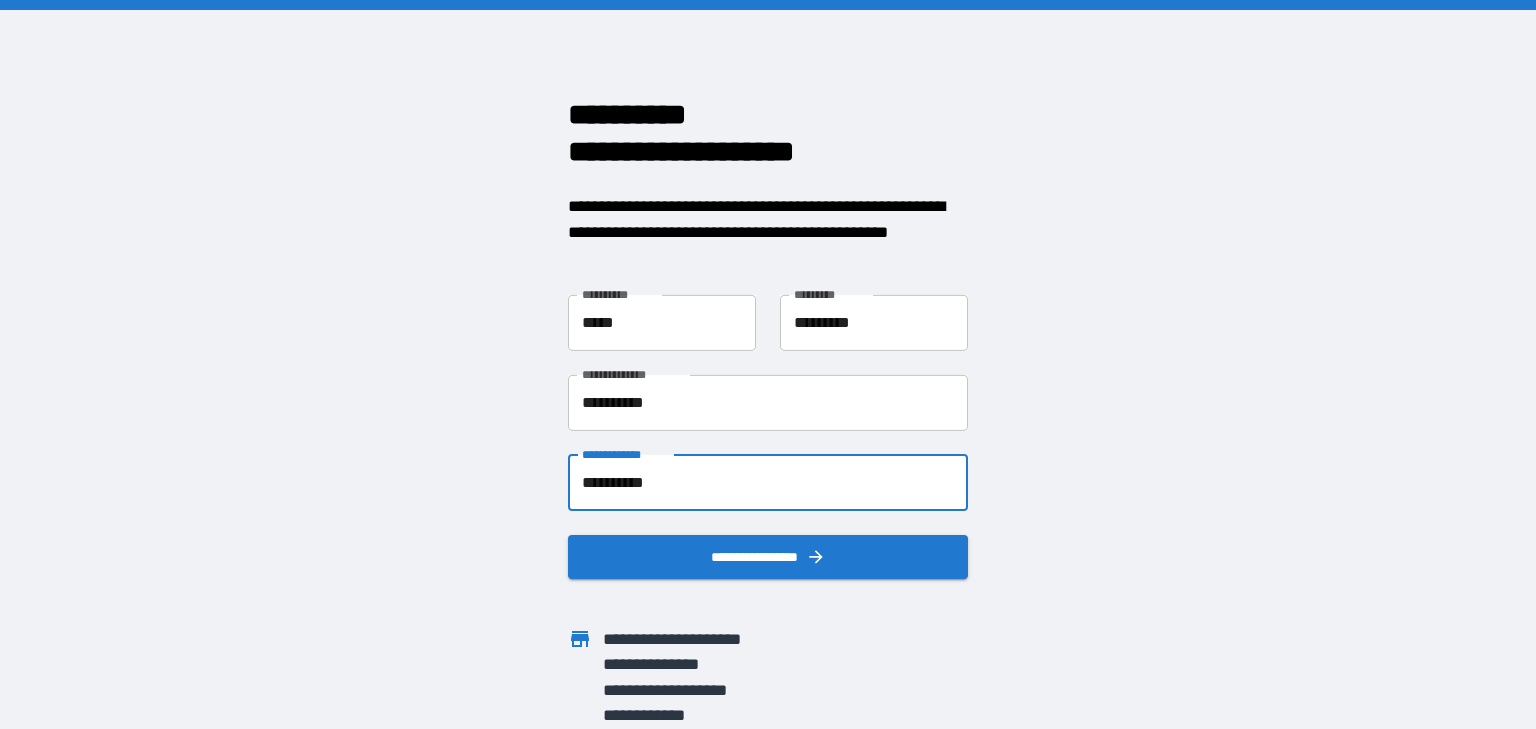 click on "**********" at bounding box center (768, 557) 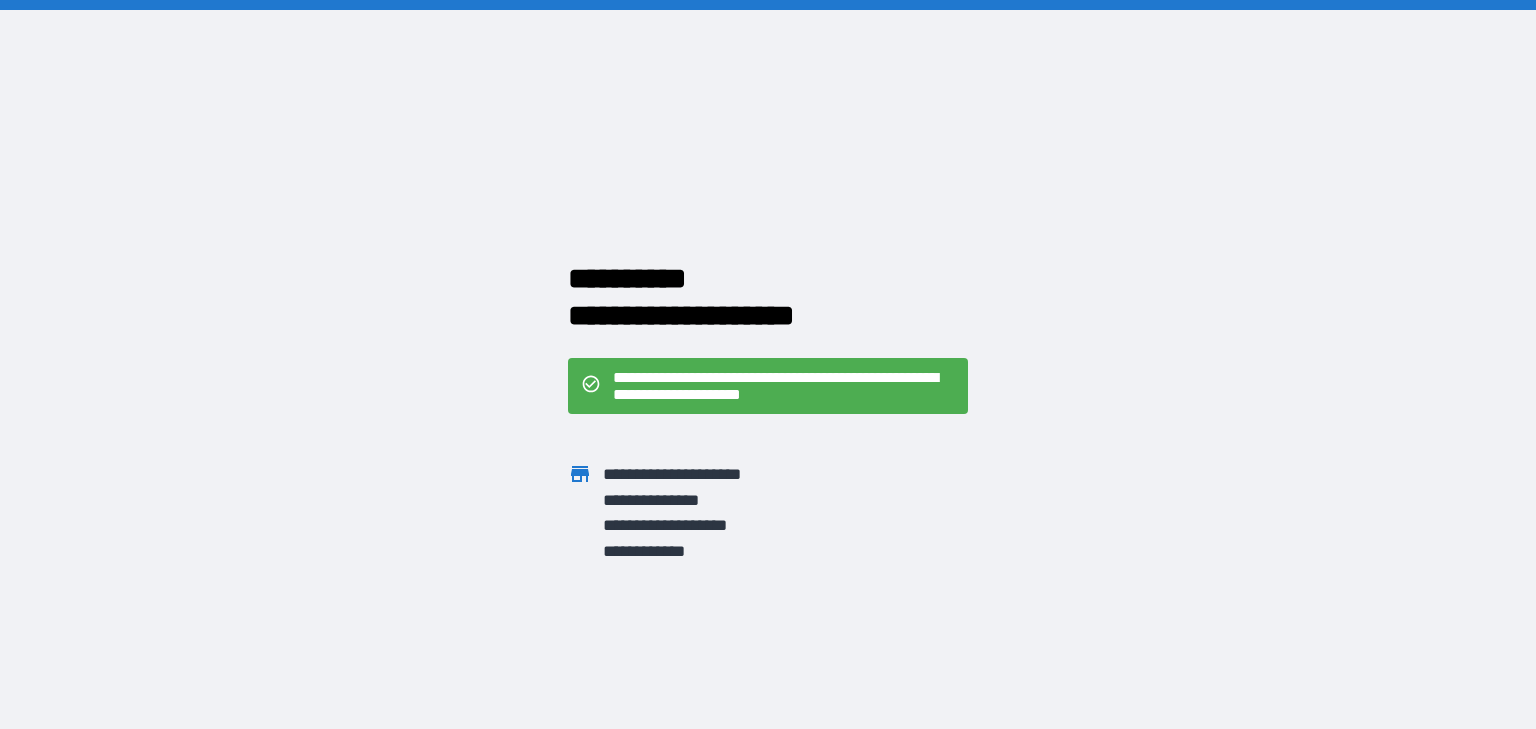 scroll, scrollTop: 0, scrollLeft: 0, axis: both 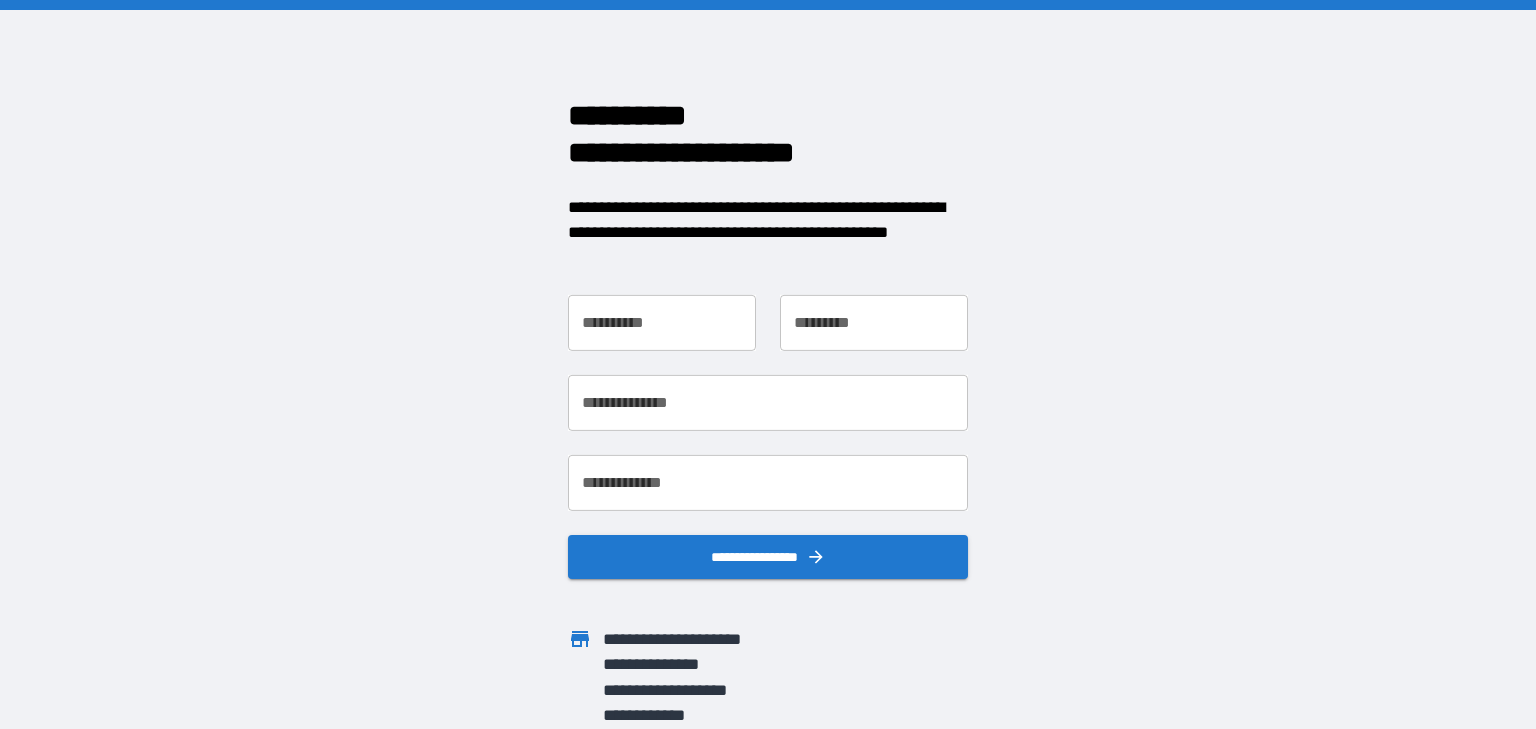 click on "**********" at bounding box center (662, 323) 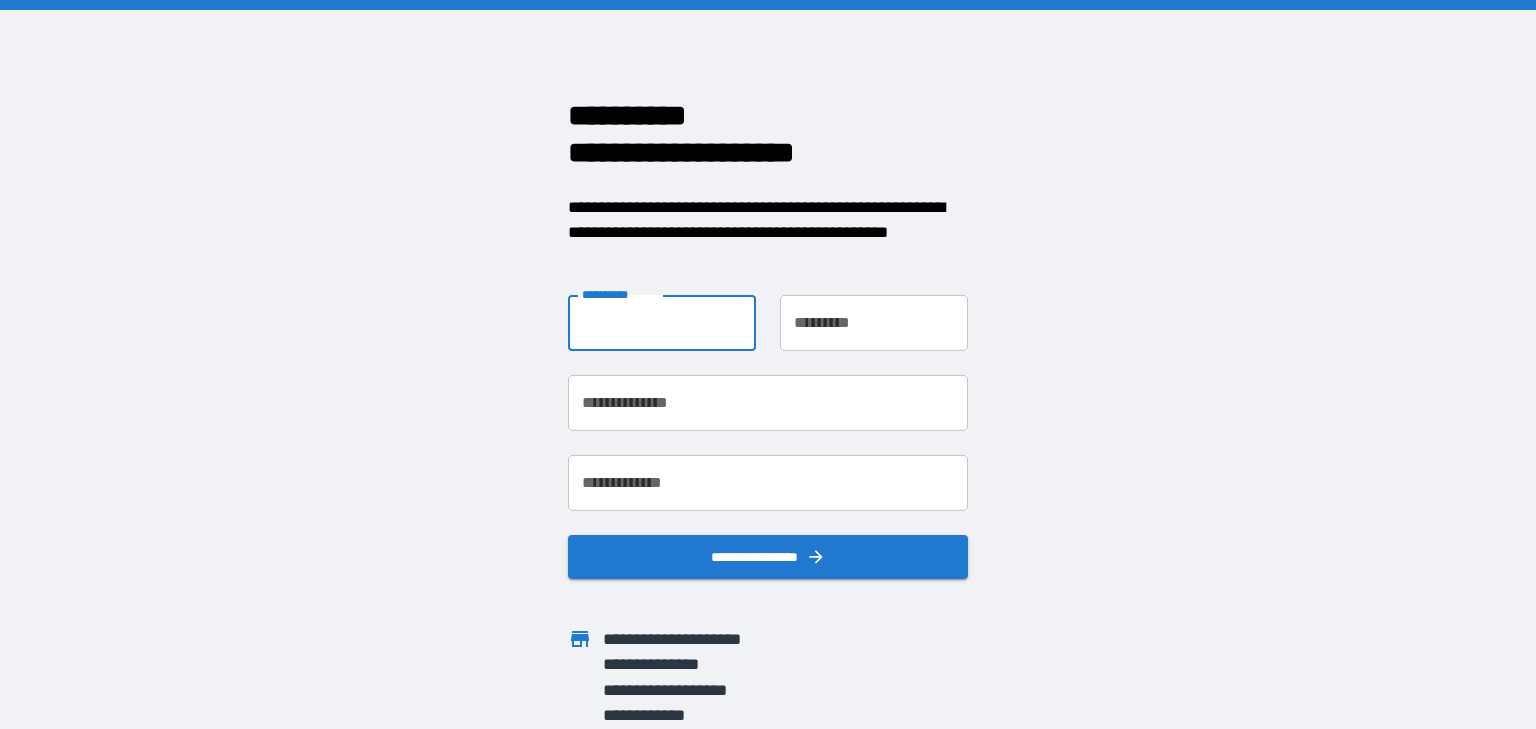 type on "*****" 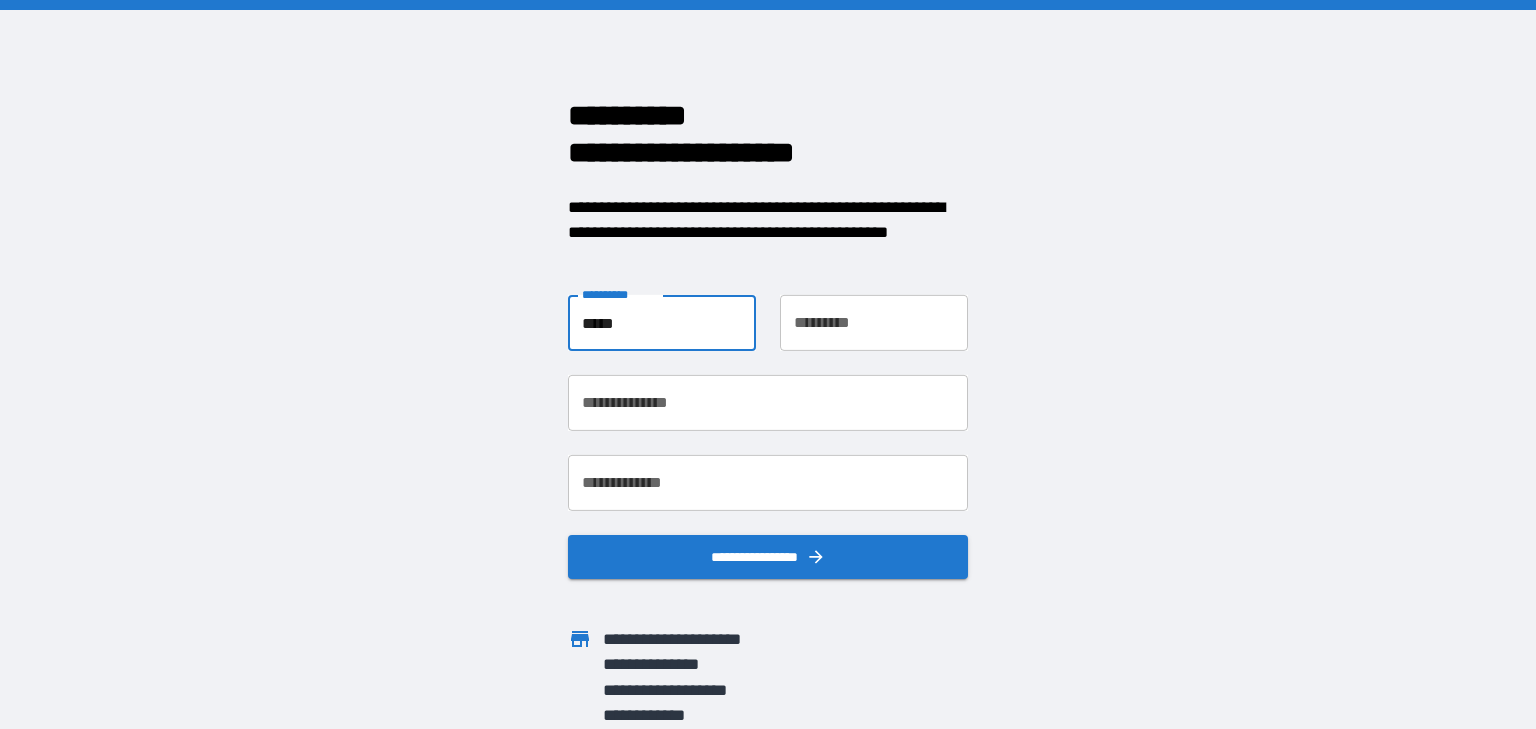 type on "*********" 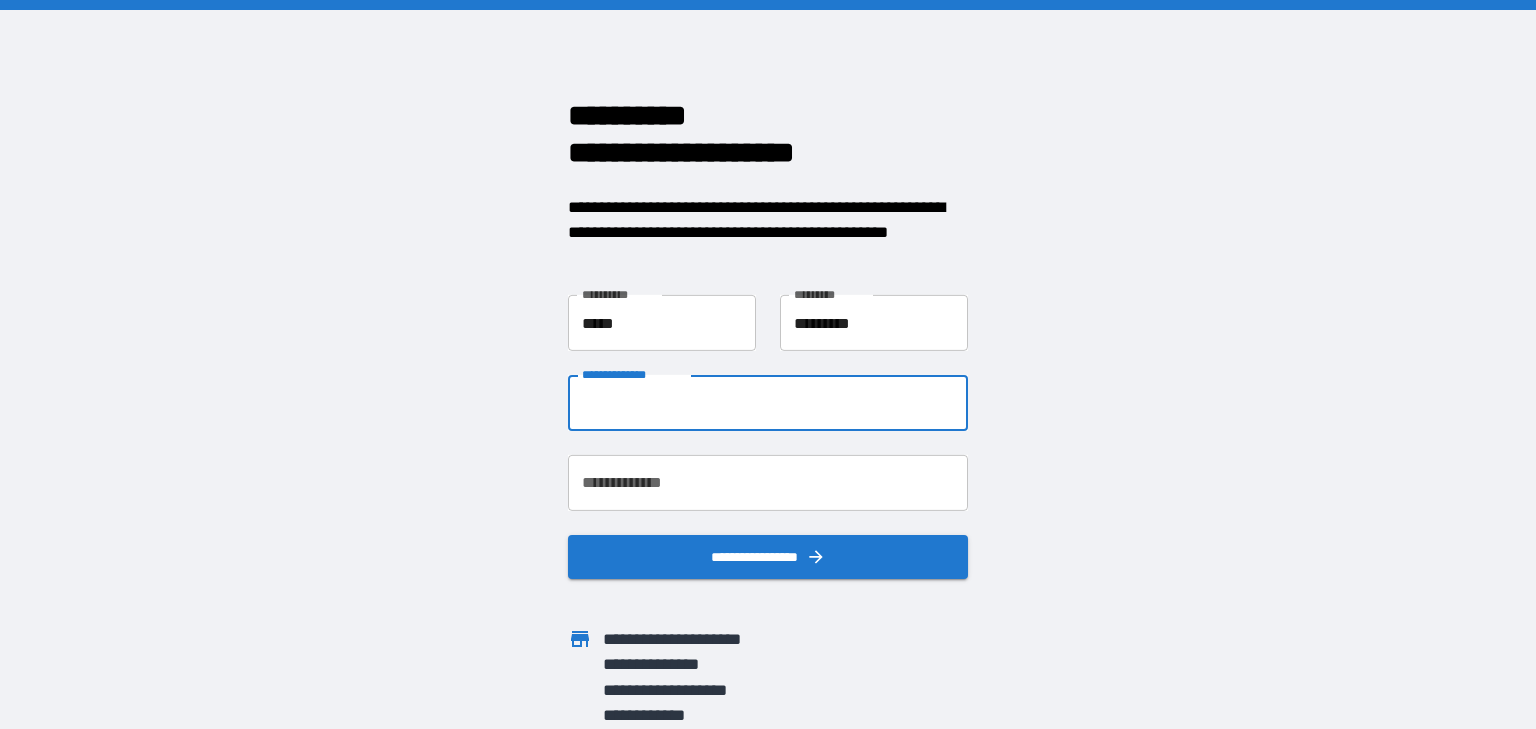 click on "**********" at bounding box center [768, 403] 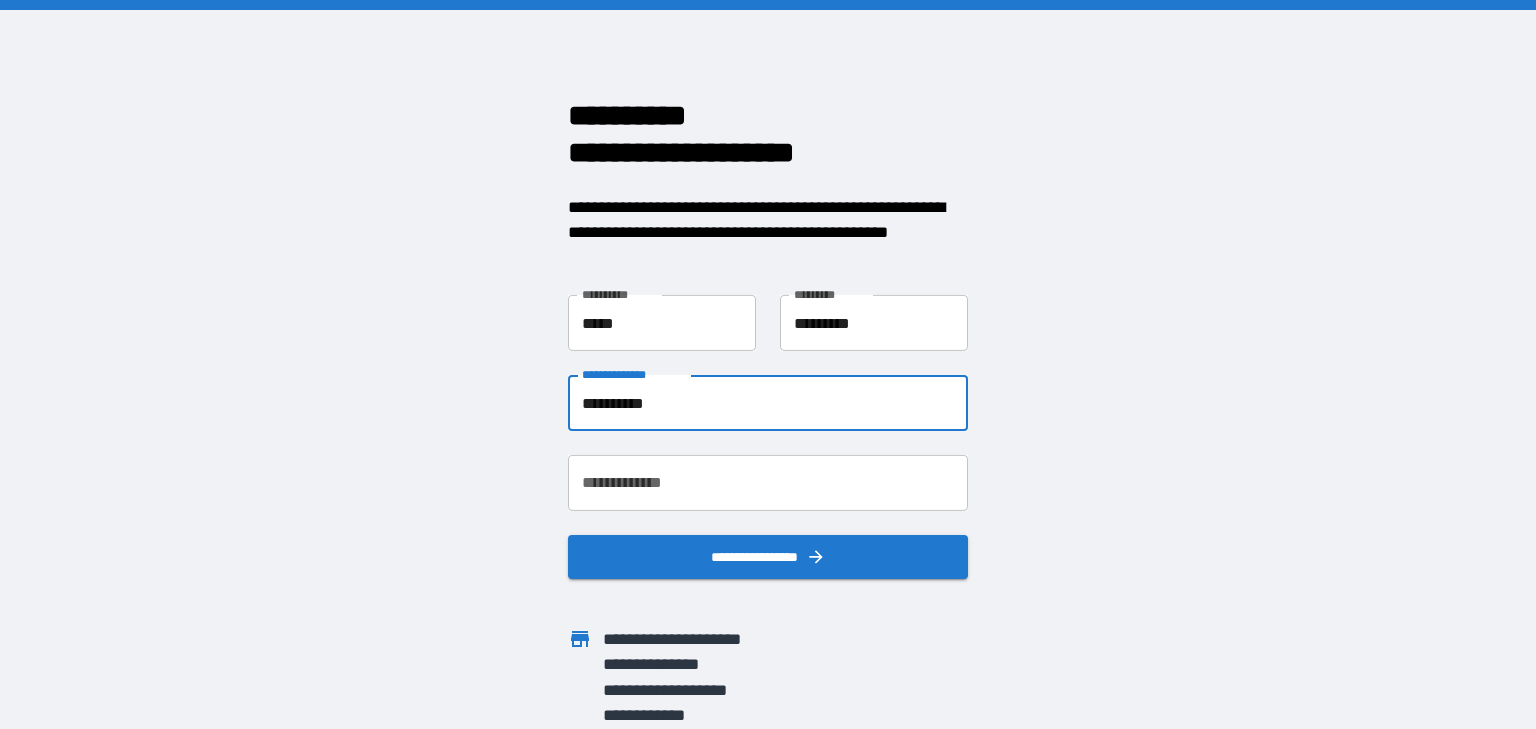 type on "**********" 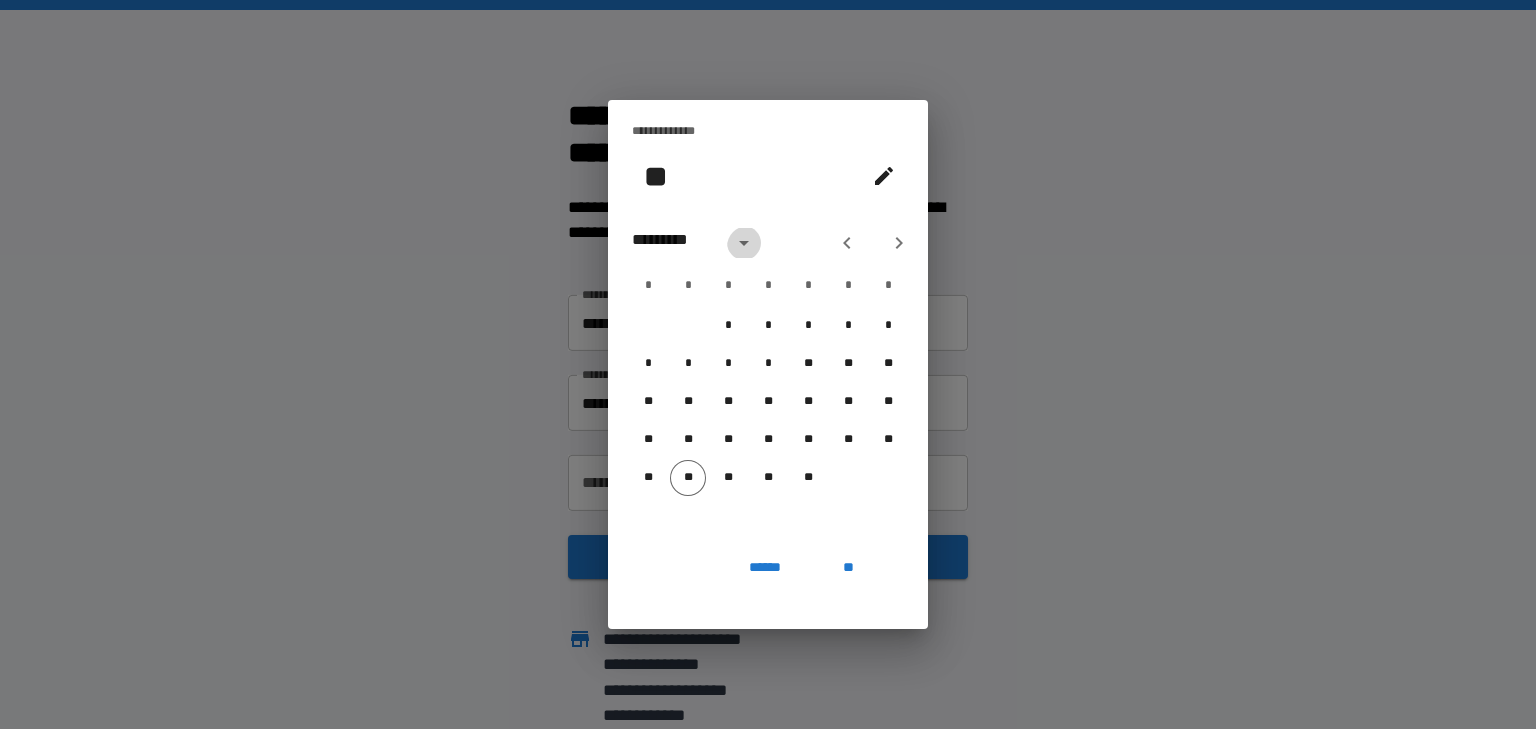 click 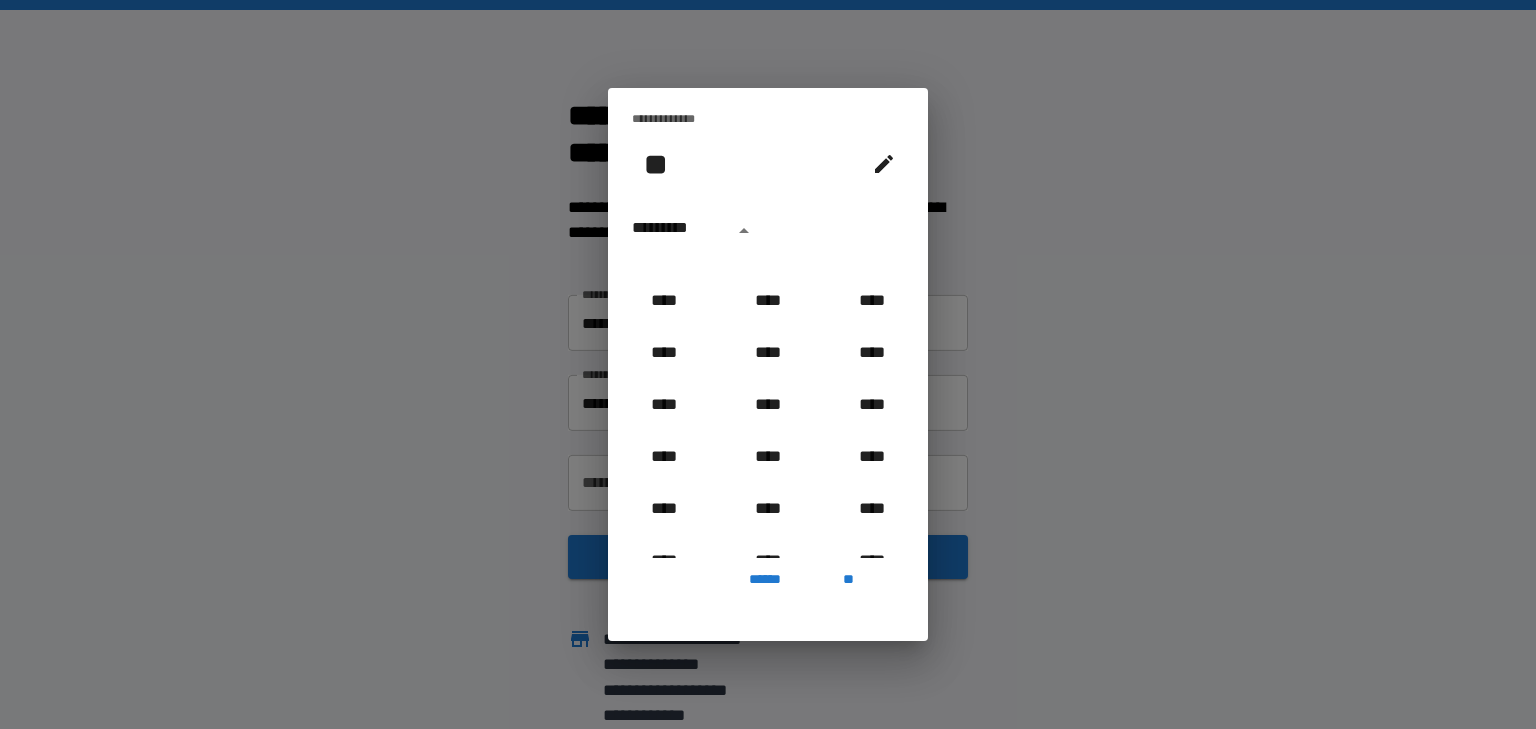 scroll, scrollTop: 966, scrollLeft: 0, axis: vertical 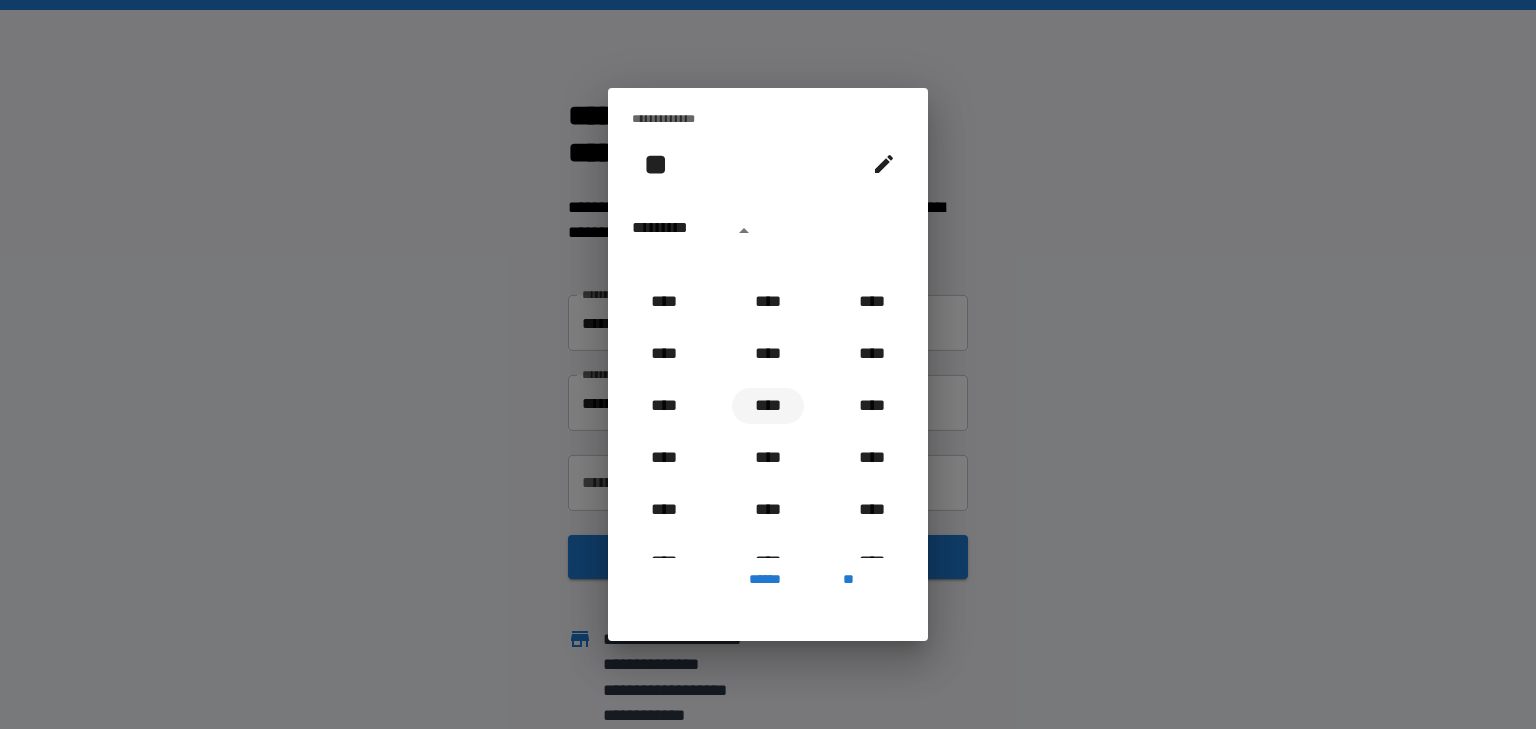 click on "****" at bounding box center (768, 406) 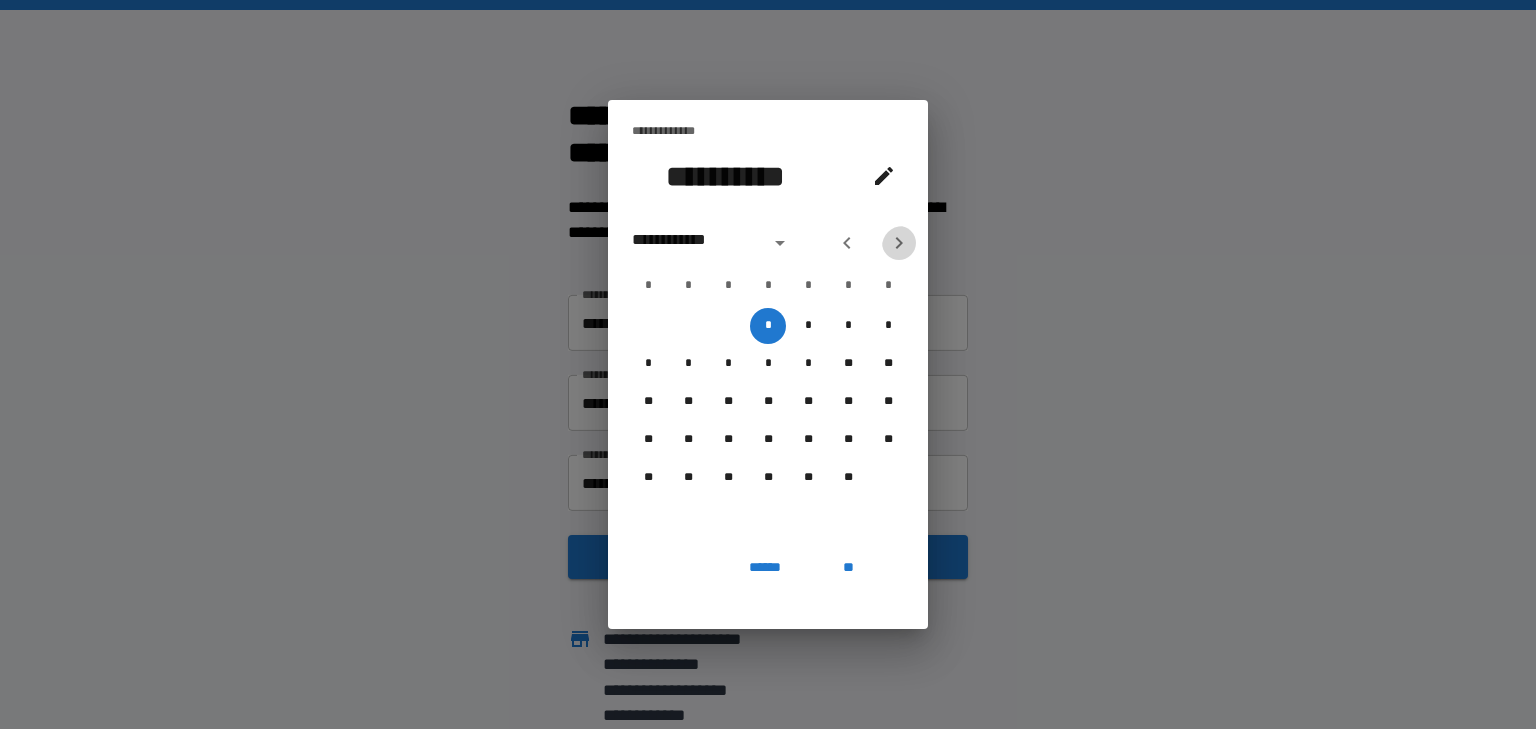 click 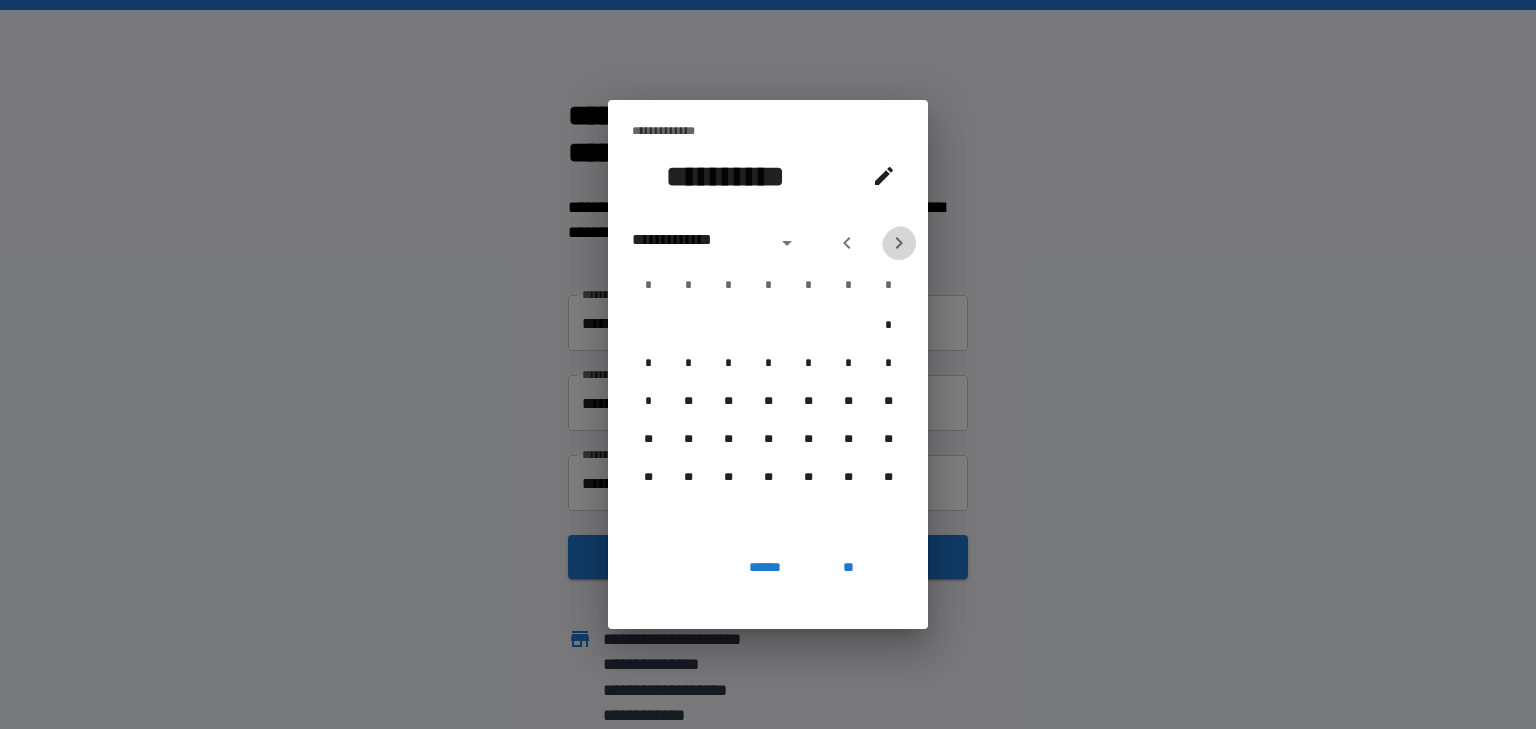 click 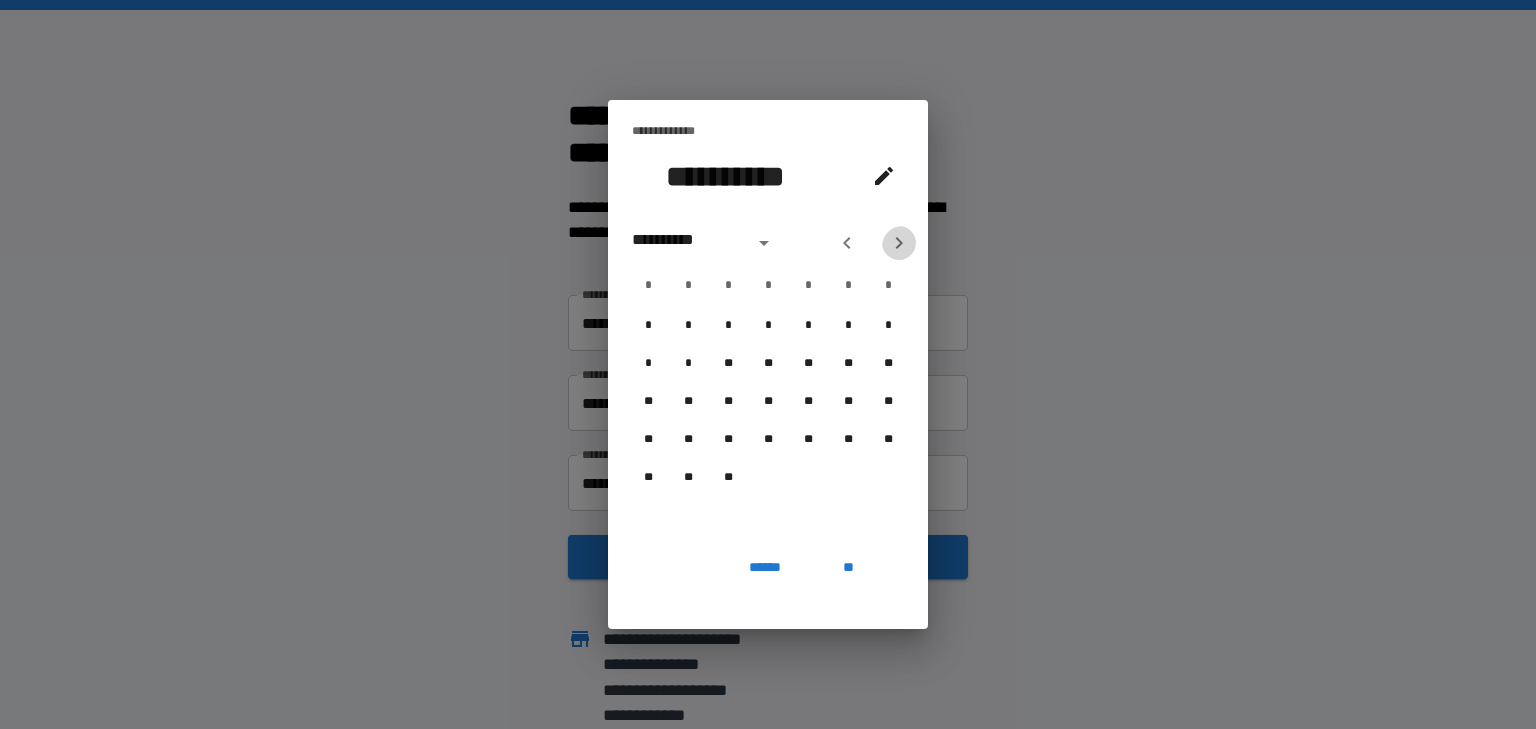click 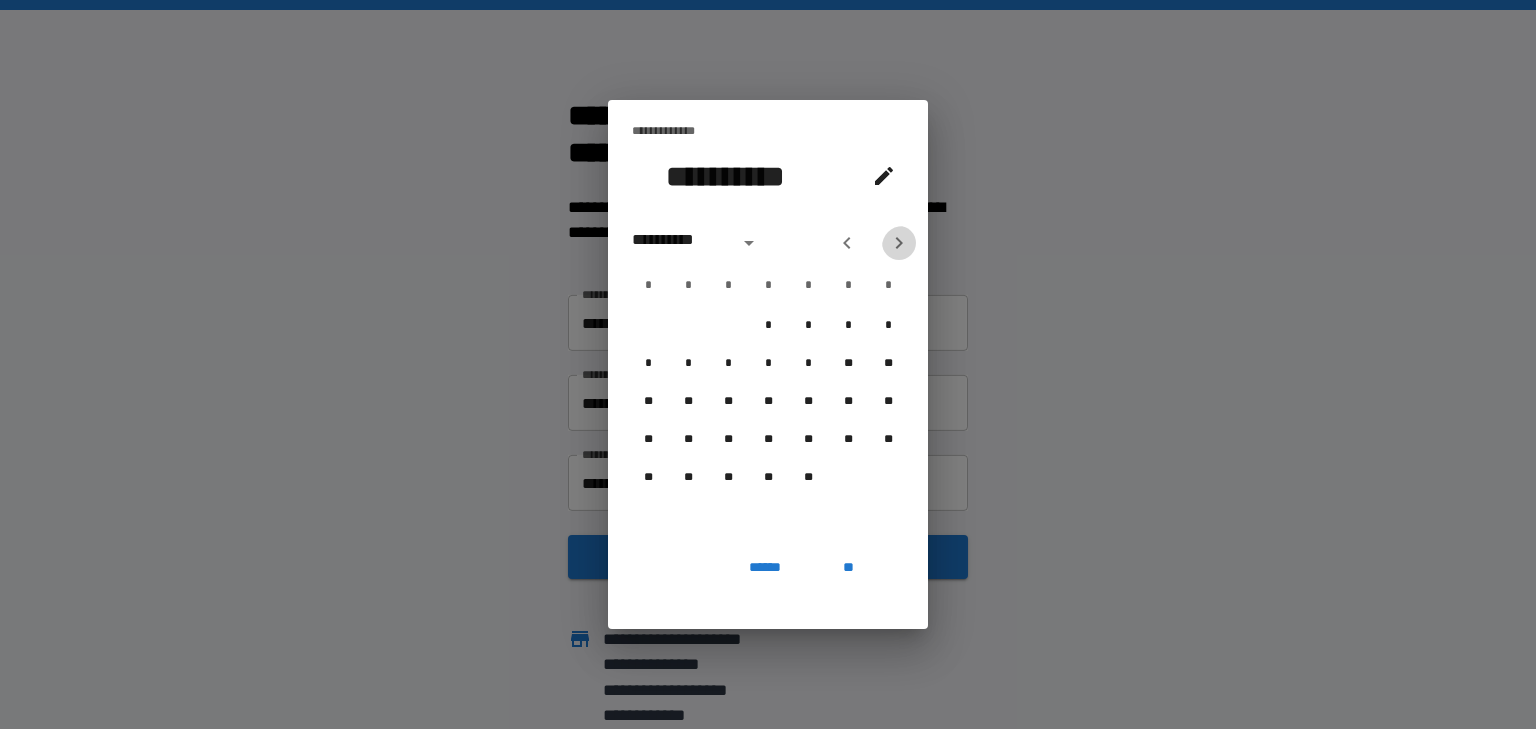 click 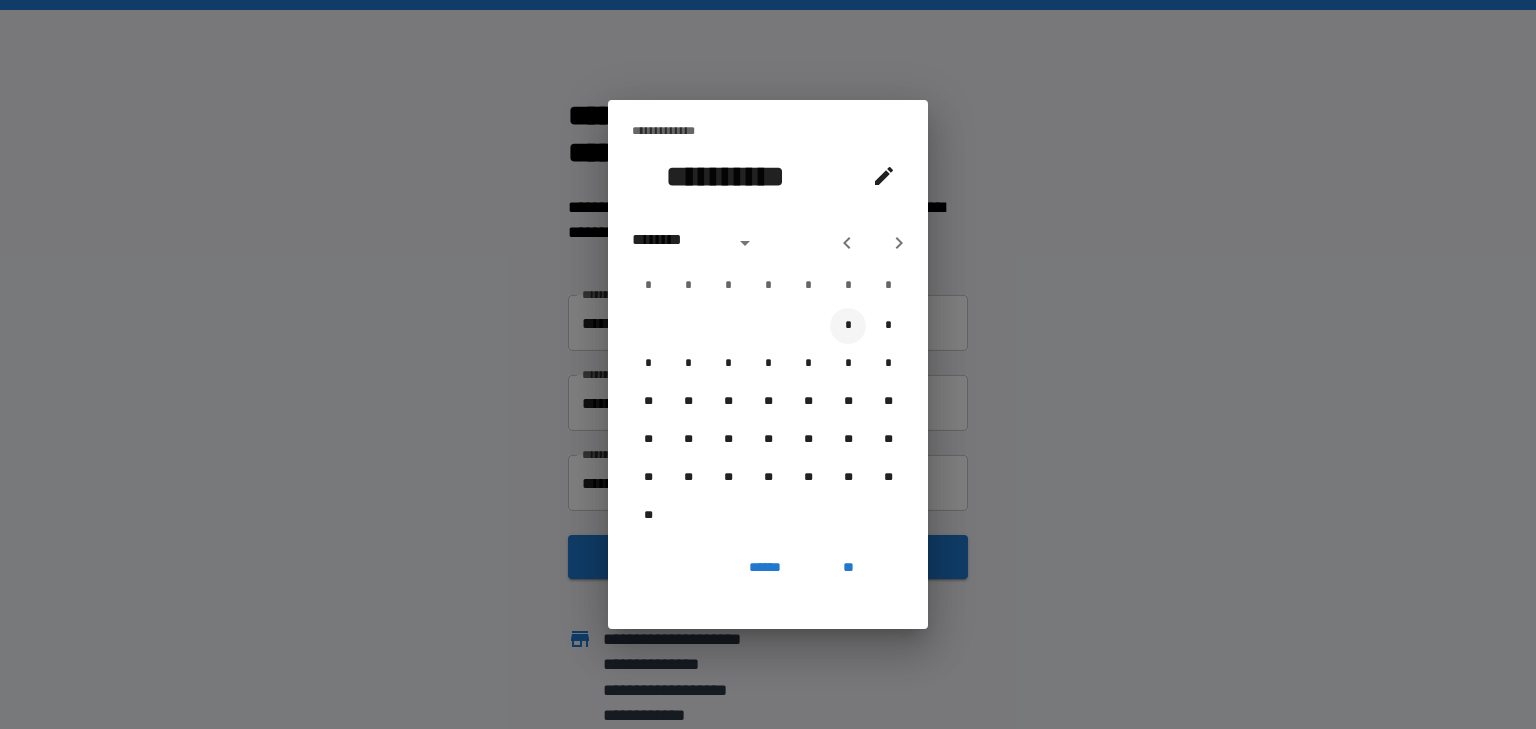 click on "*" at bounding box center [848, 326] 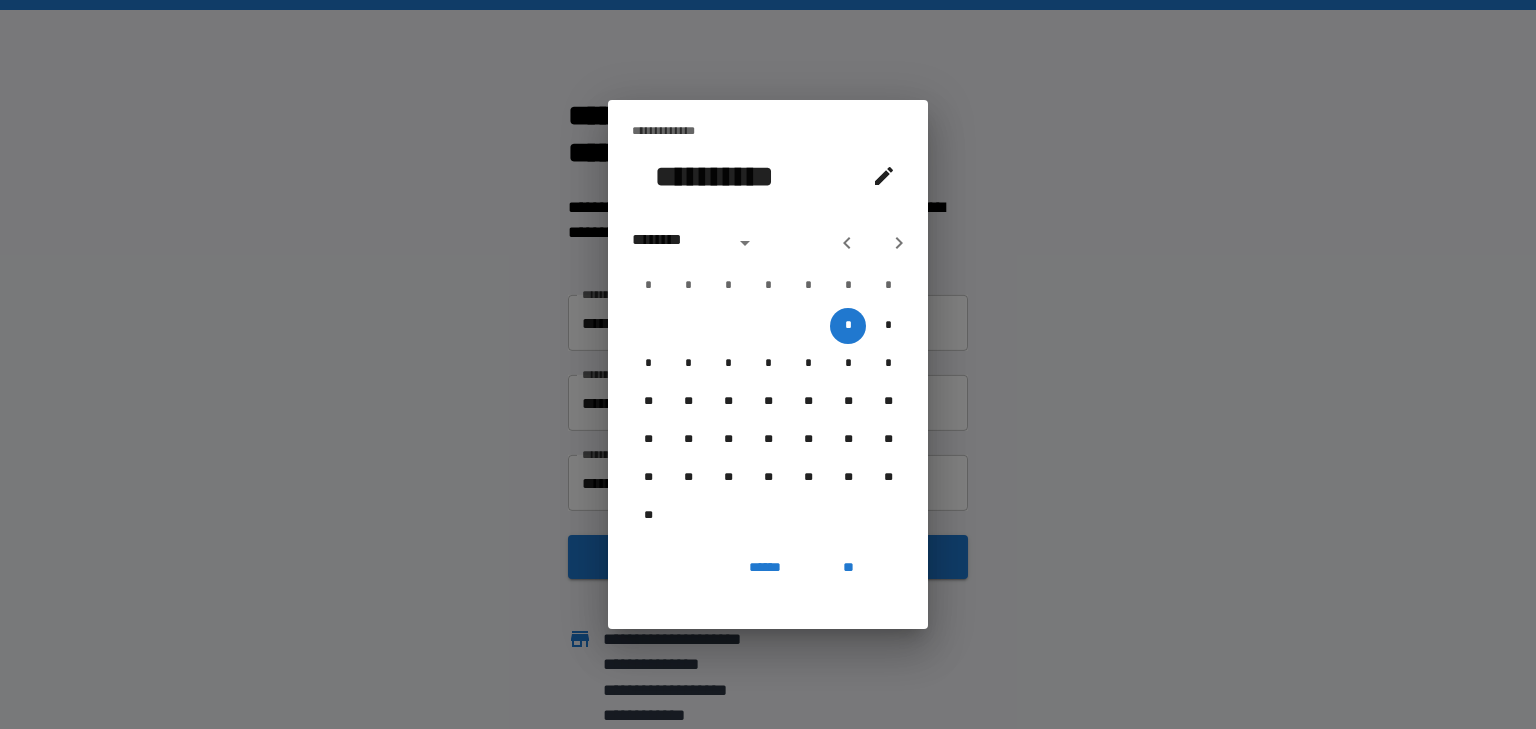 click on "**" at bounding box center (848, 567) 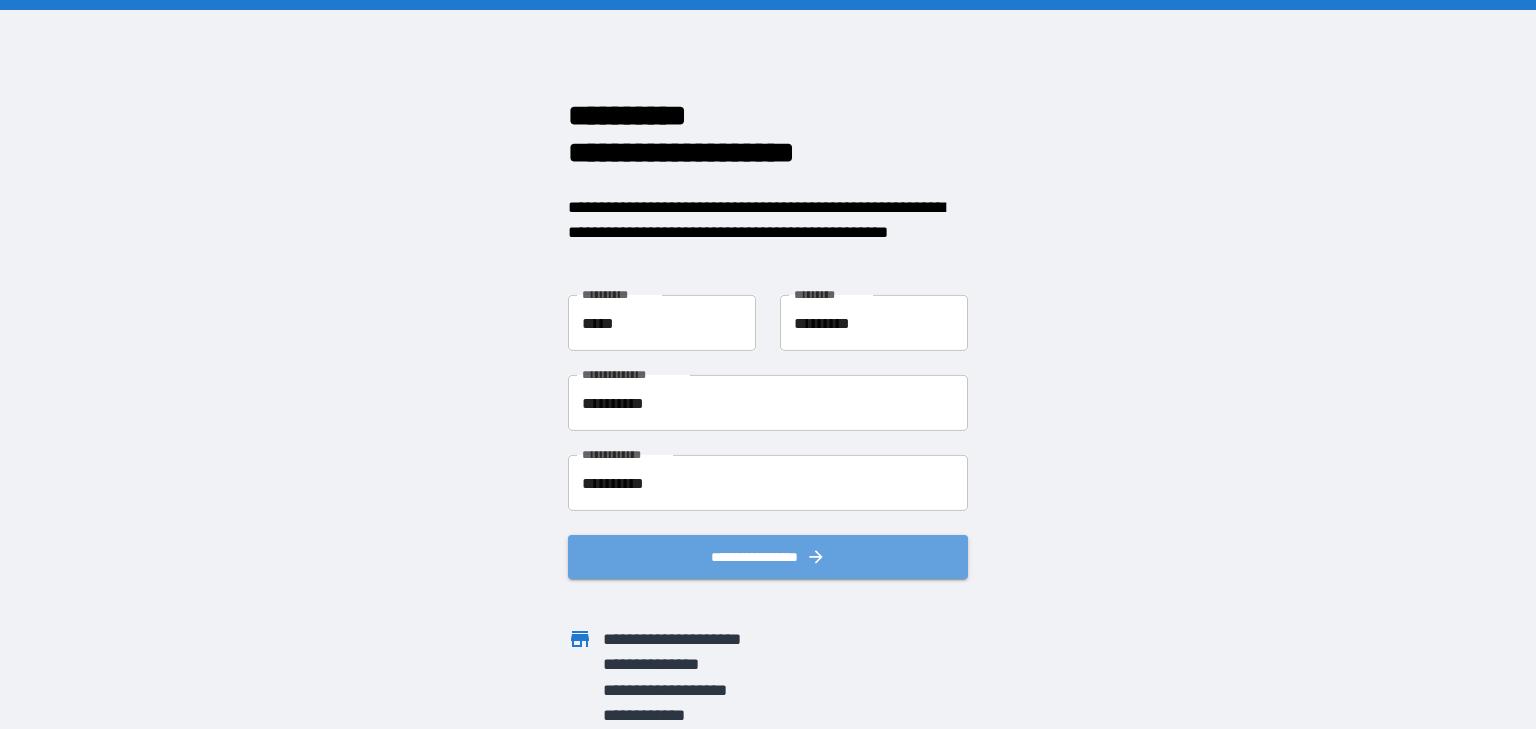 click on "**********" at bounding box center (768, 557) 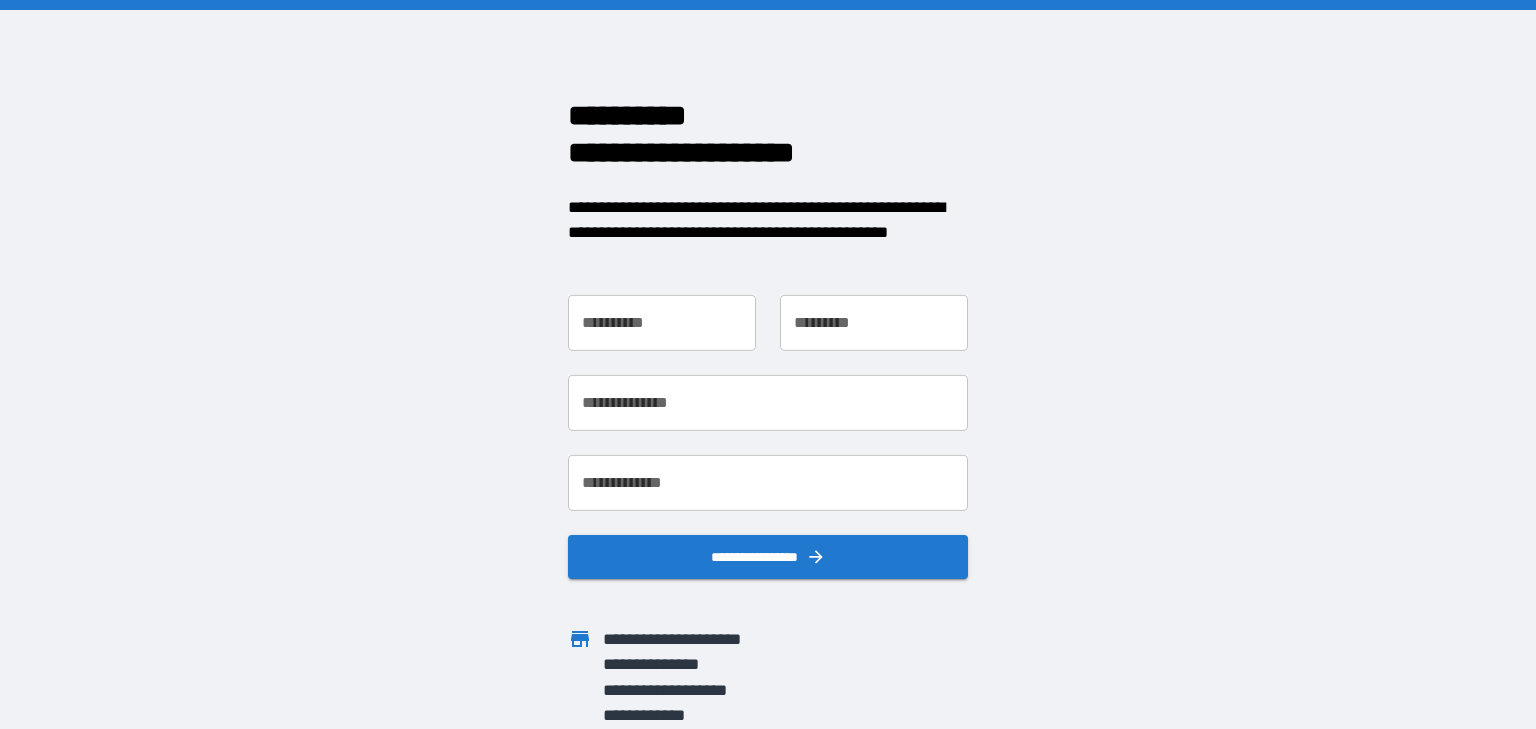 scroll, scrollTop: 0, scrollLeft: 0, axis: both 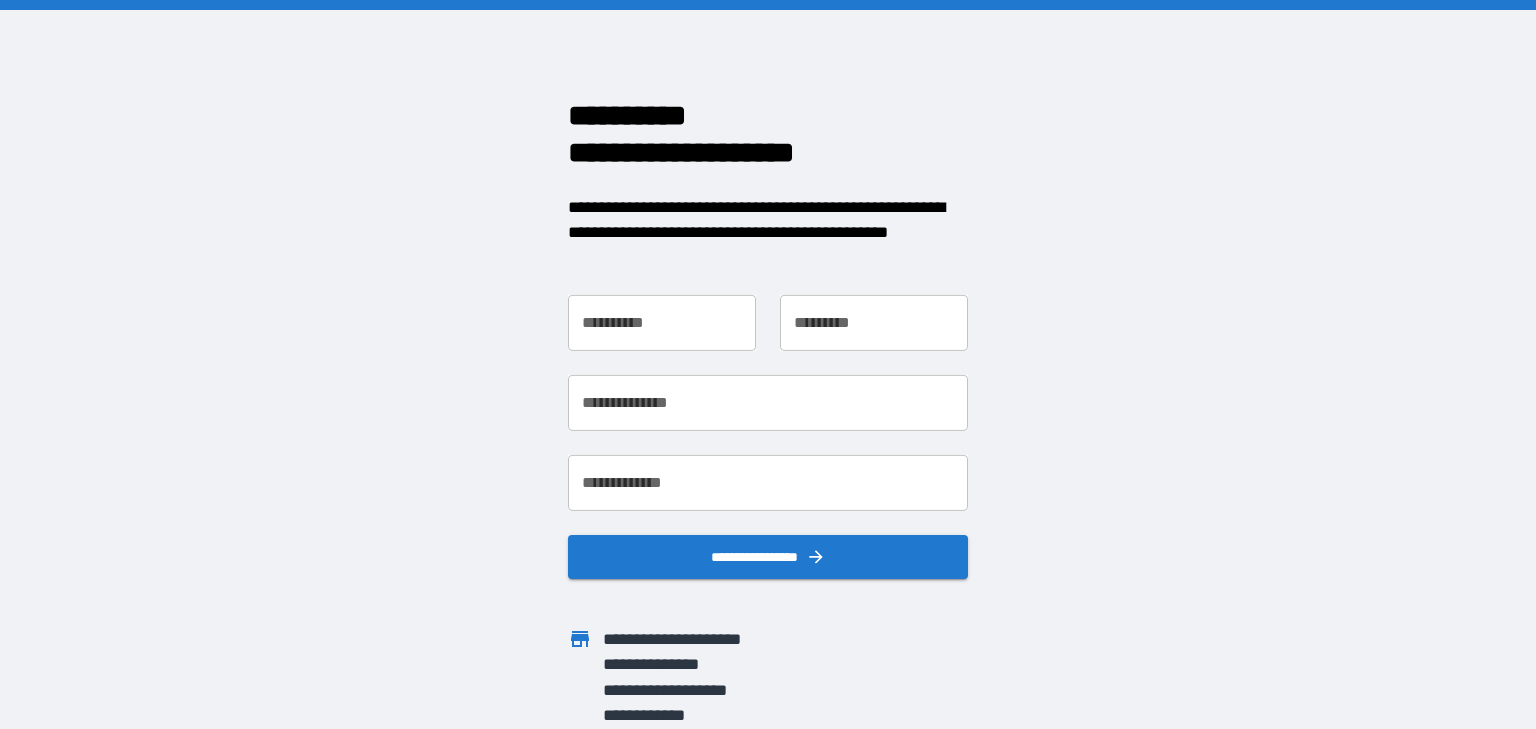 click on "**********" at bounding box center (662, 323) 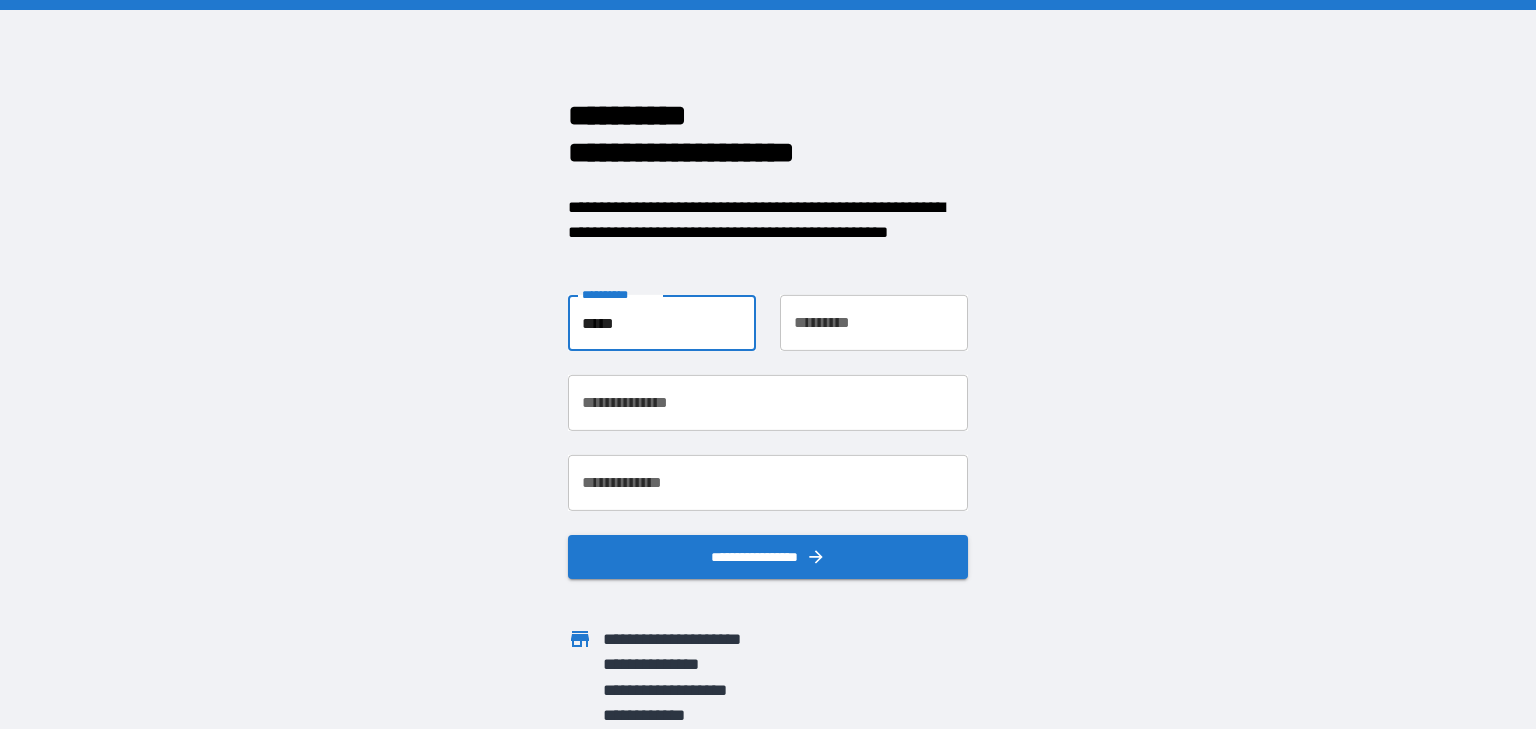 type on "*****" 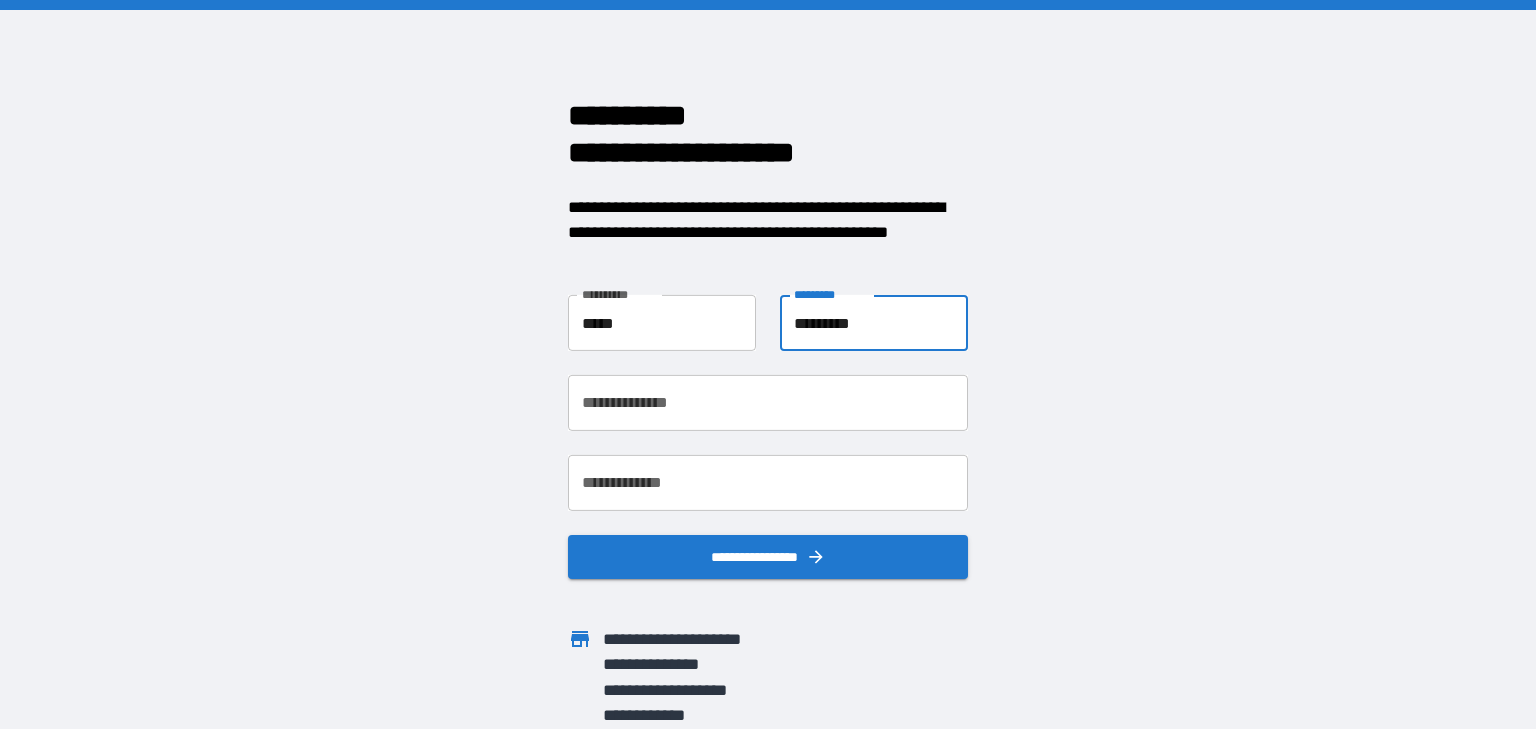 type on "*********" 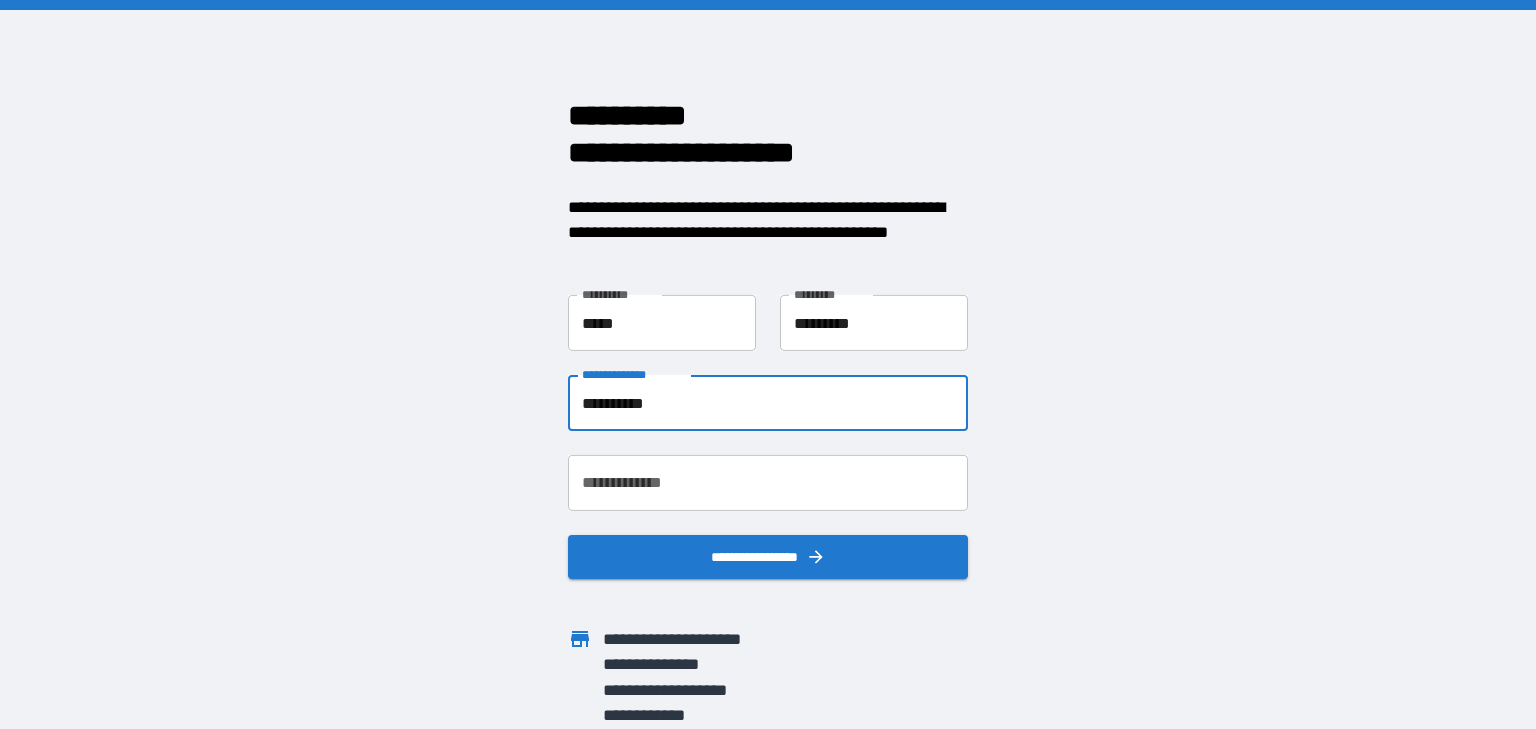 type on "**********" 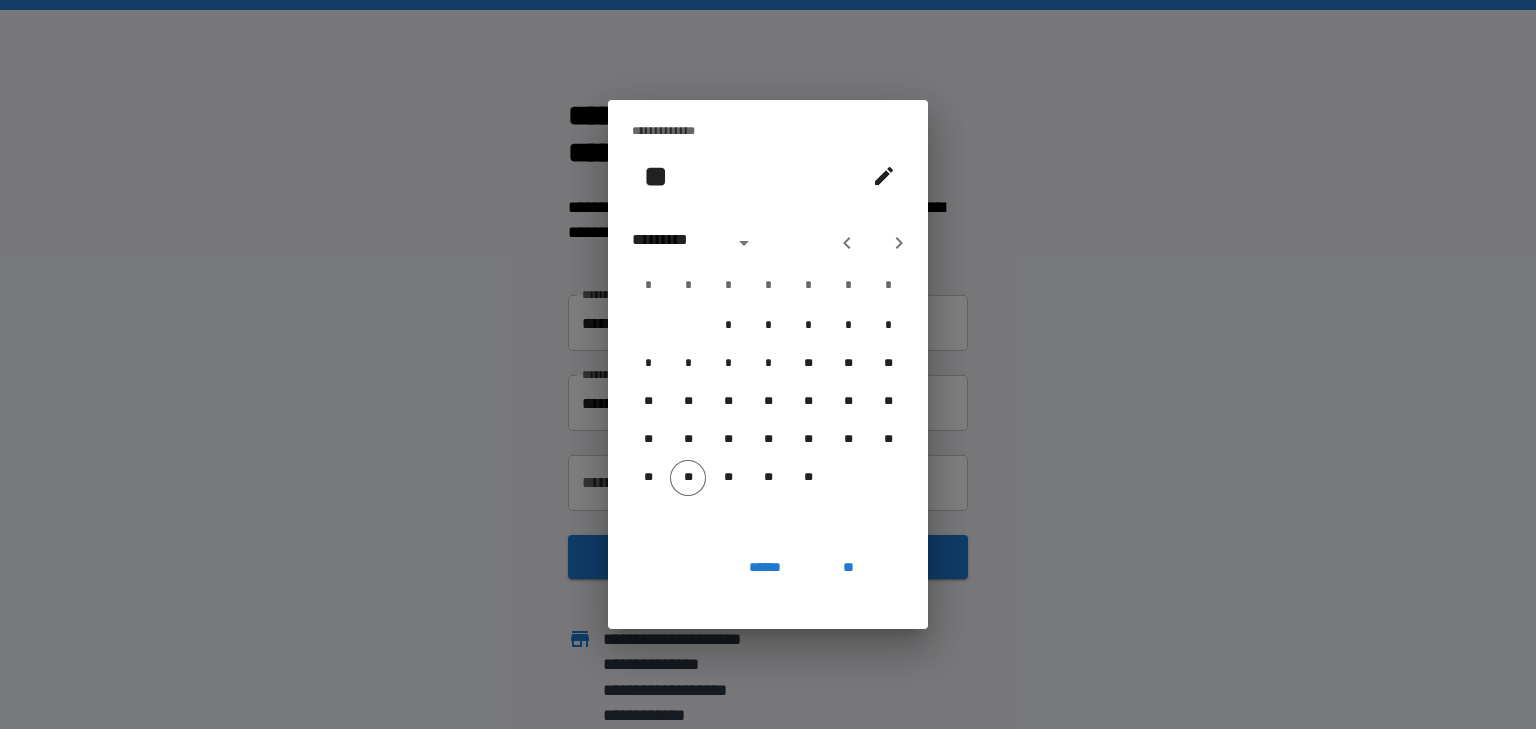 click 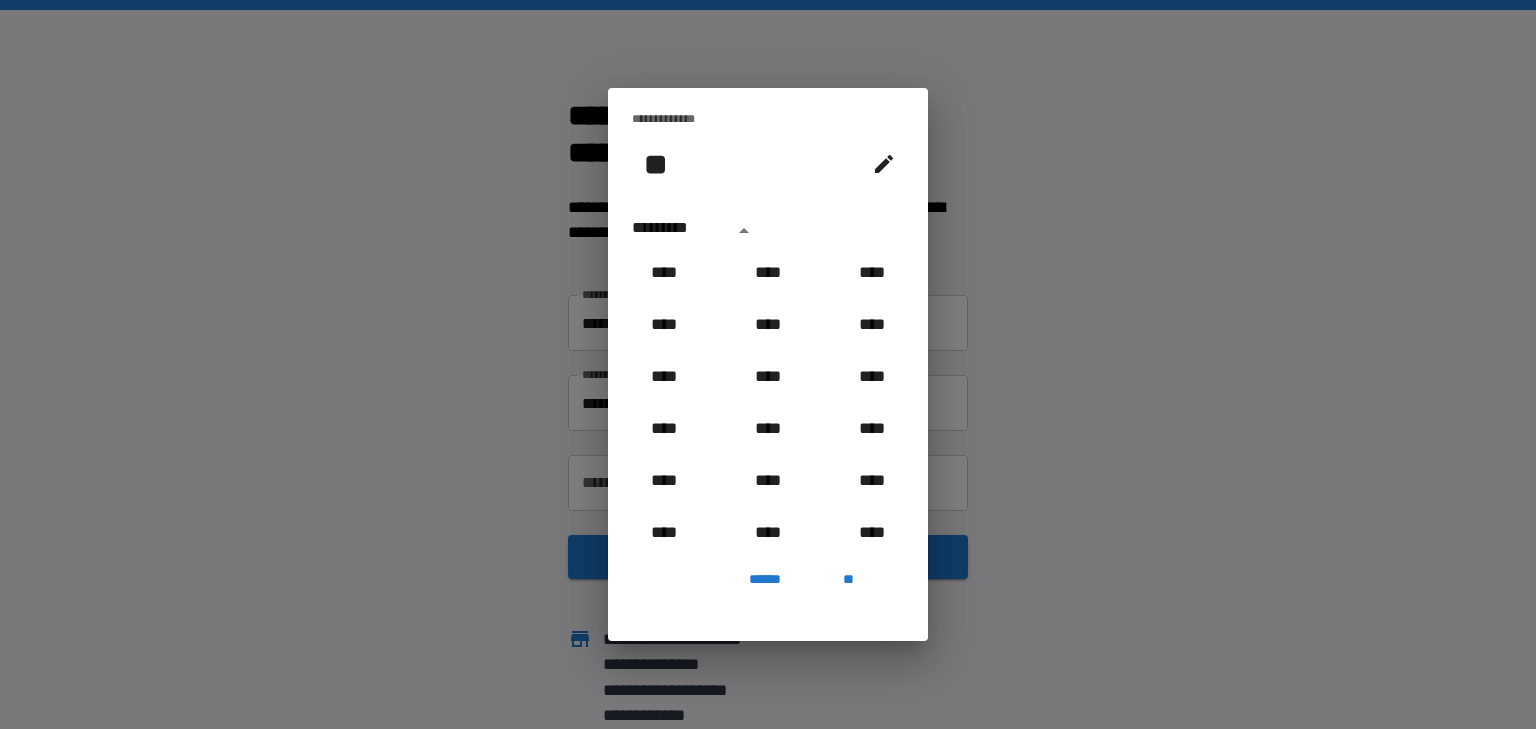scroll, scrollTop: 1046, scrollLeft: 0, axis: vertical 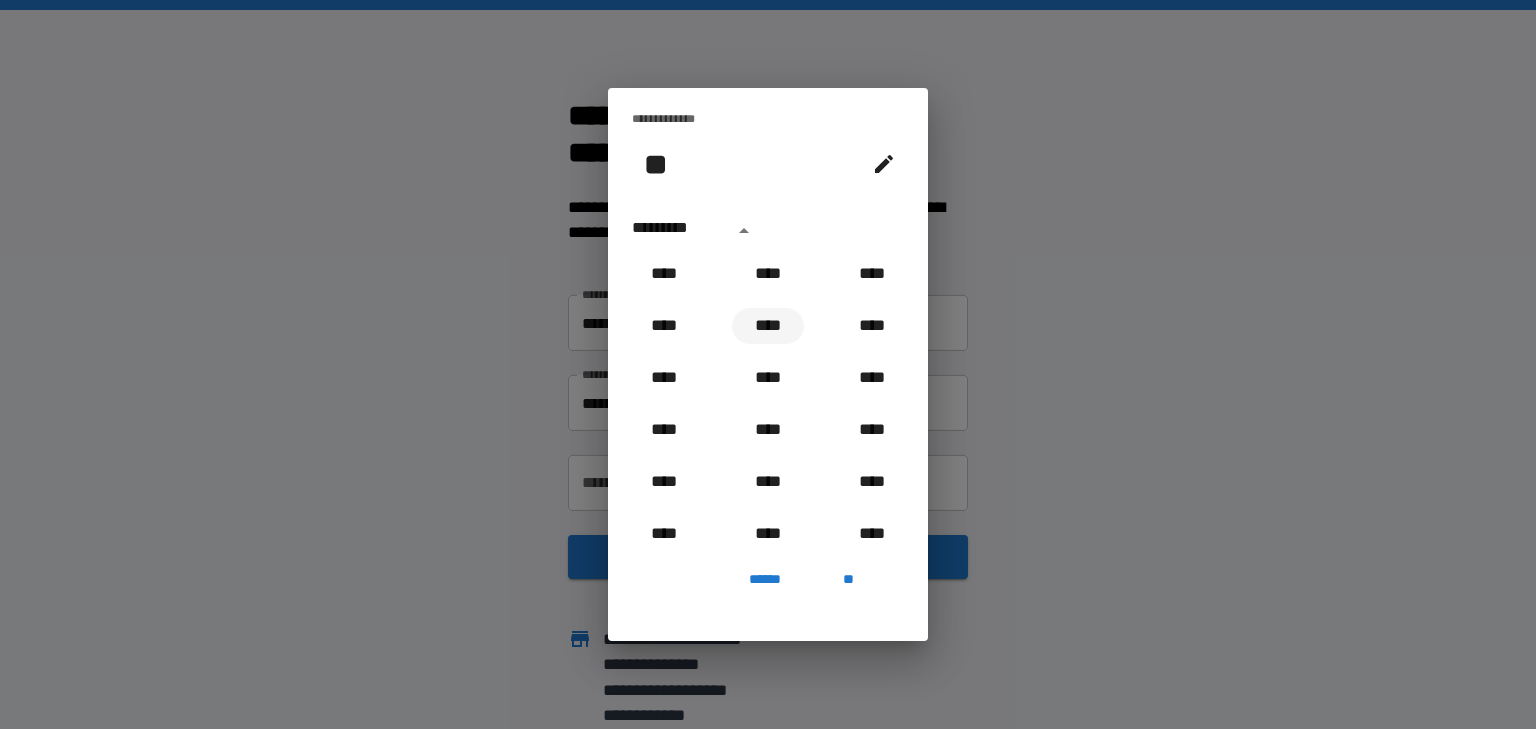 click on "****" at bounding box center [768, 326] 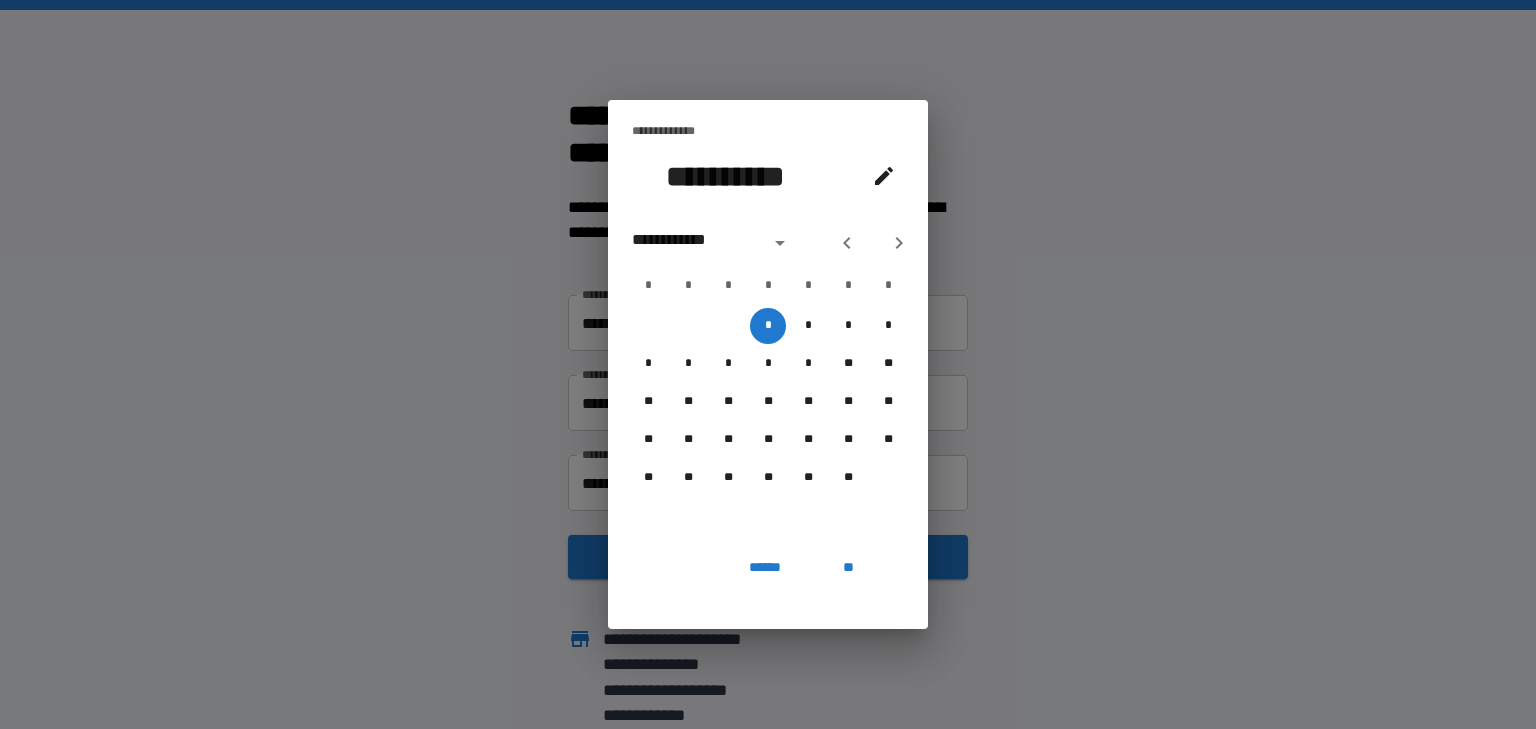 click 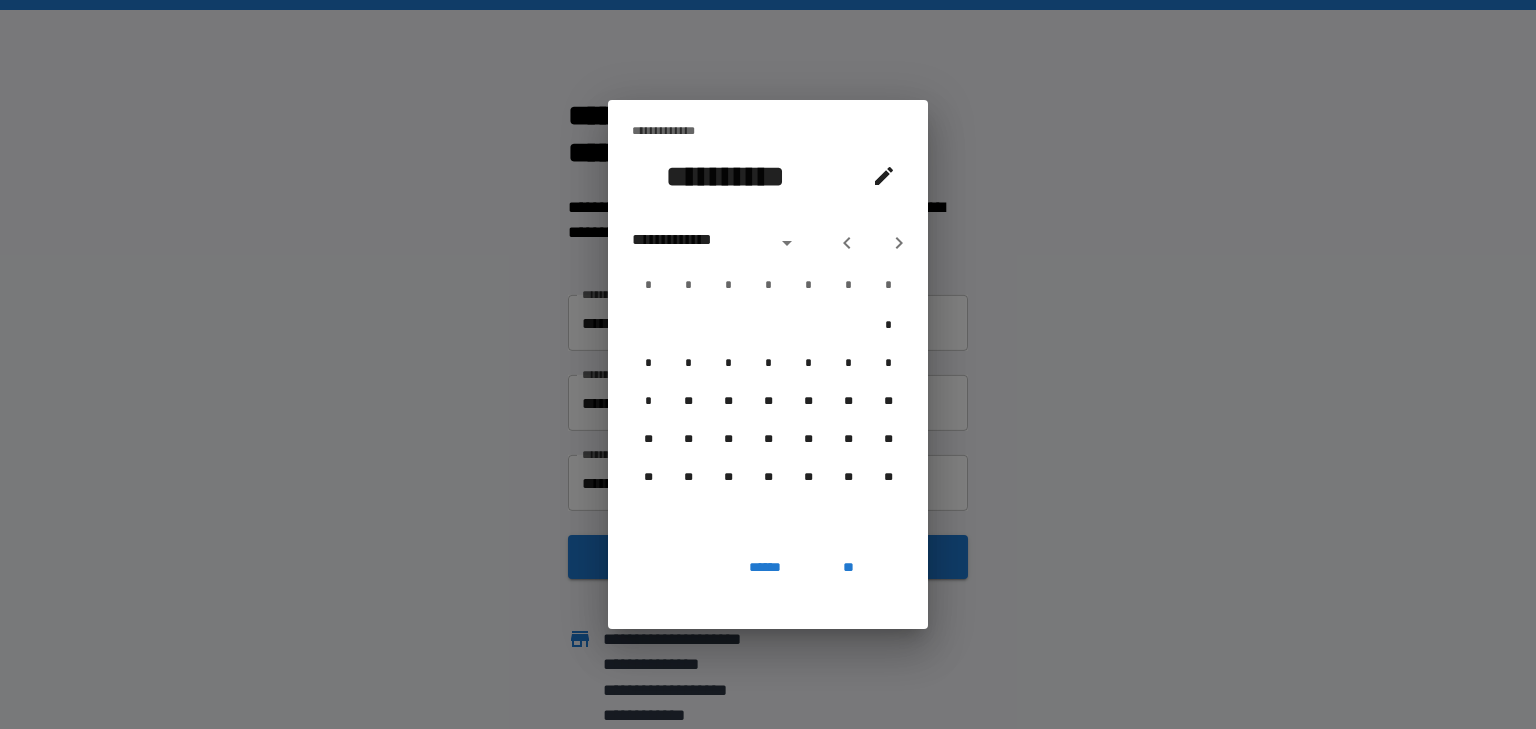 click 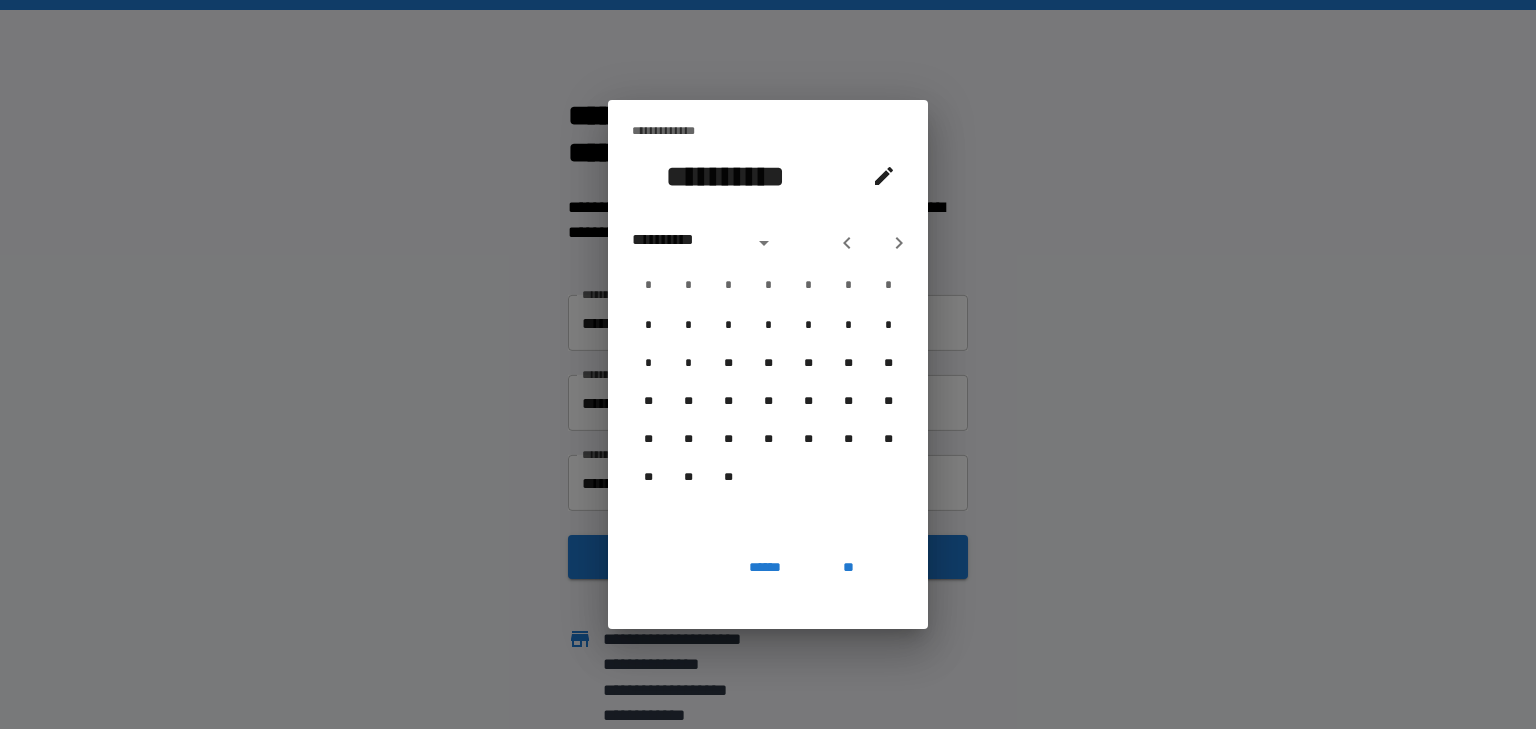 click 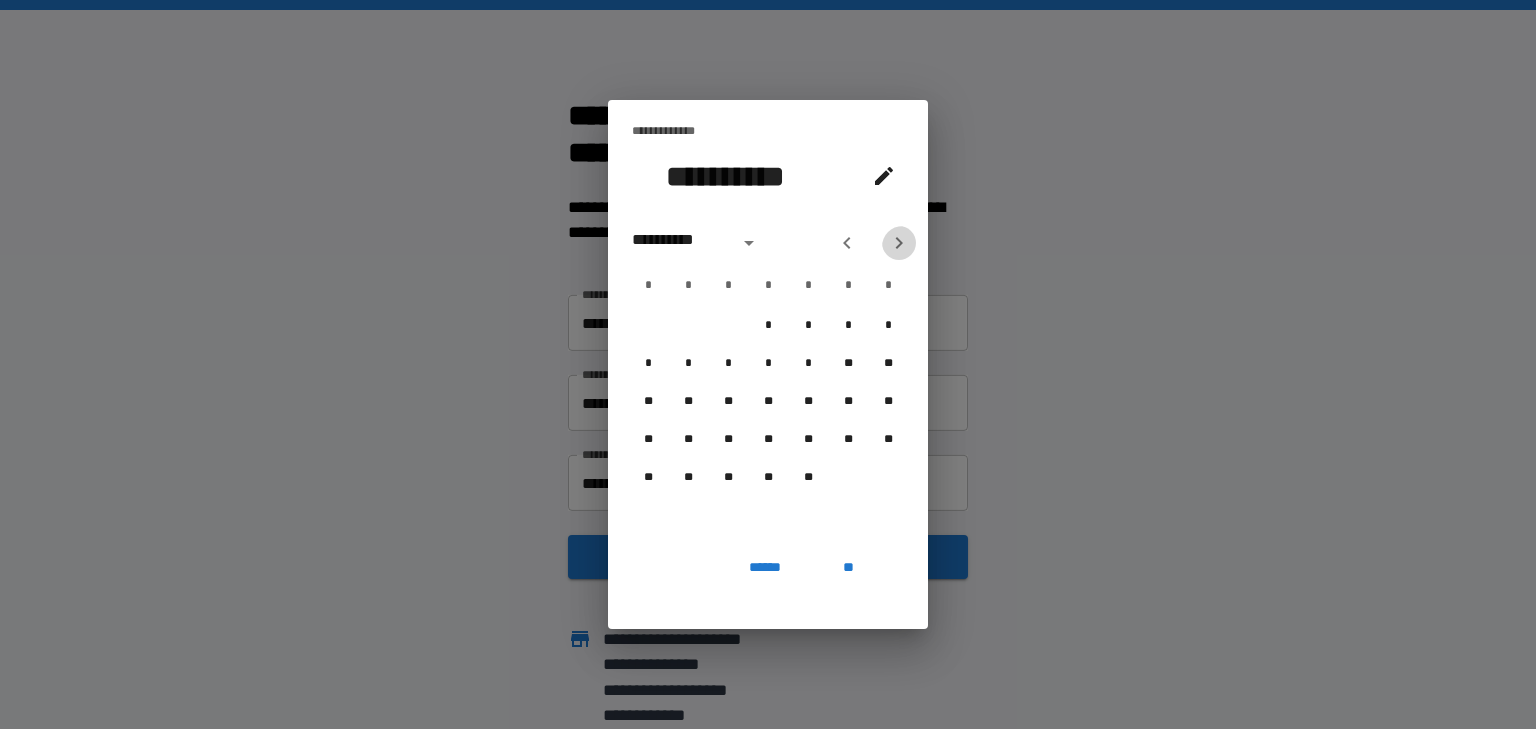 click 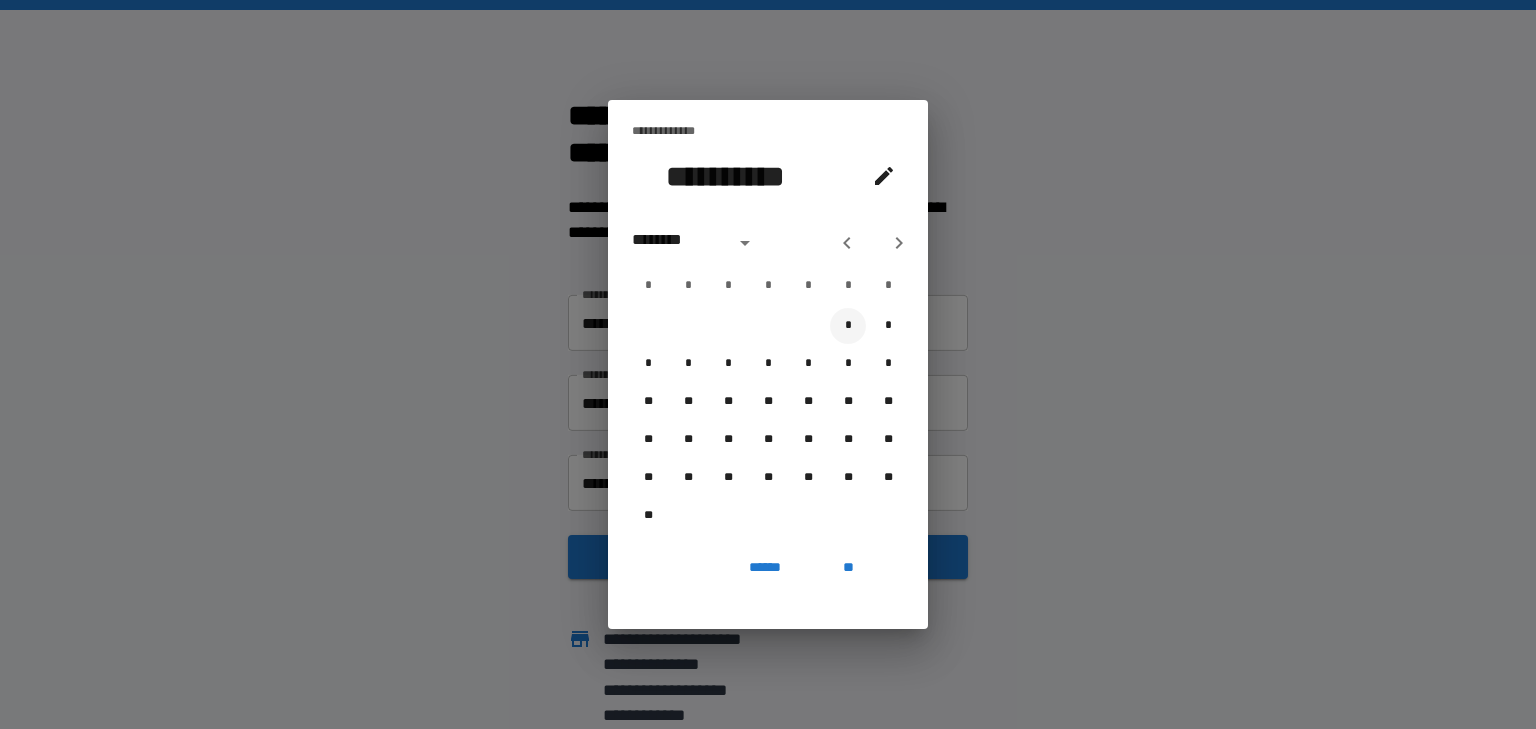 click on "*" at bounding box center [848, 326] 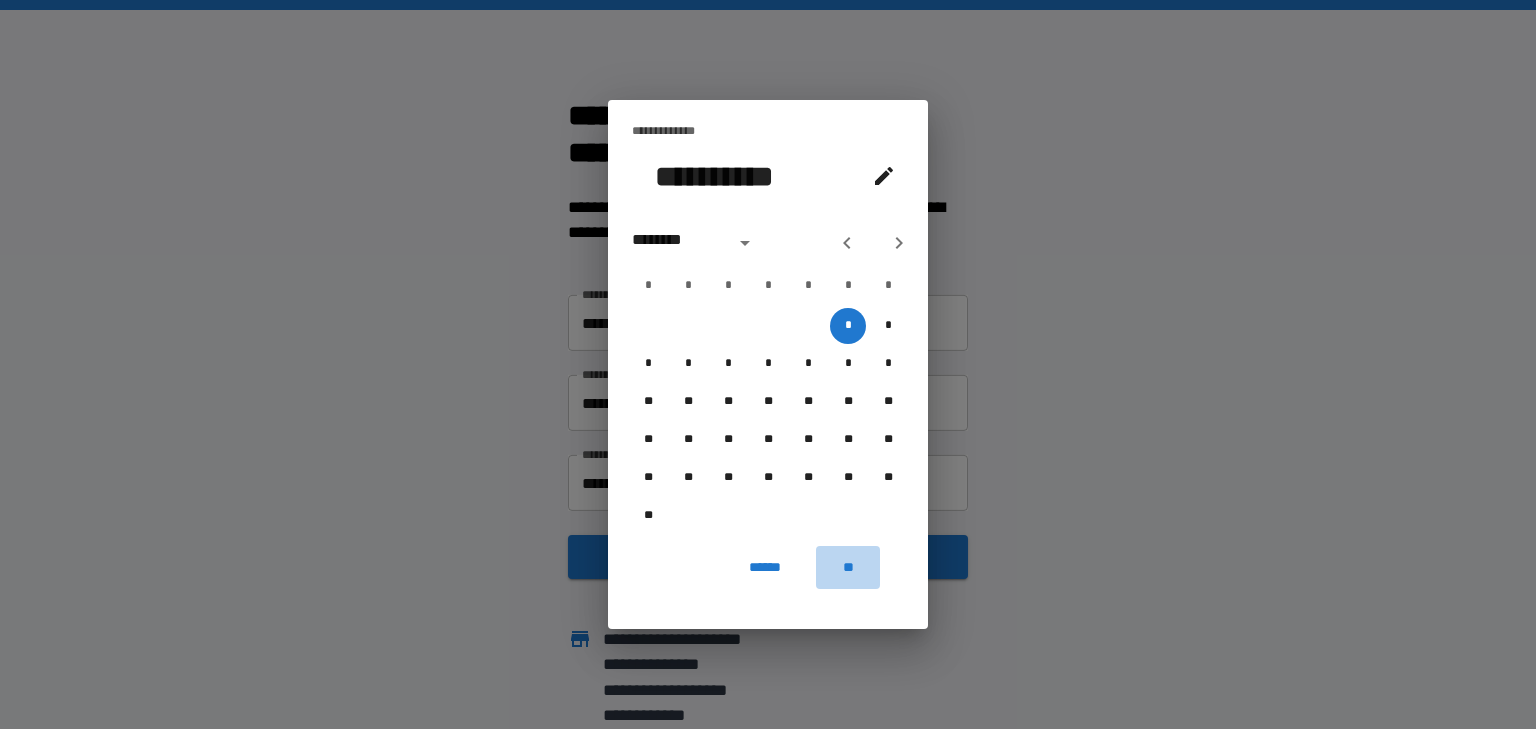 click on "**" at bounding box center (848, 567) 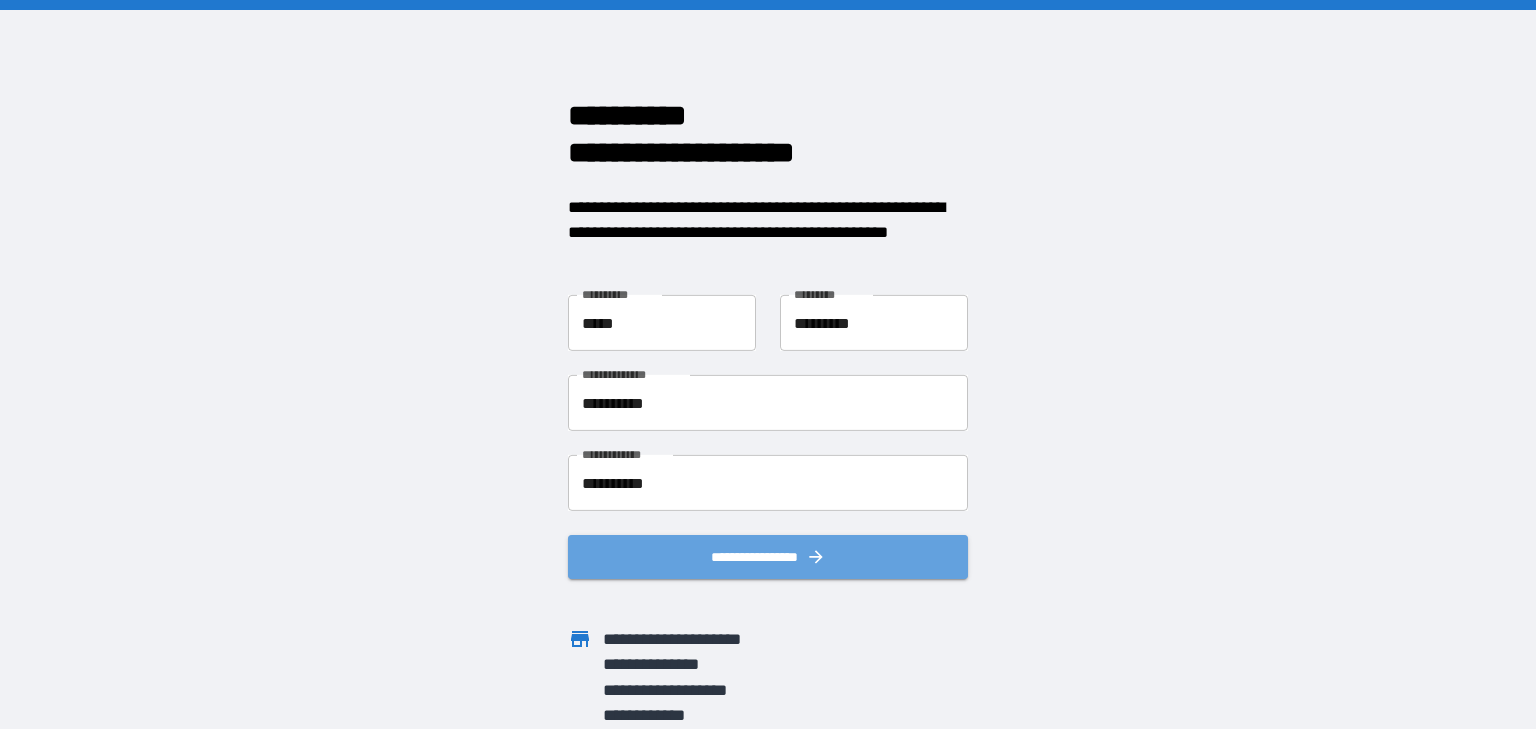 click 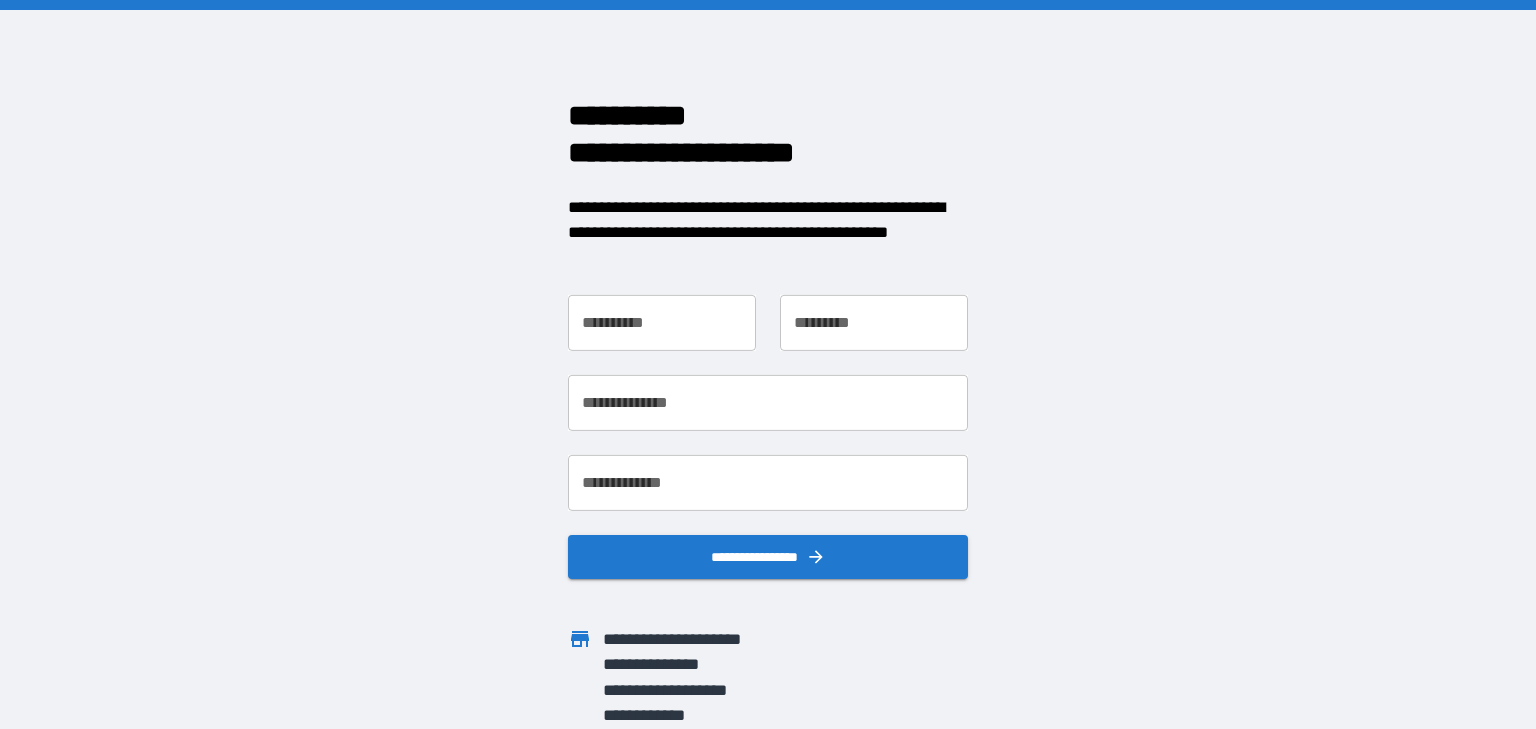 scroll, scrollTop: 0, scrollLeft: 0, axis: both 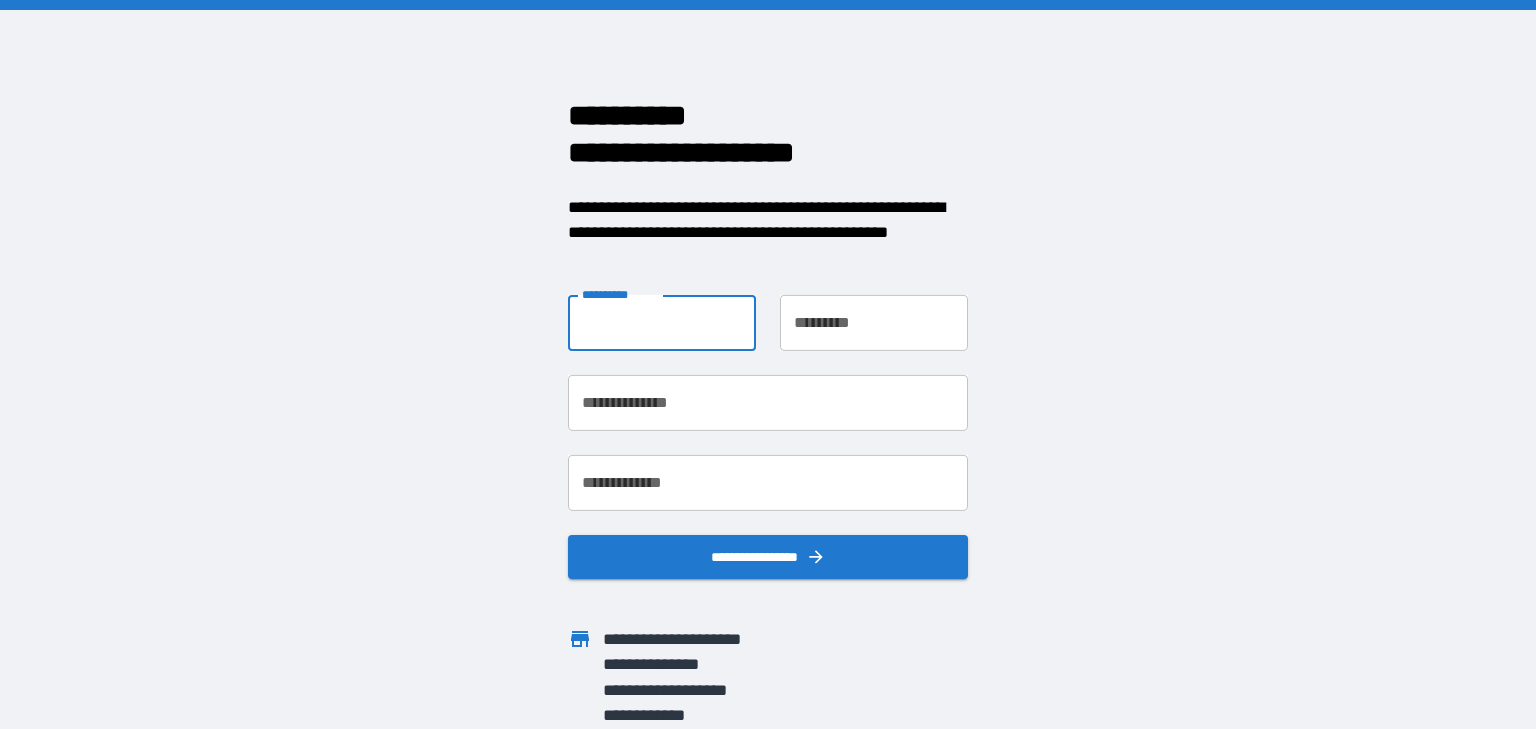 type on "*****" 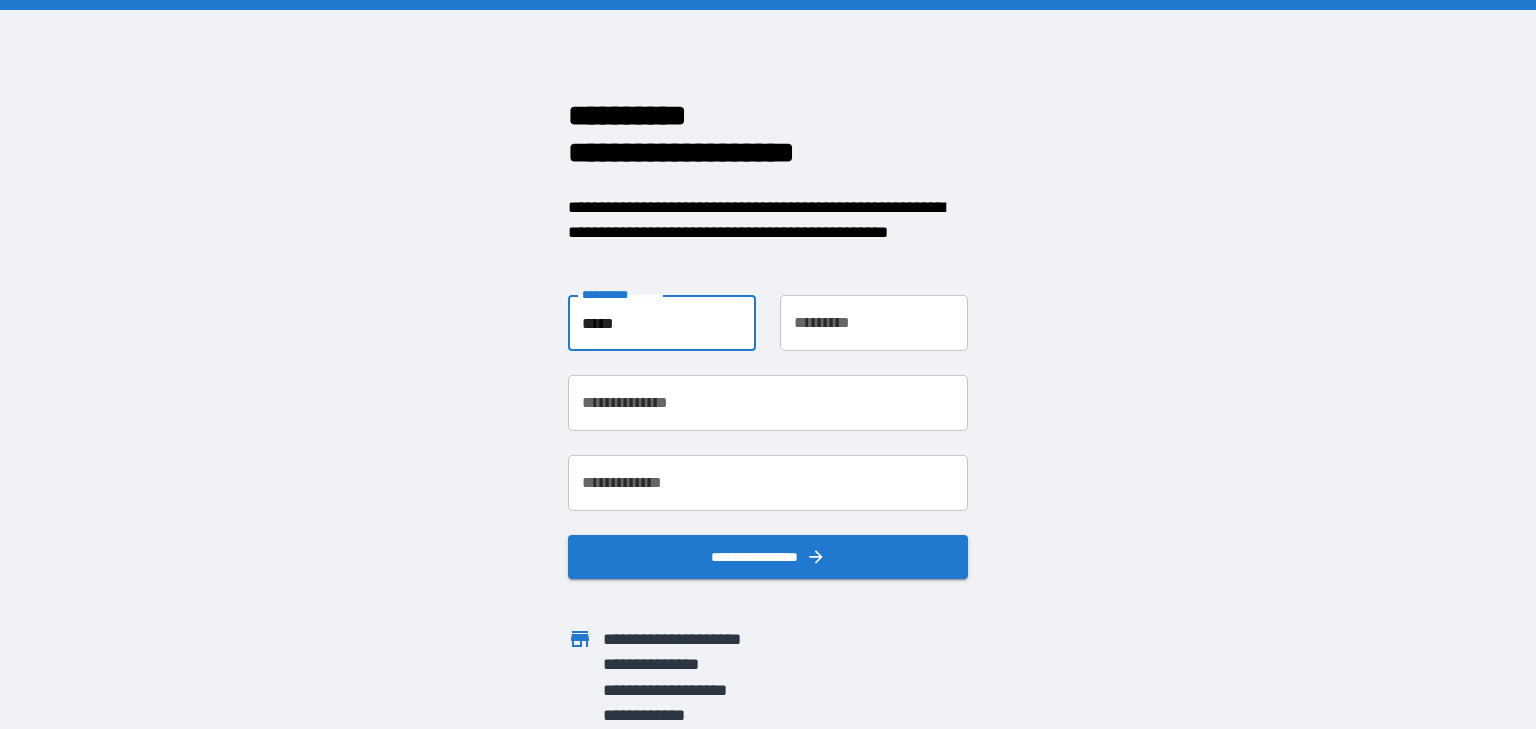 type on "*********" 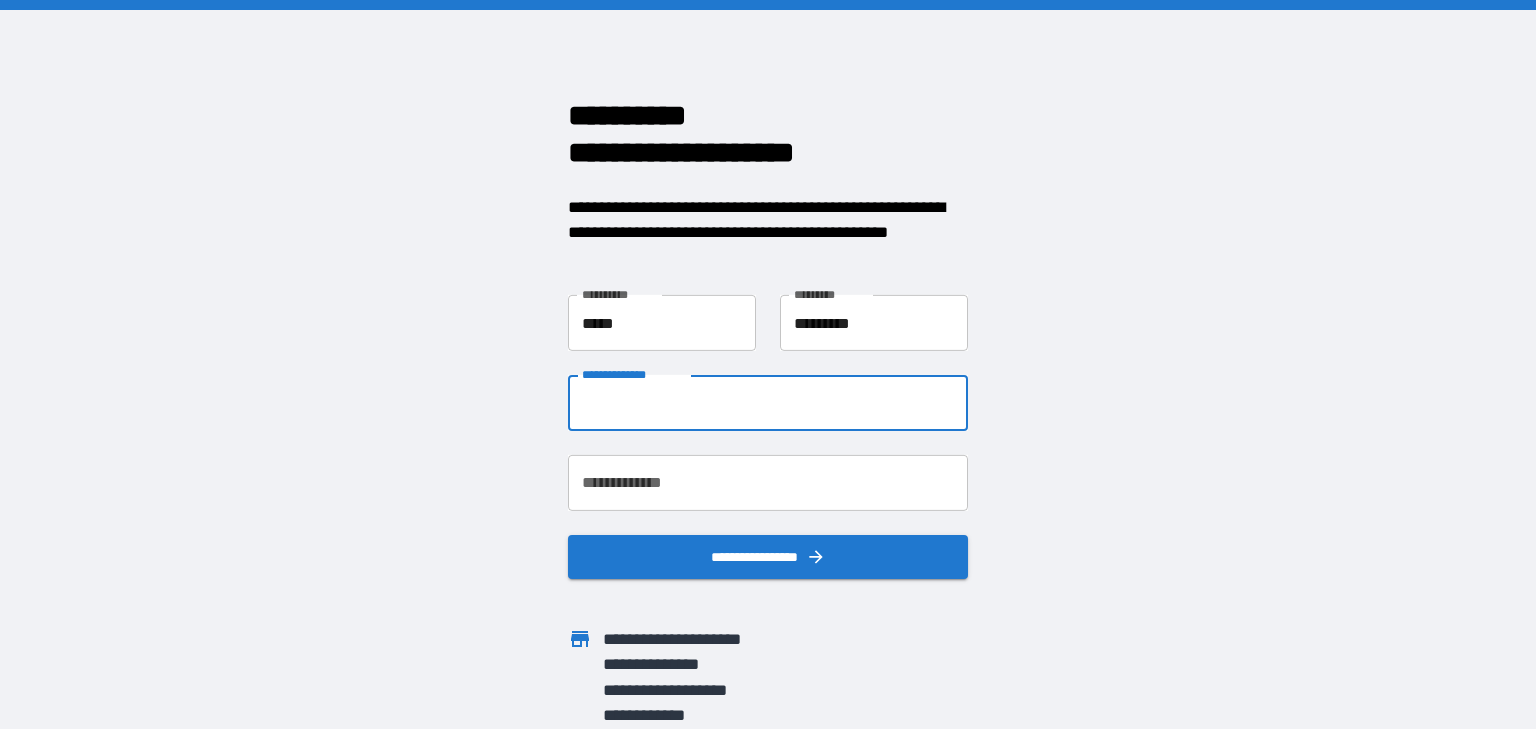 click on "**********" at bounding box center (768, 403) 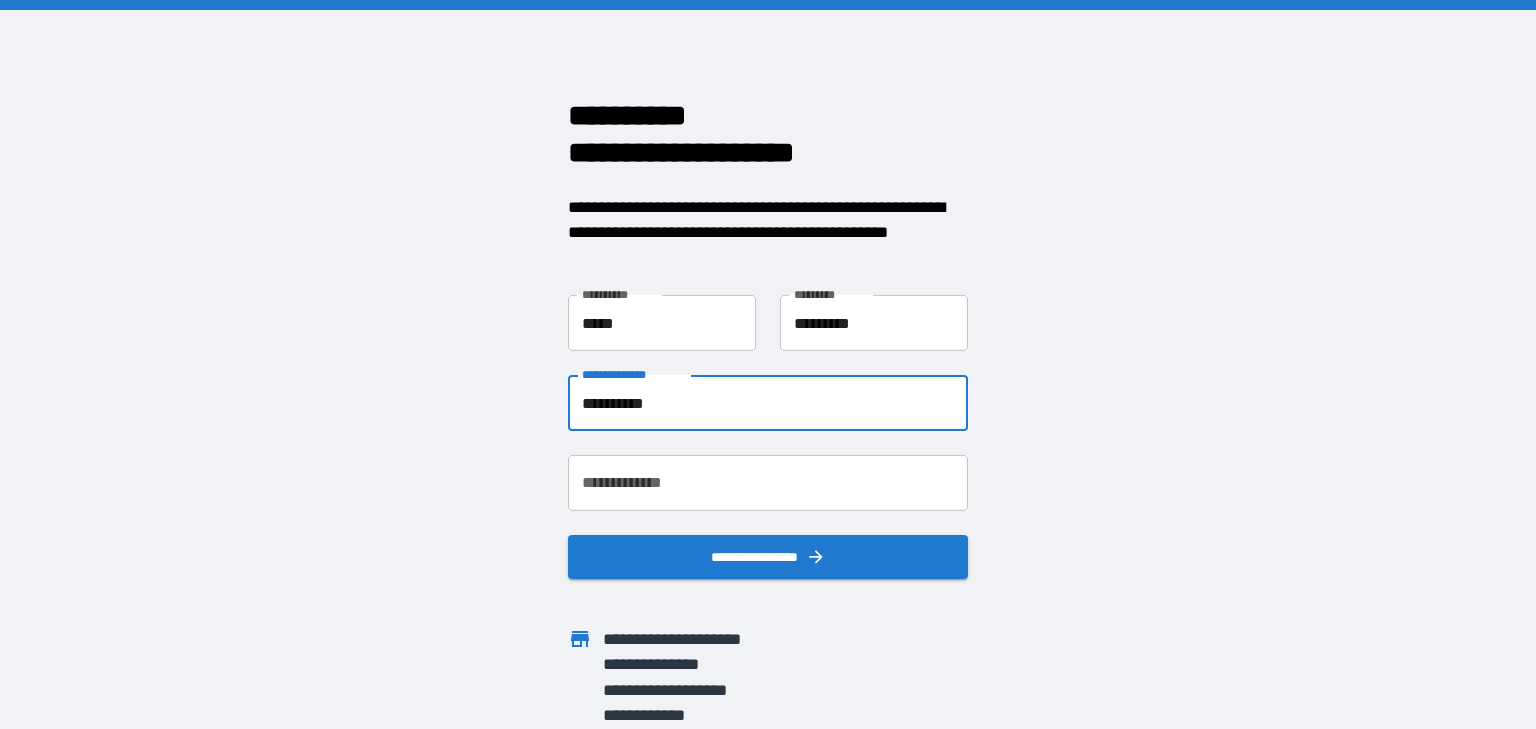 type on "**********" 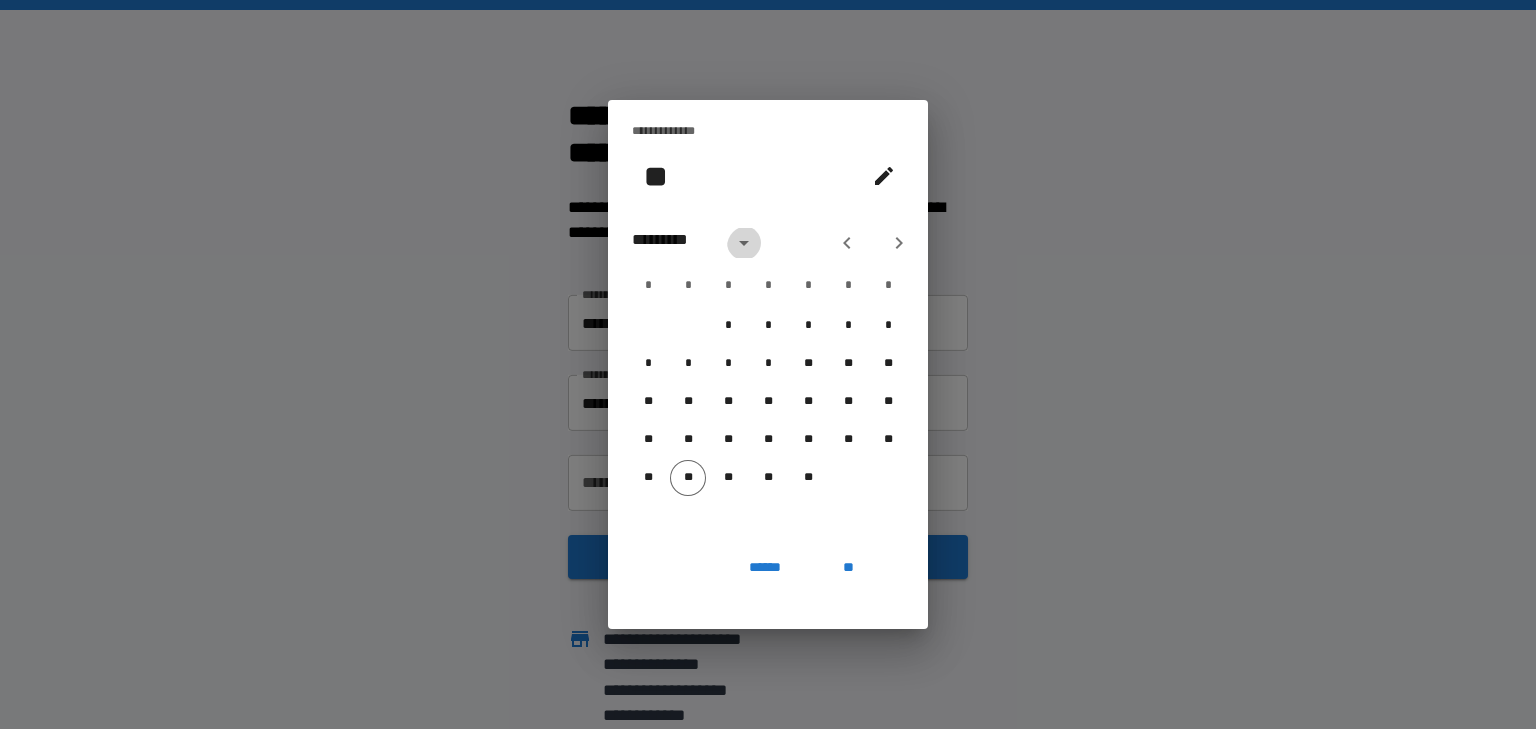 click 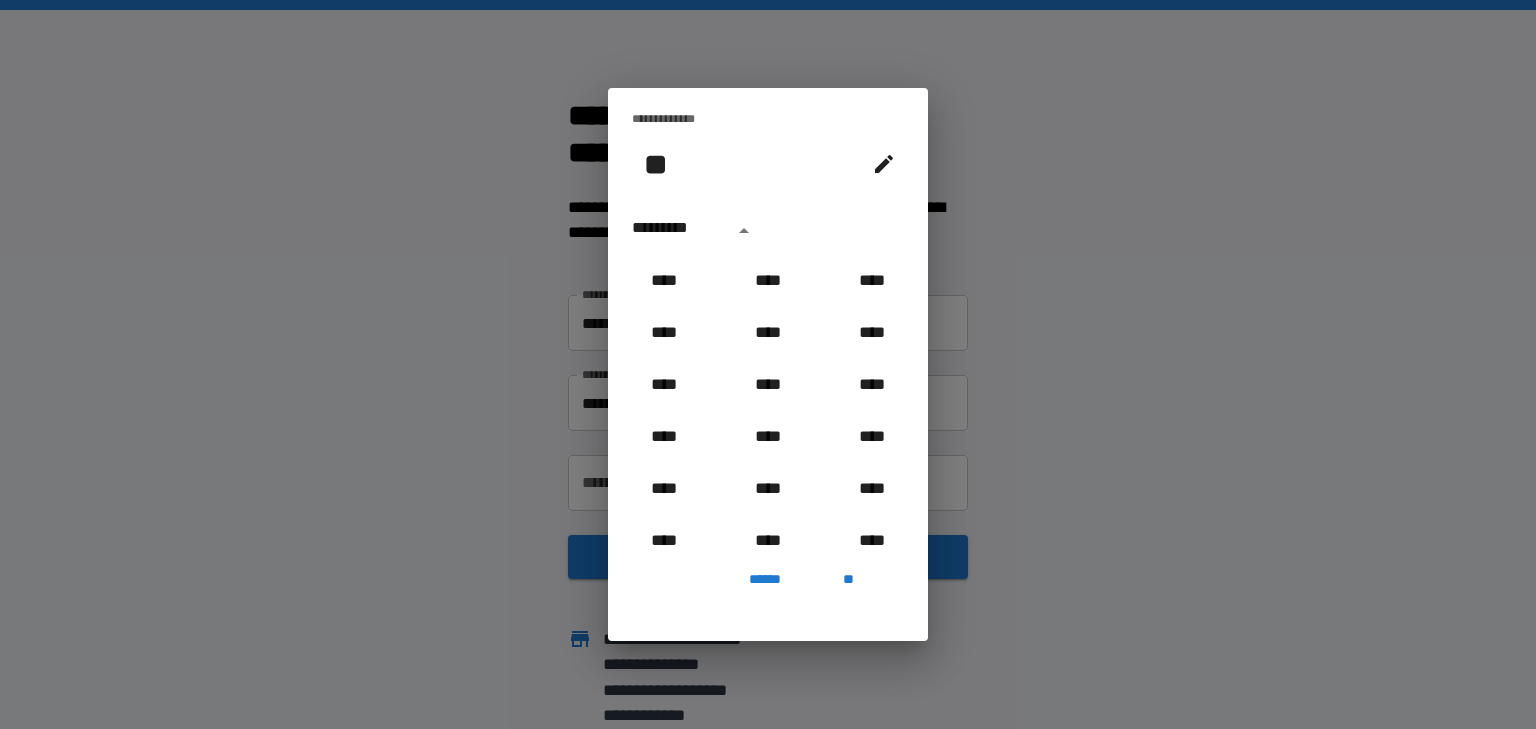 scroll, scrollTop: 966, scrollLeft: 0, axis: vertical 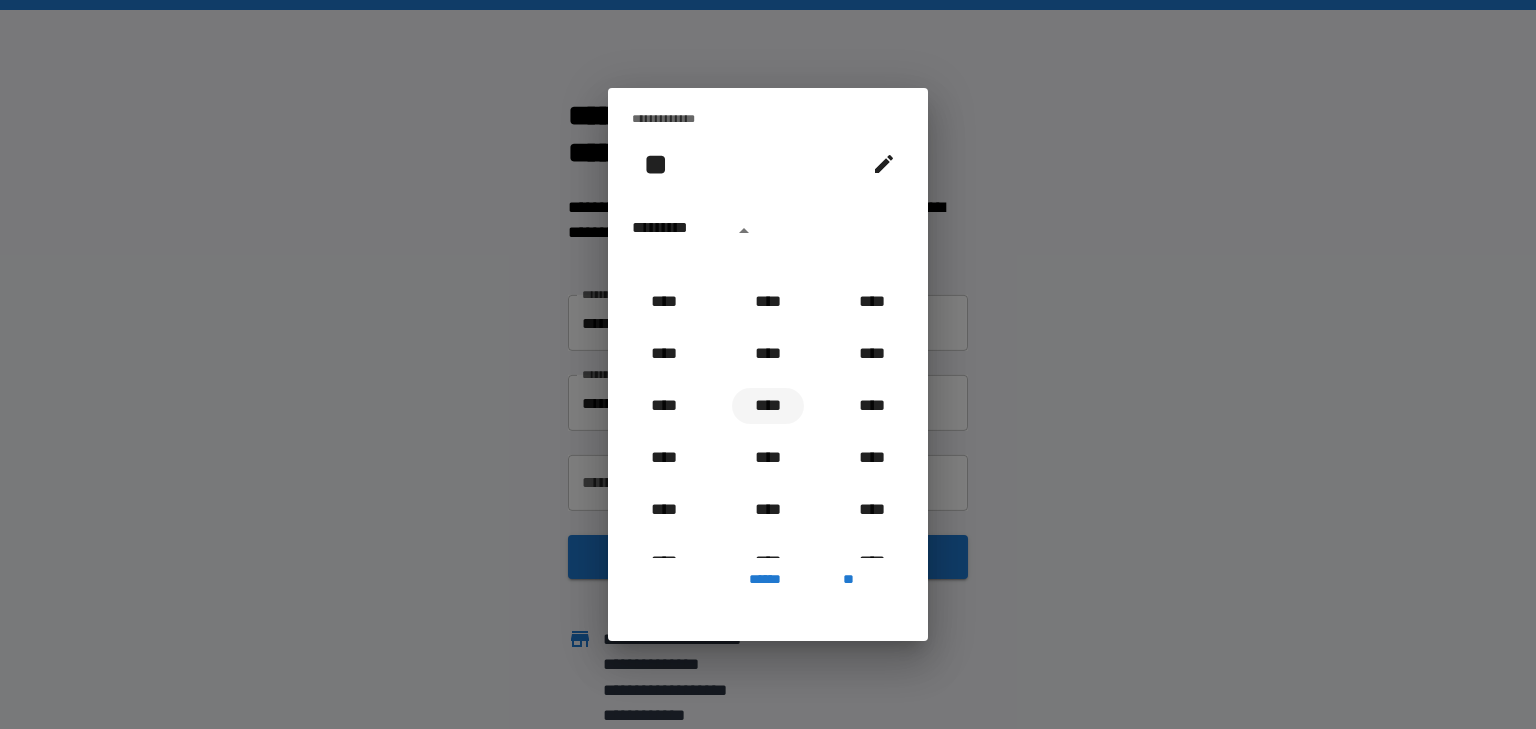click on "****" at bounding box center [768, 406] 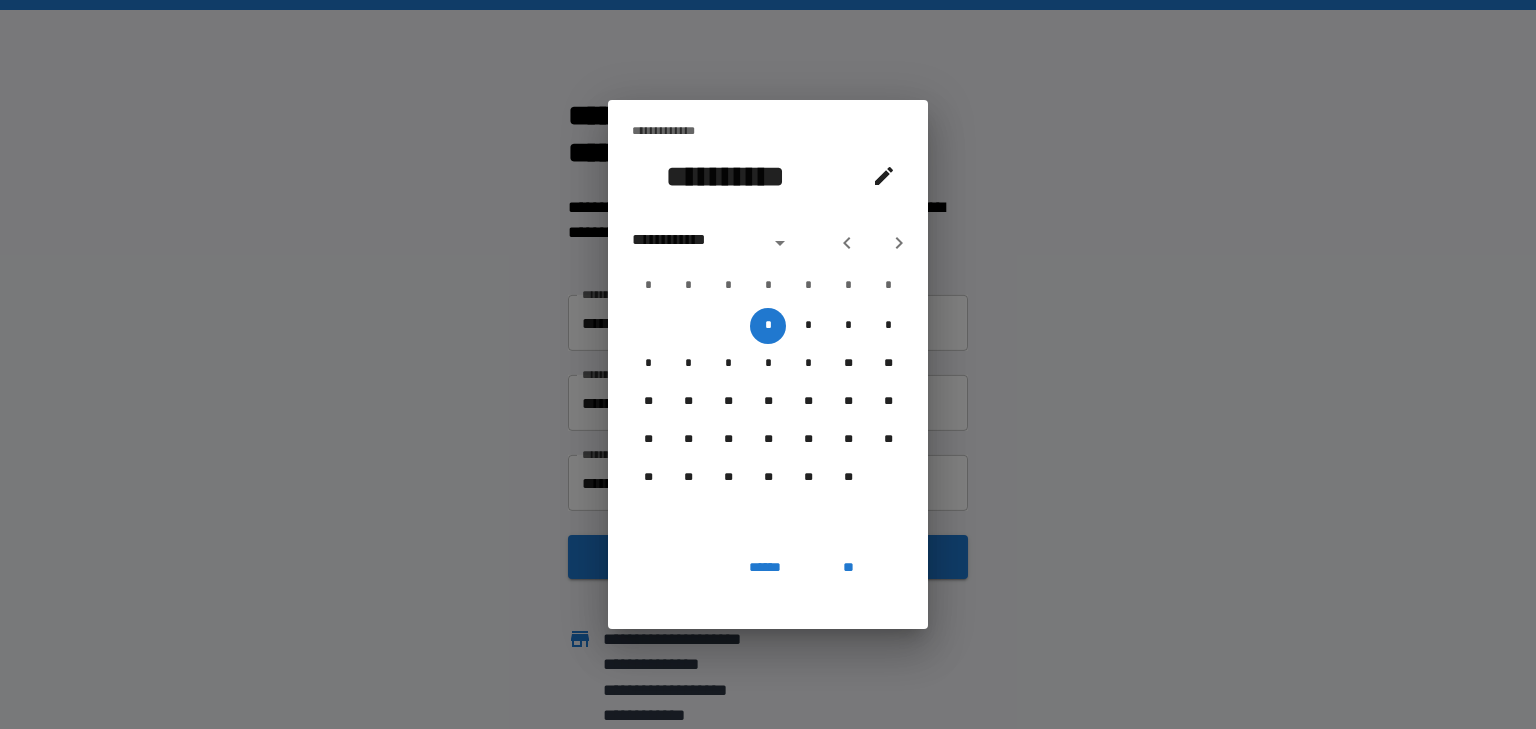 click 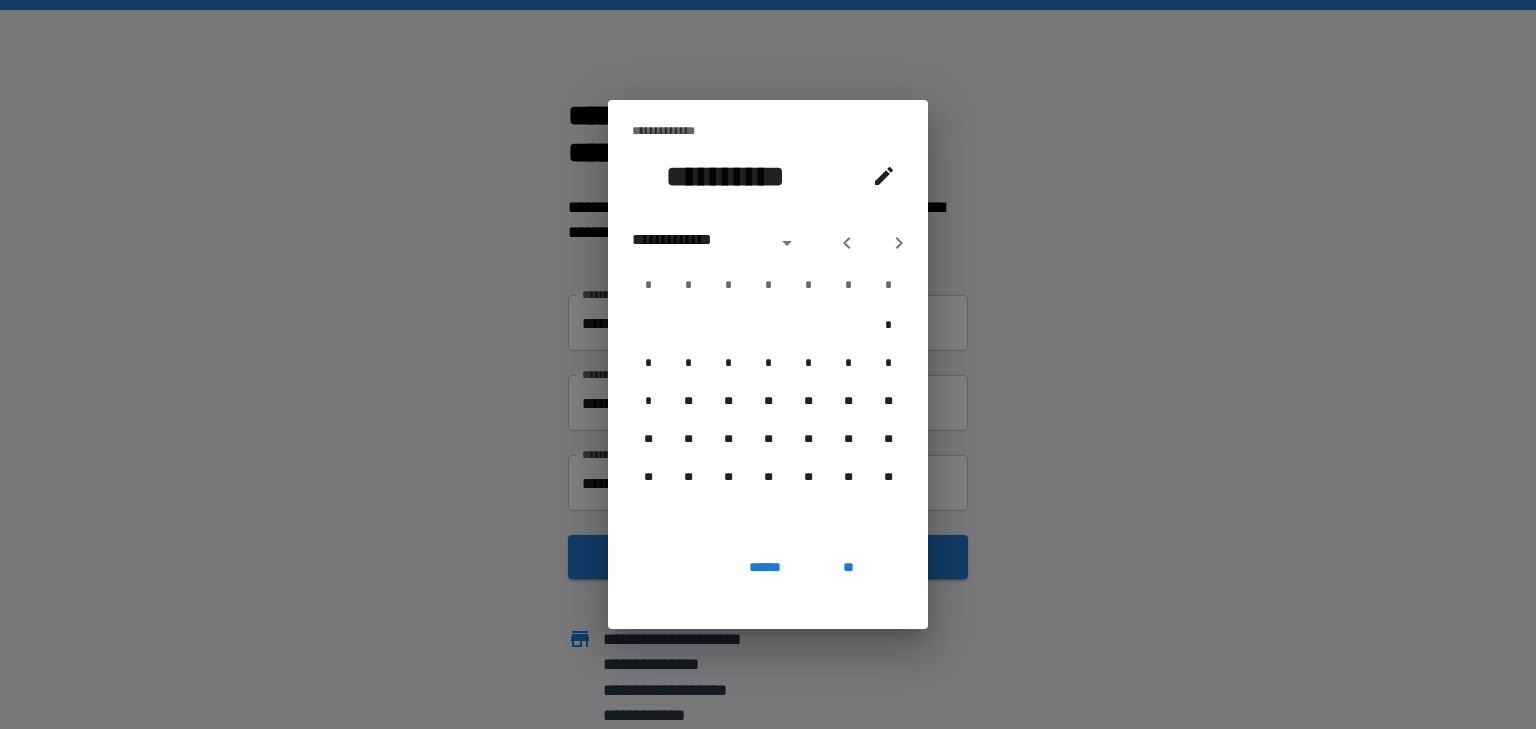 click 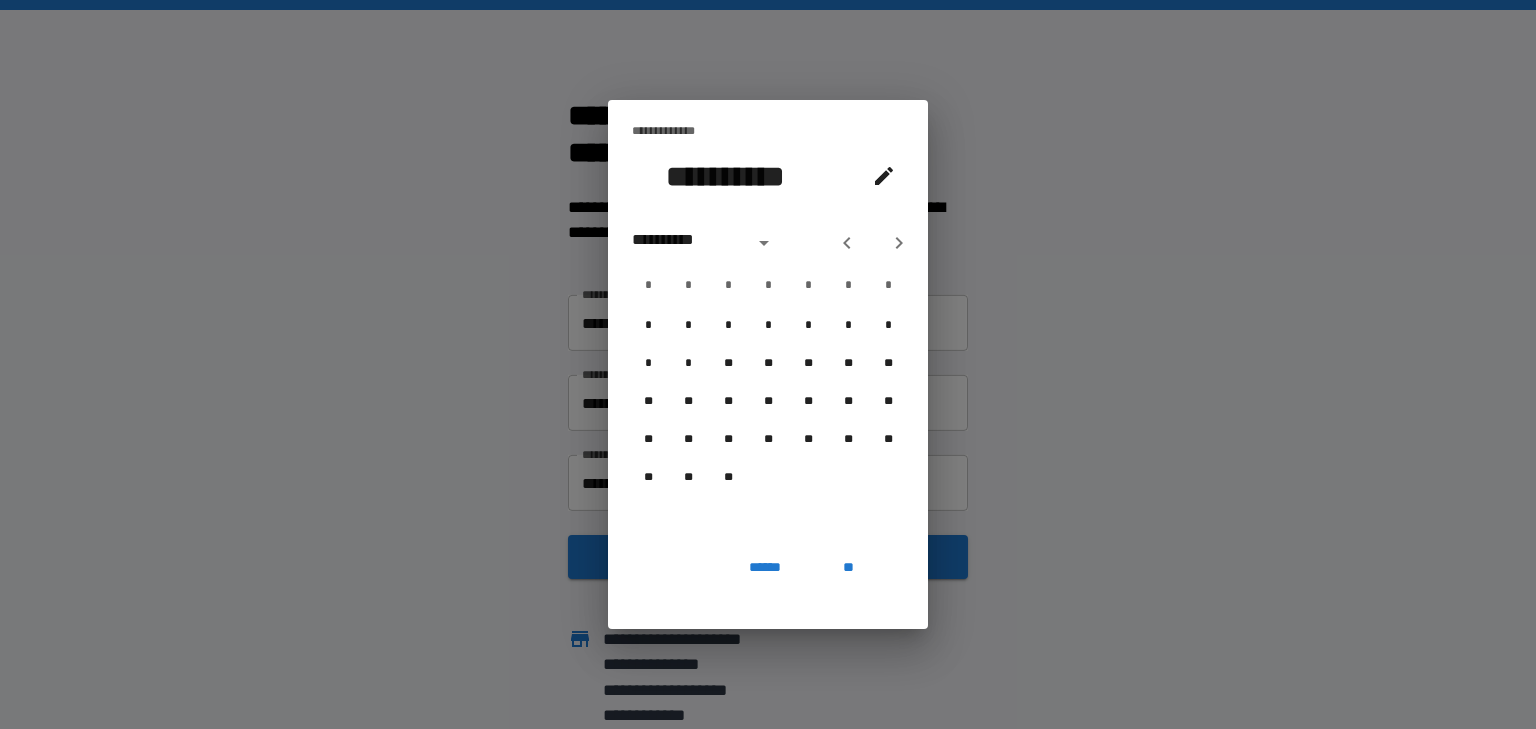 click 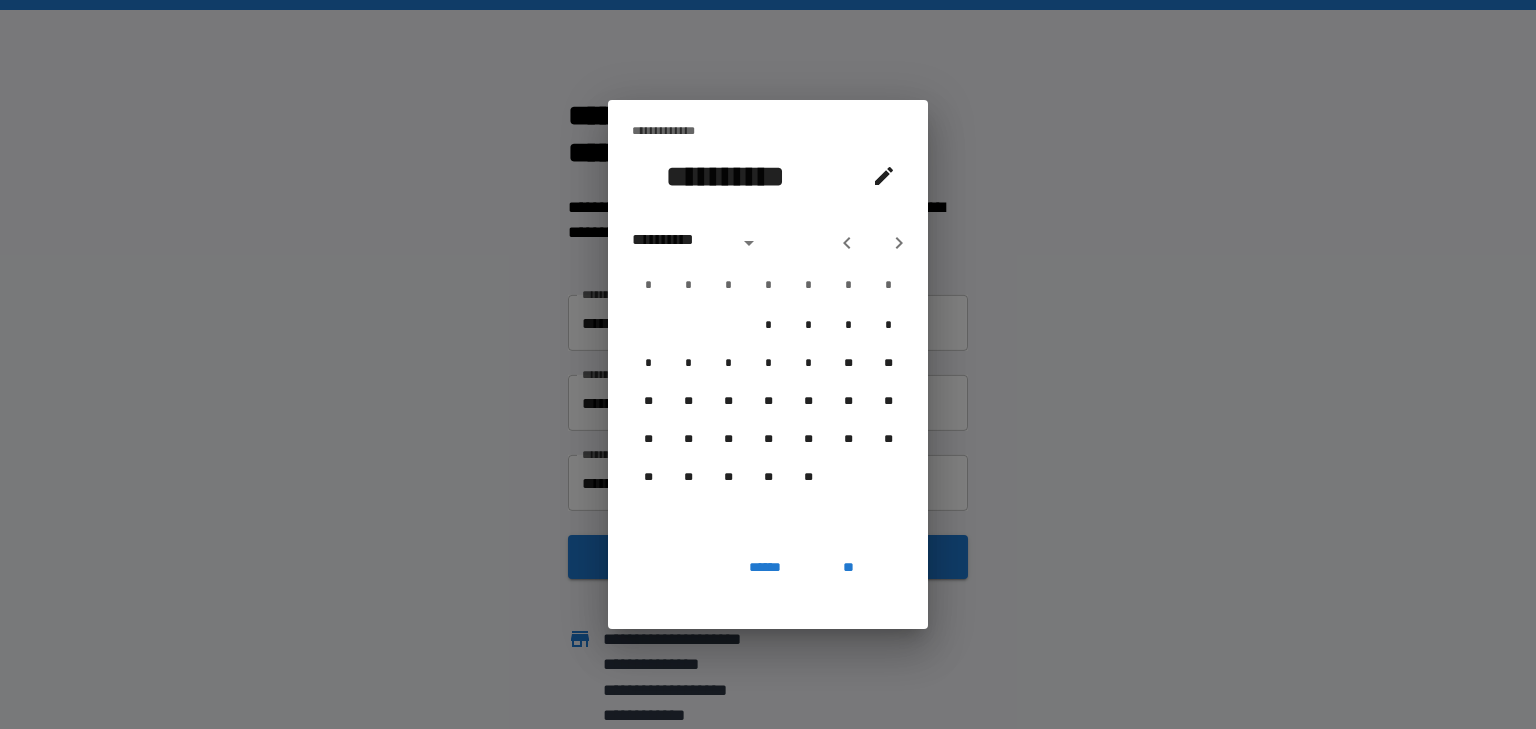 click 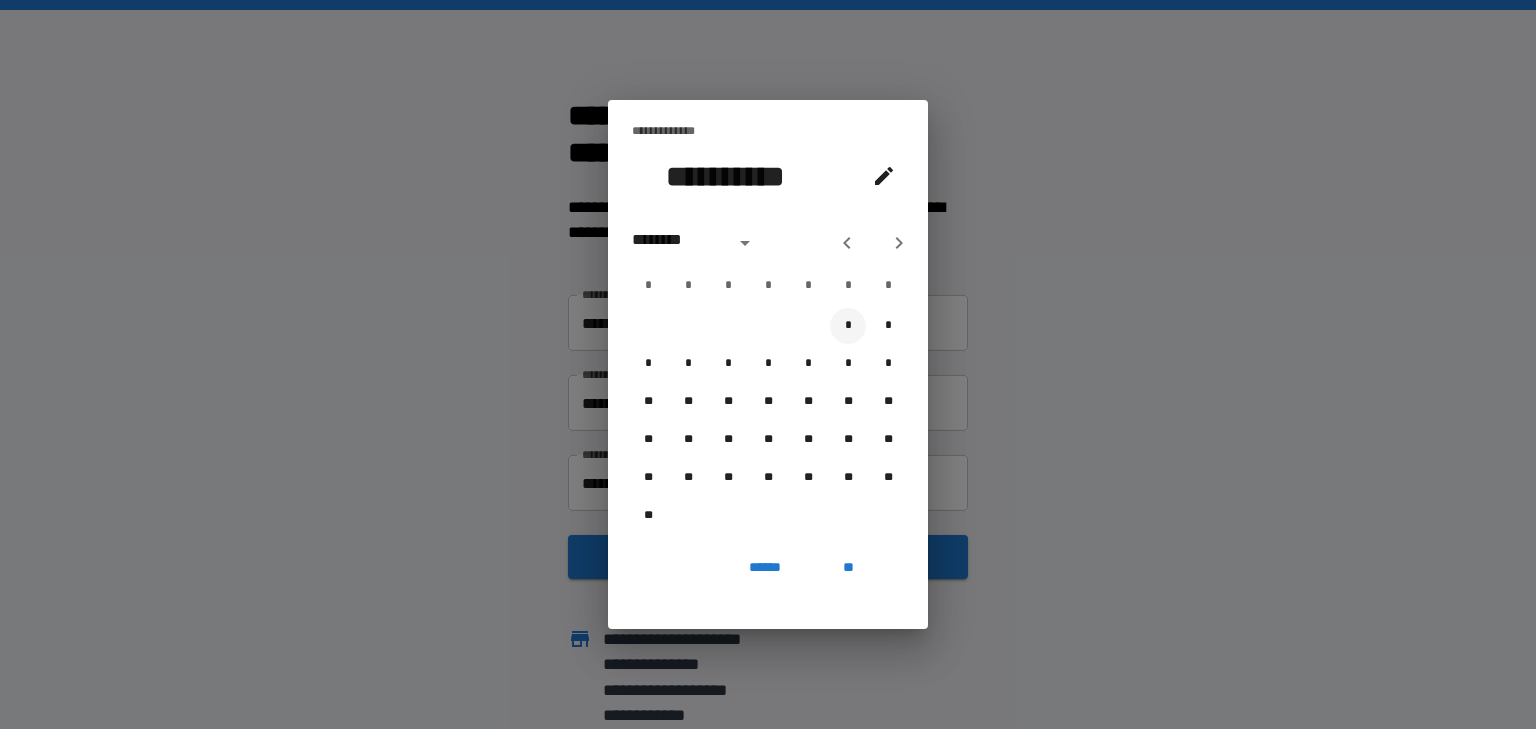 click on "*" at bounding box center (848, 326) 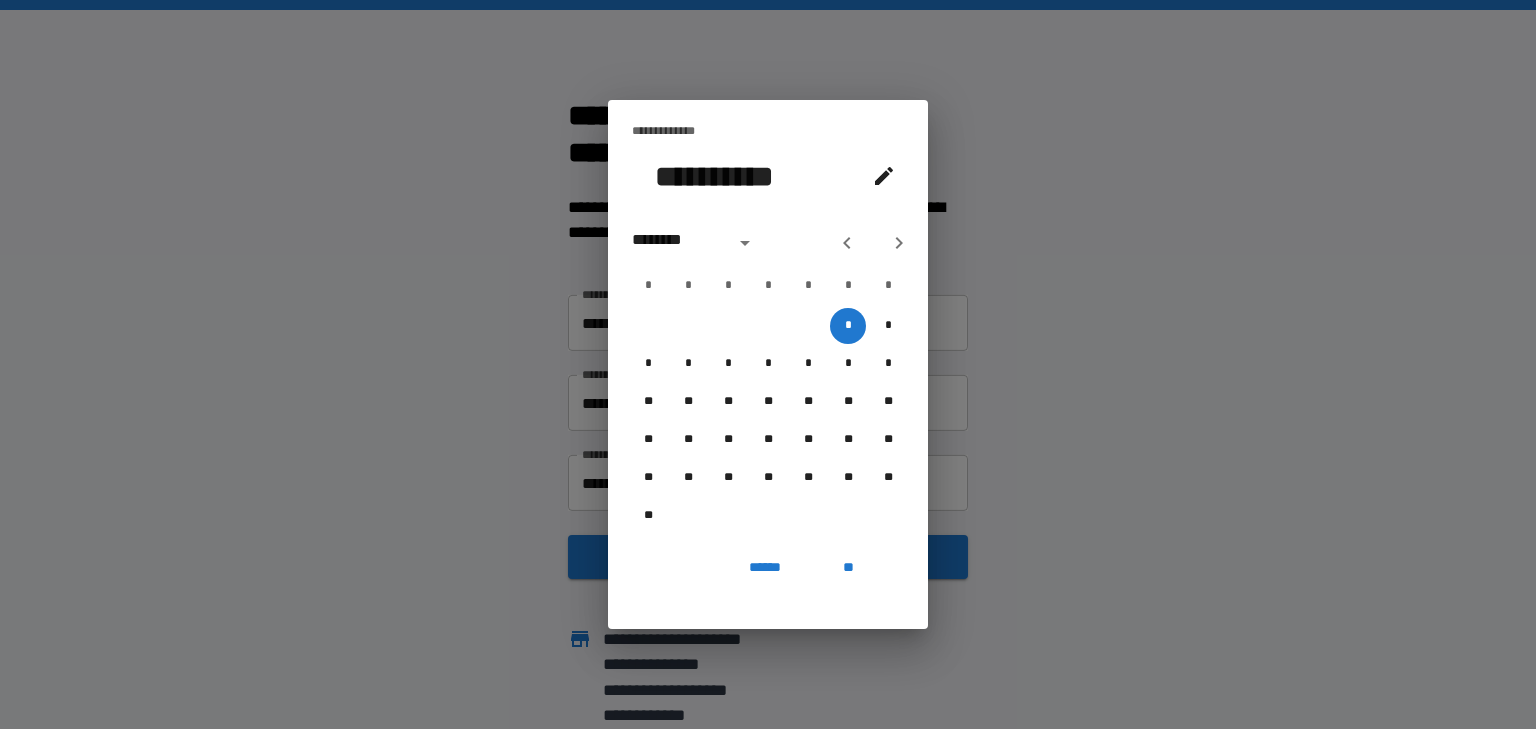 click on "**" at bounding box center (848, 567) 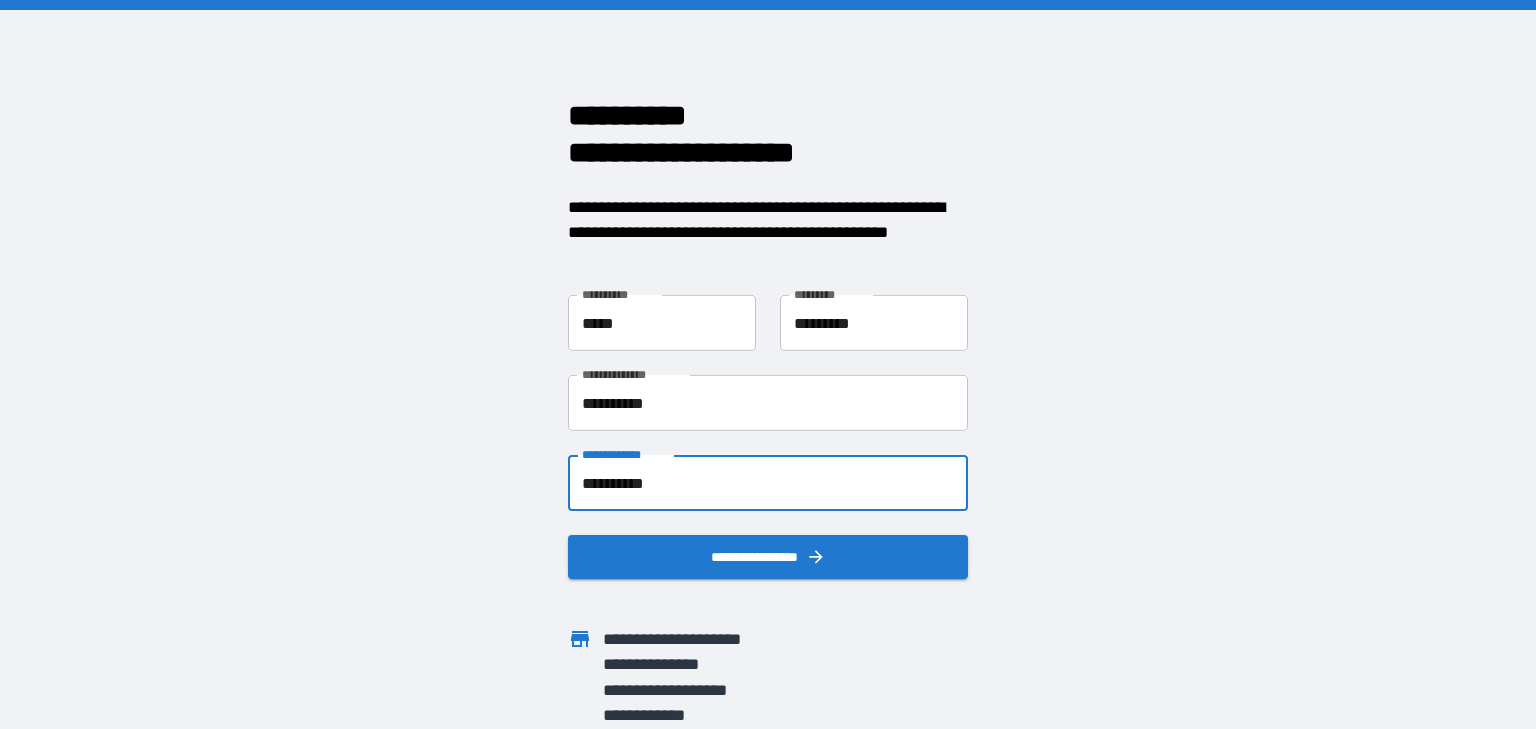 click on "**********" at bounding box center (768, 557) 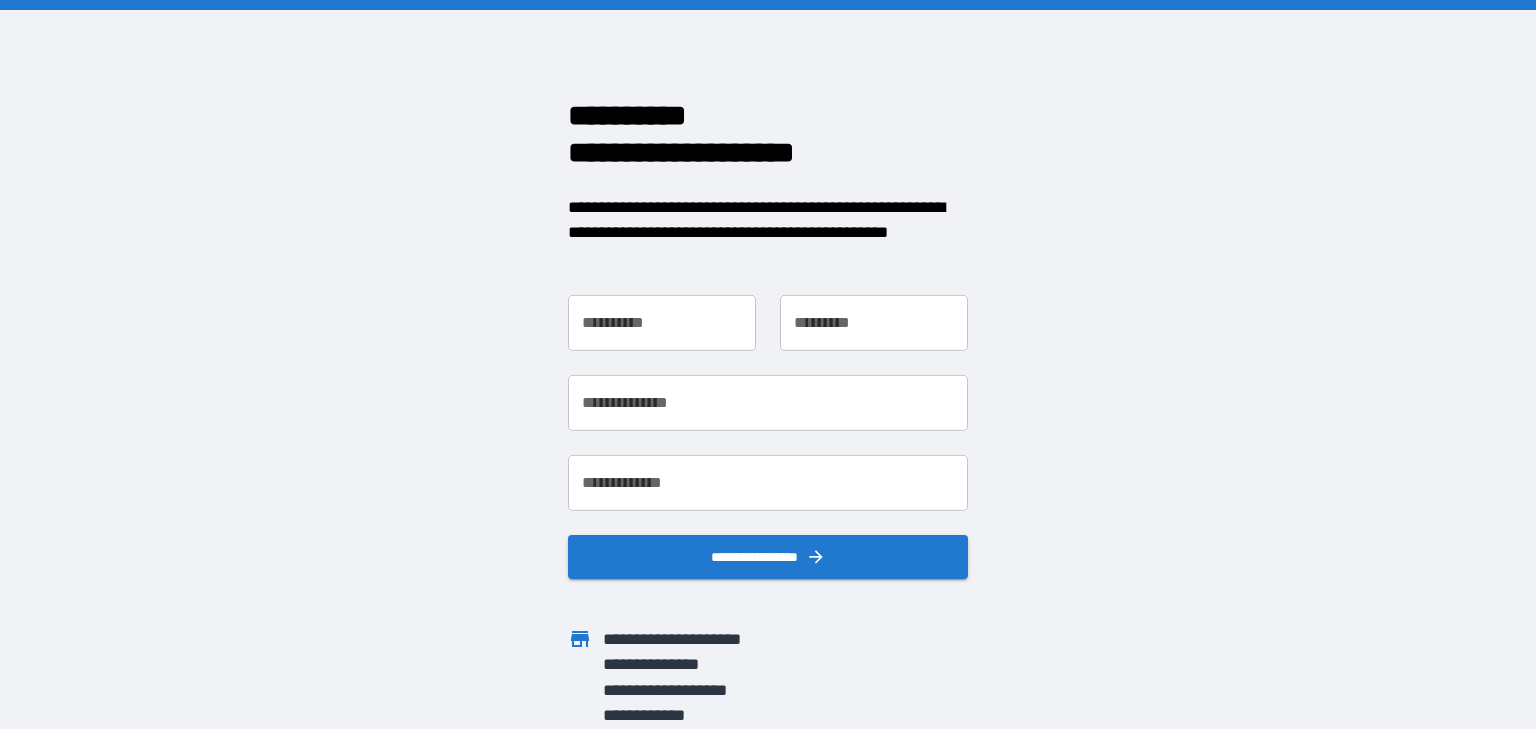scroll, scrollTop: 0, scrollLeft: 0, axis: both 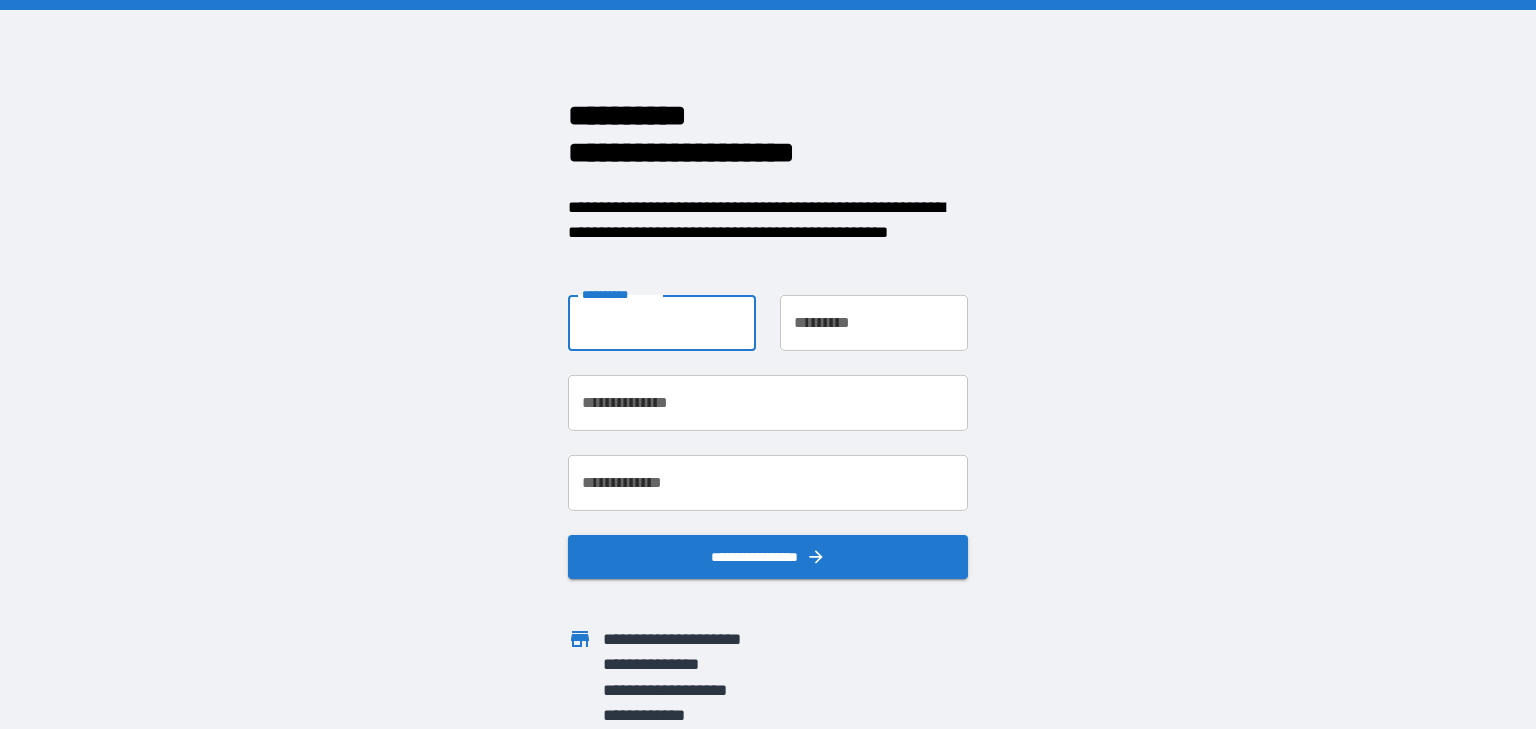 click on "**********" at bounding box center (662, 323) 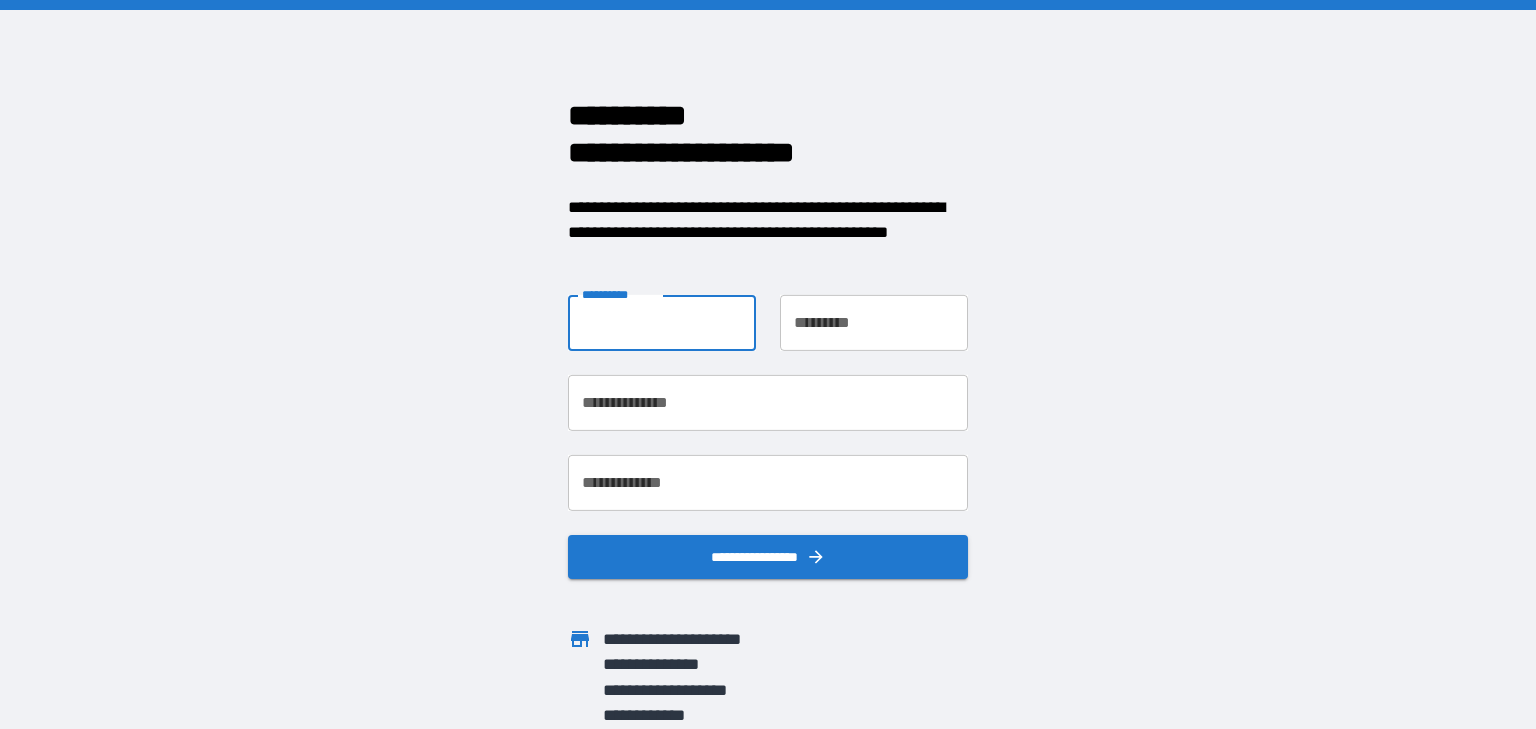 type on "*****" 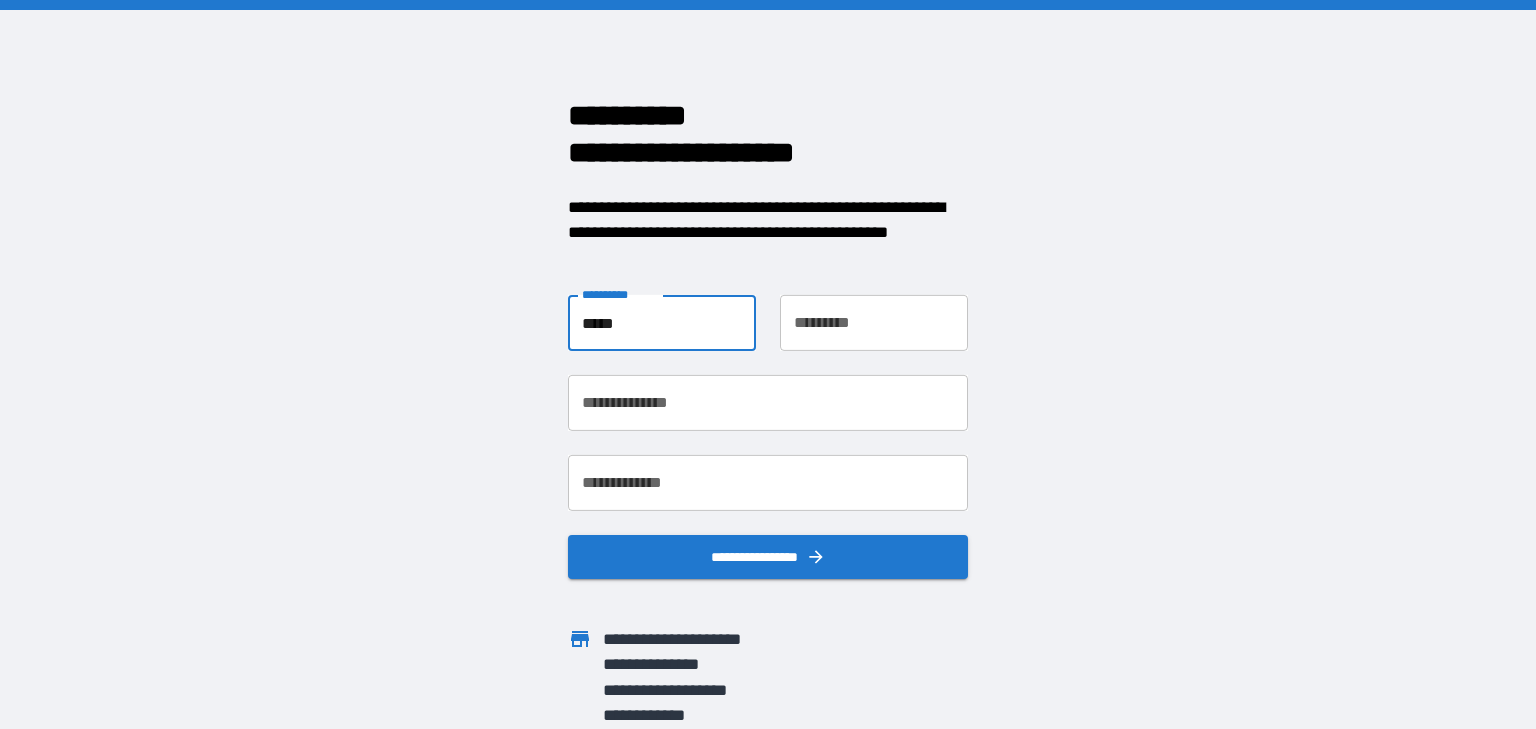type on "*********" 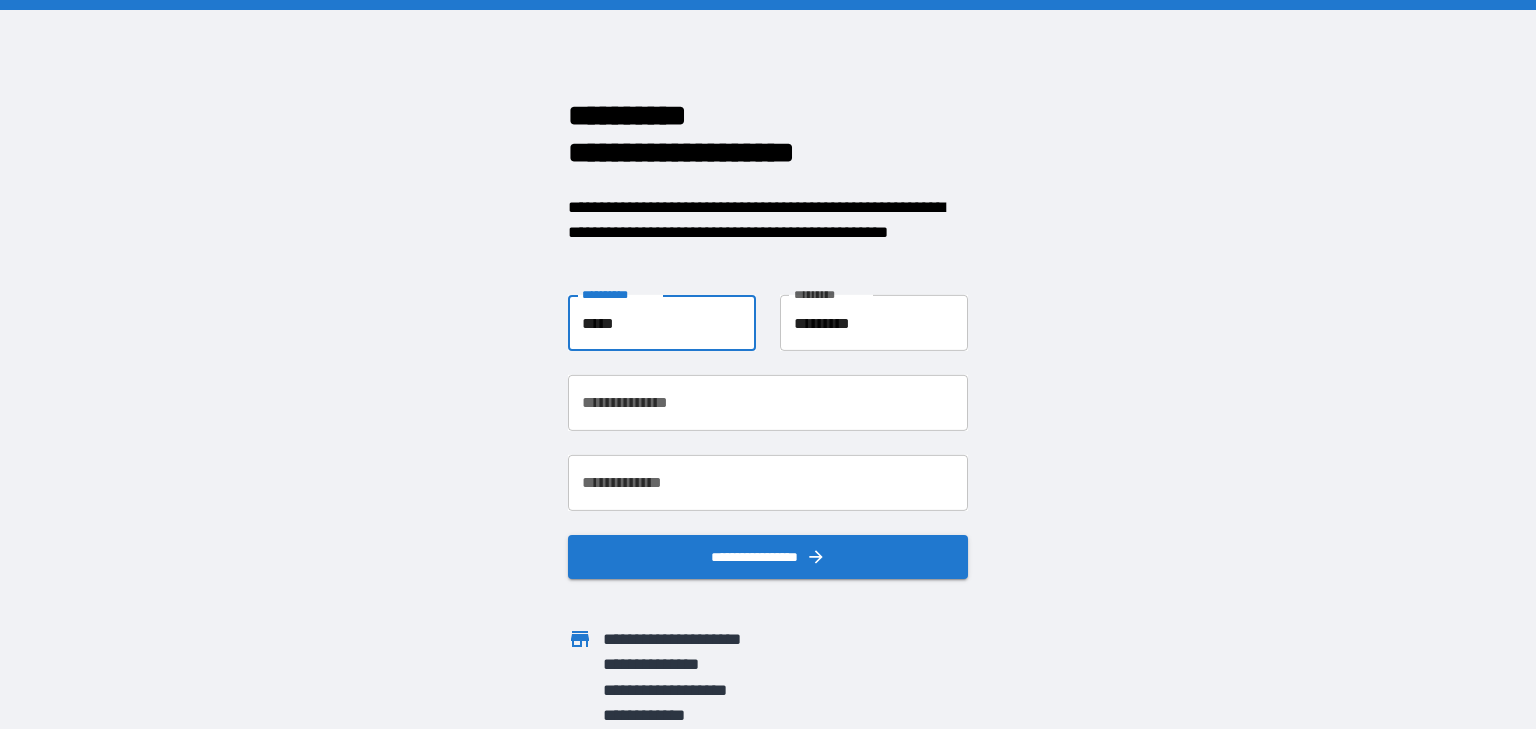 click on "**********" at bounding box center [768, 403] 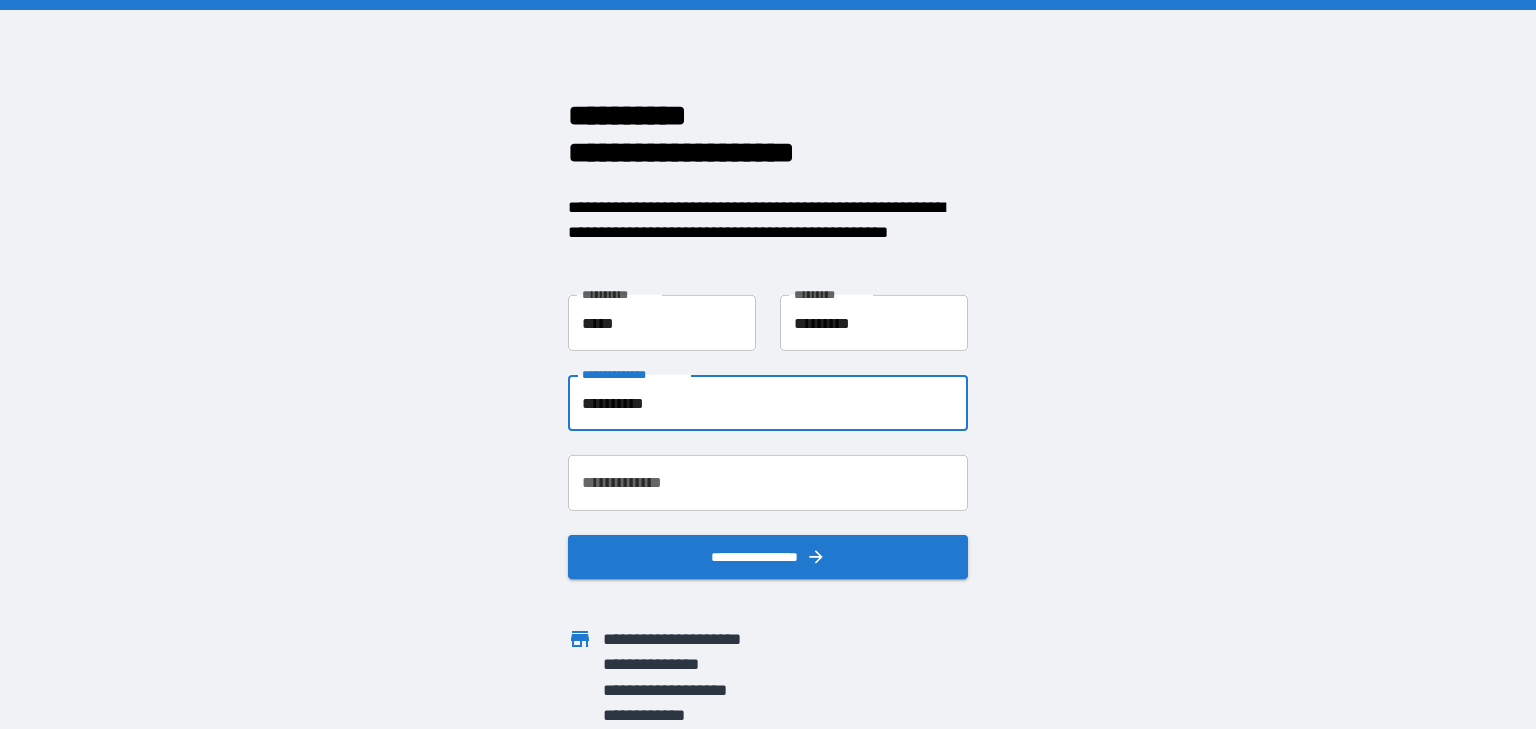 type on "**********" 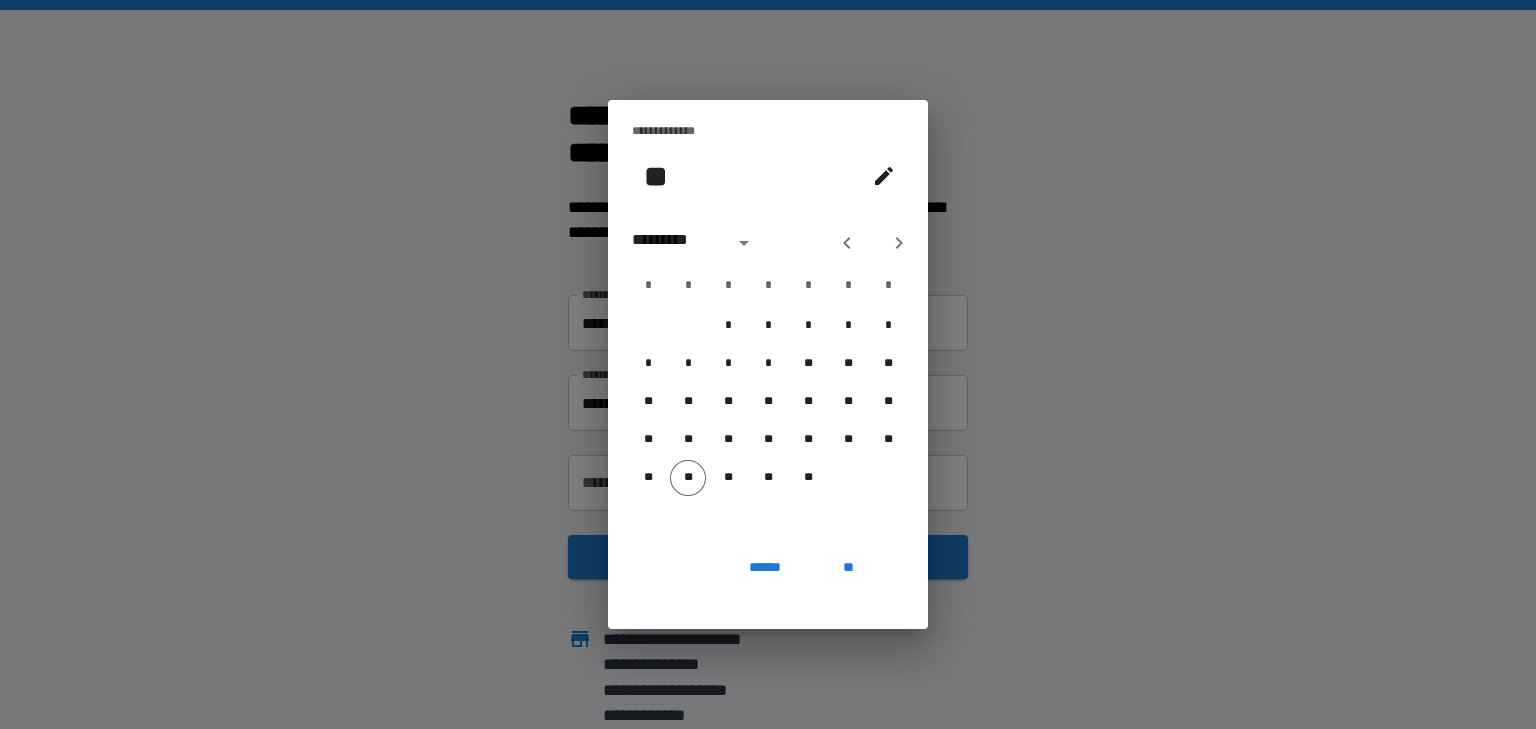 click 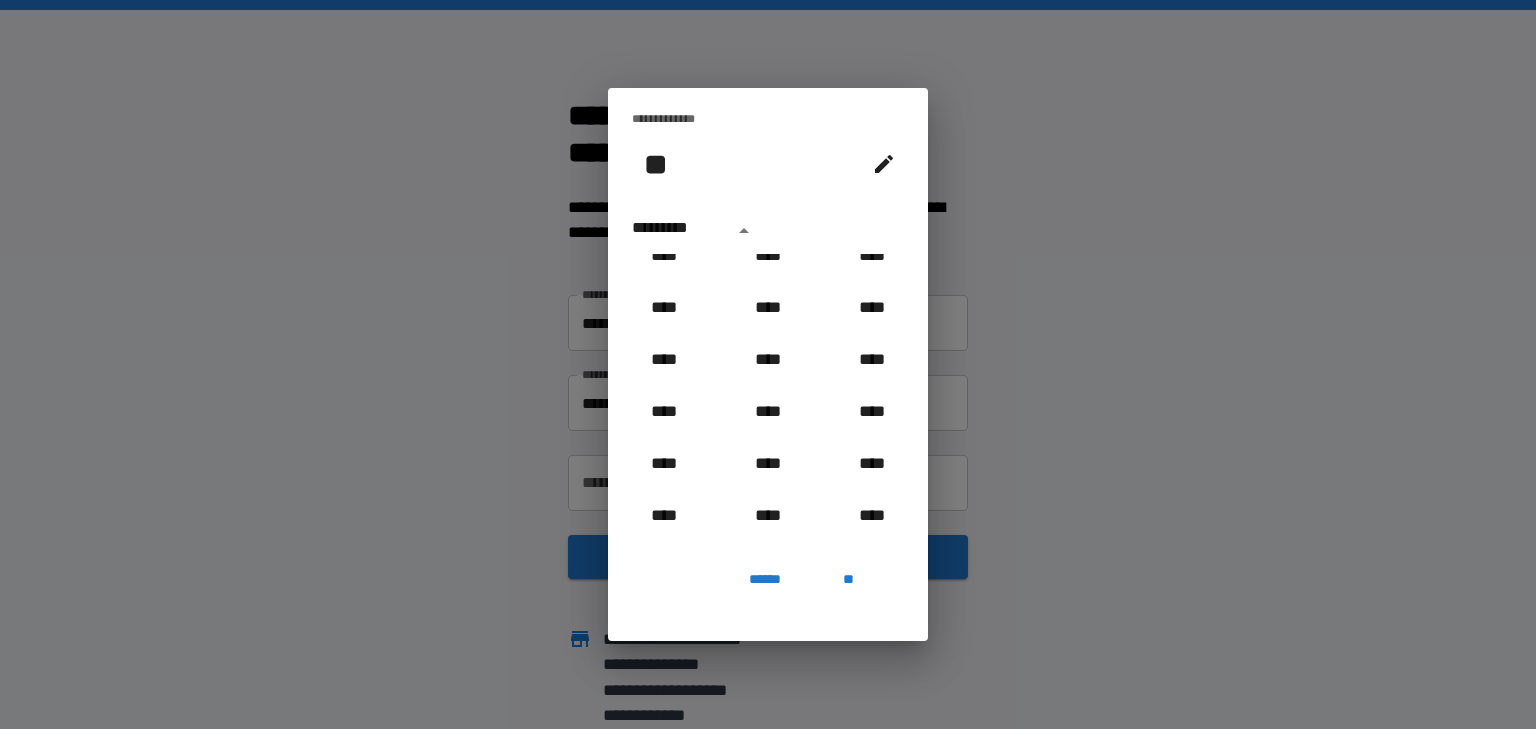 scroll, scrollTop: 1046, scrollLeft: 0, axis: vertical 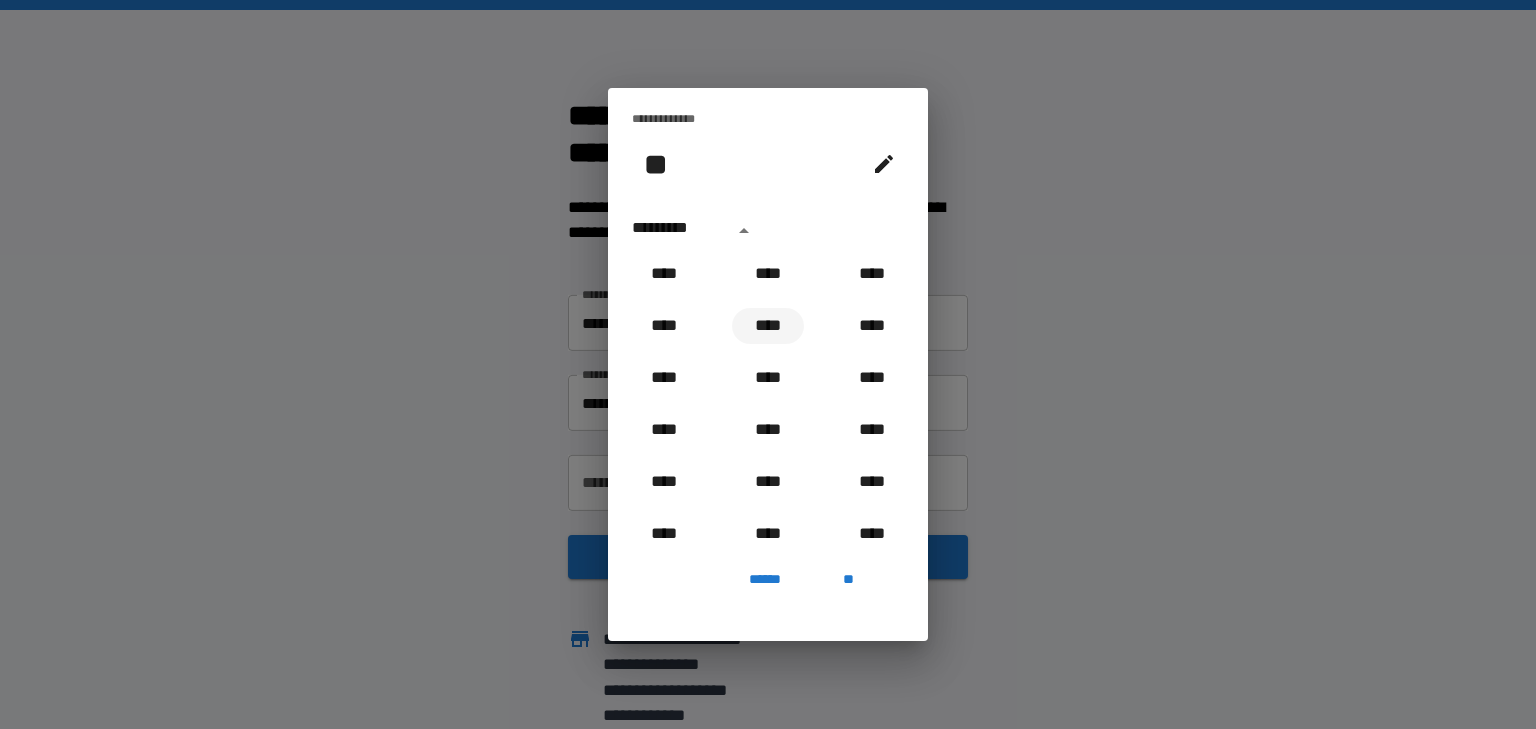 click on "****" at bounding box center [768, 326] 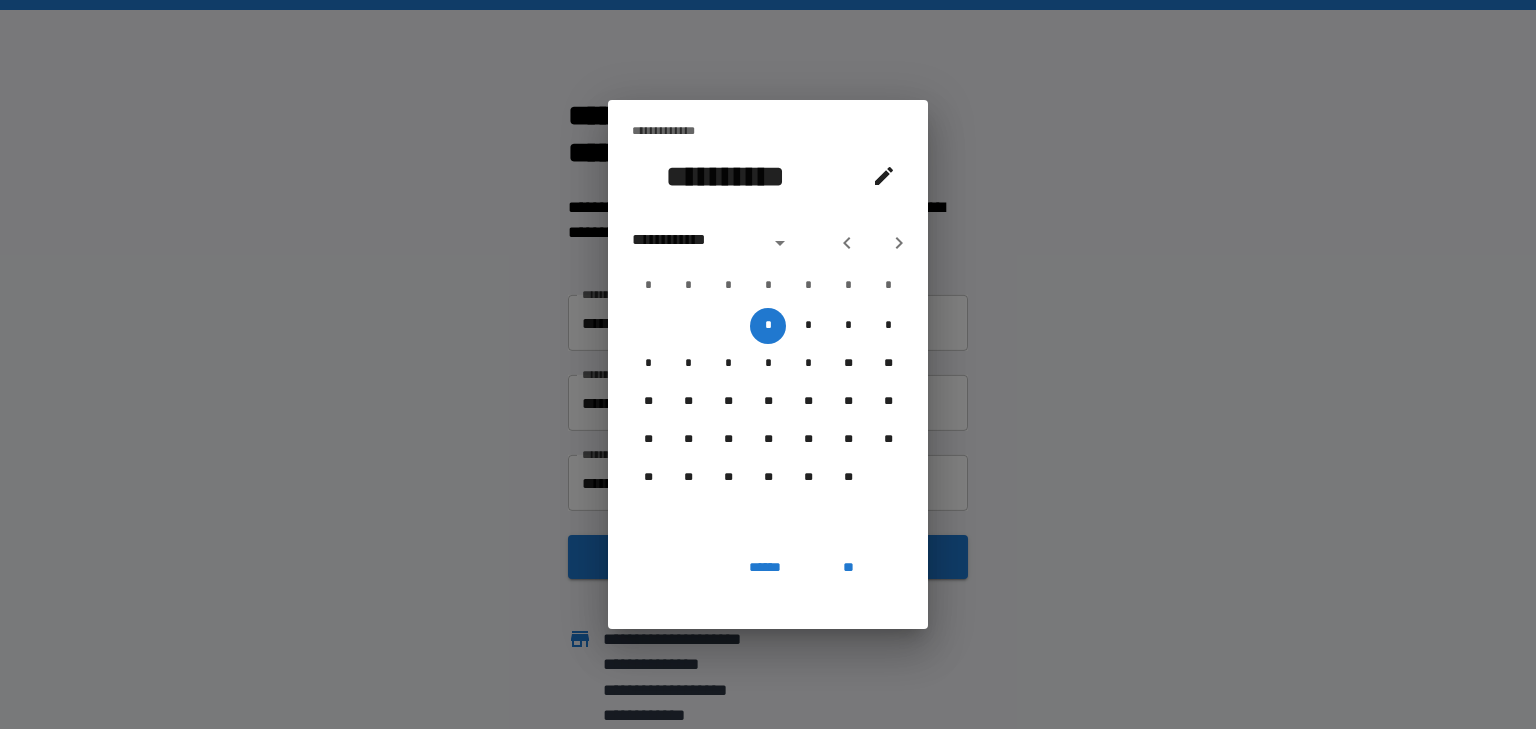 click 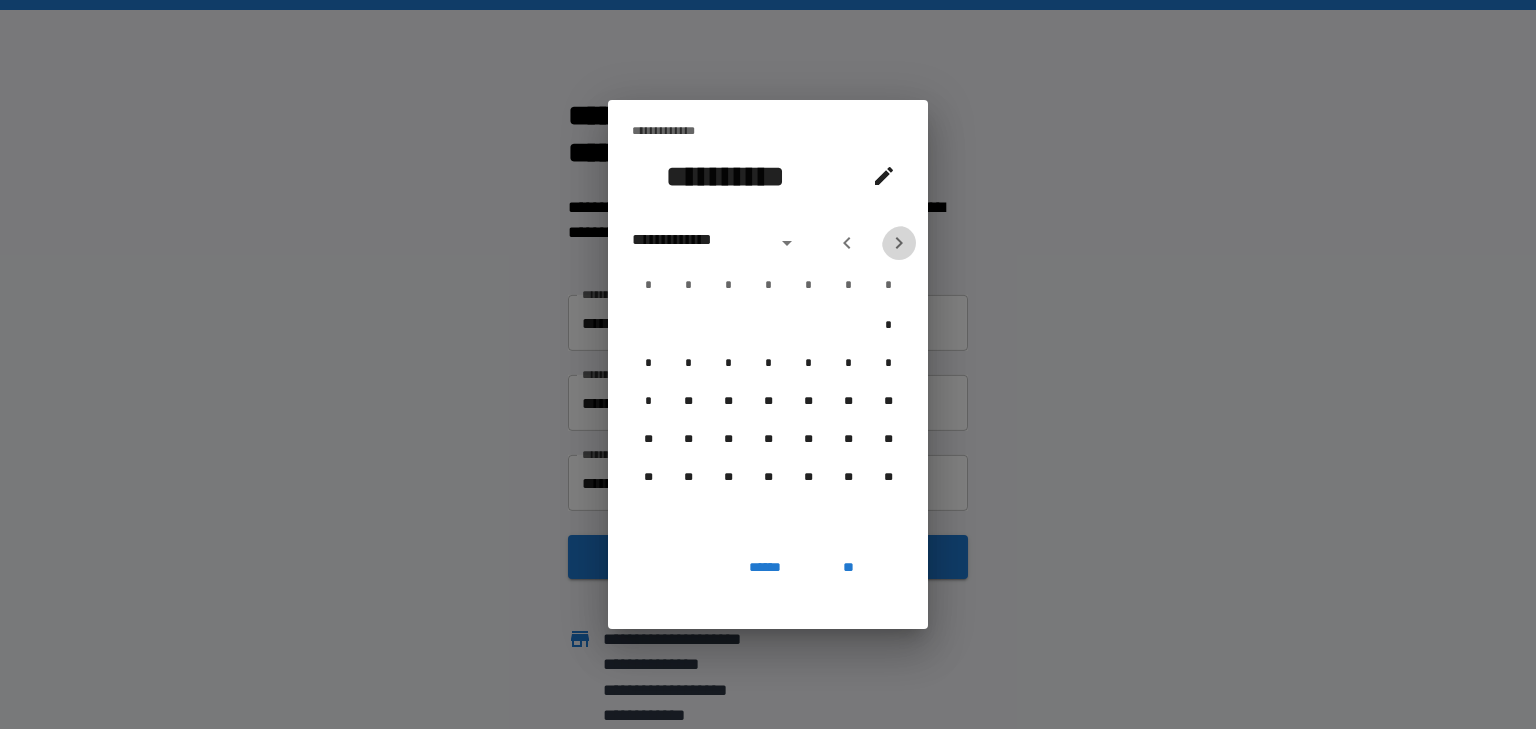 click 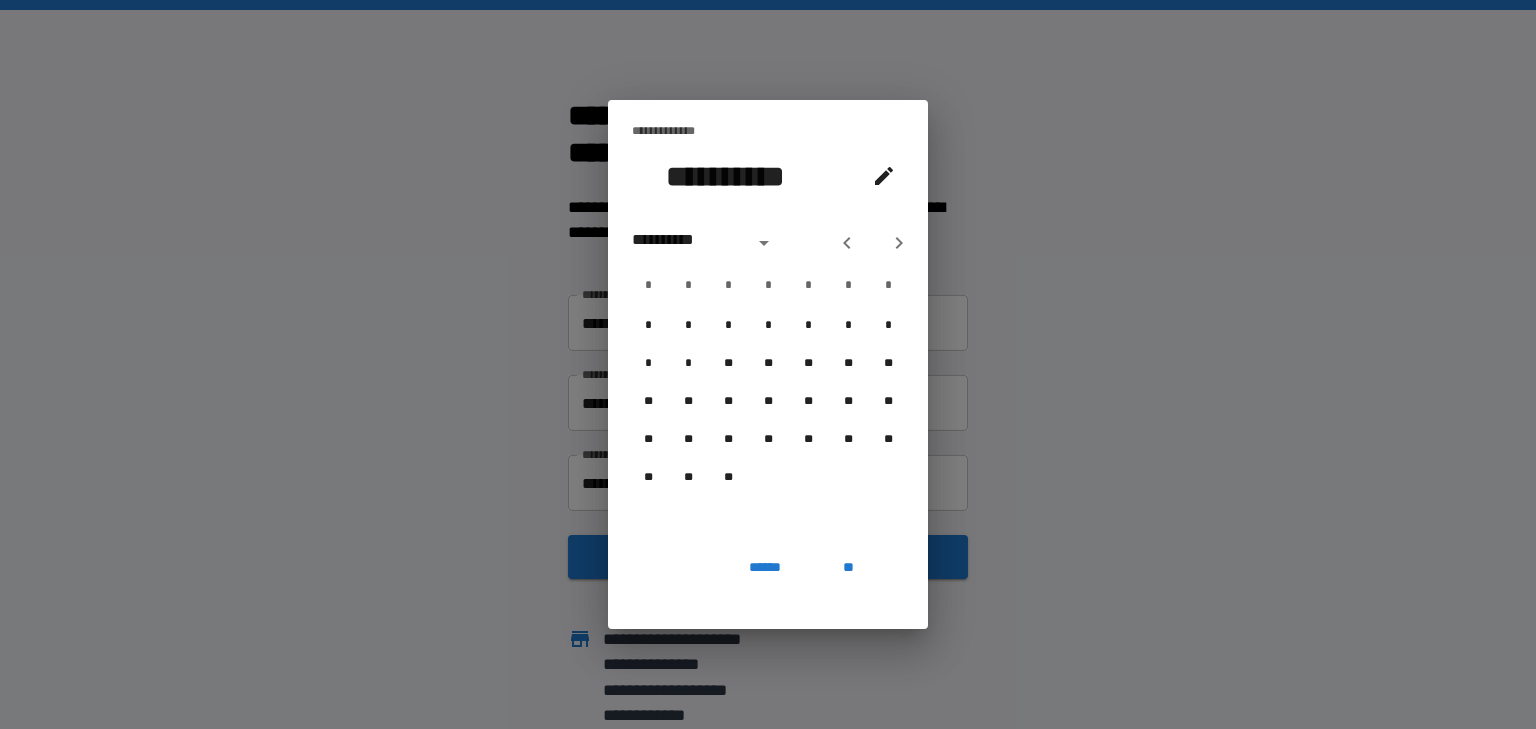 click 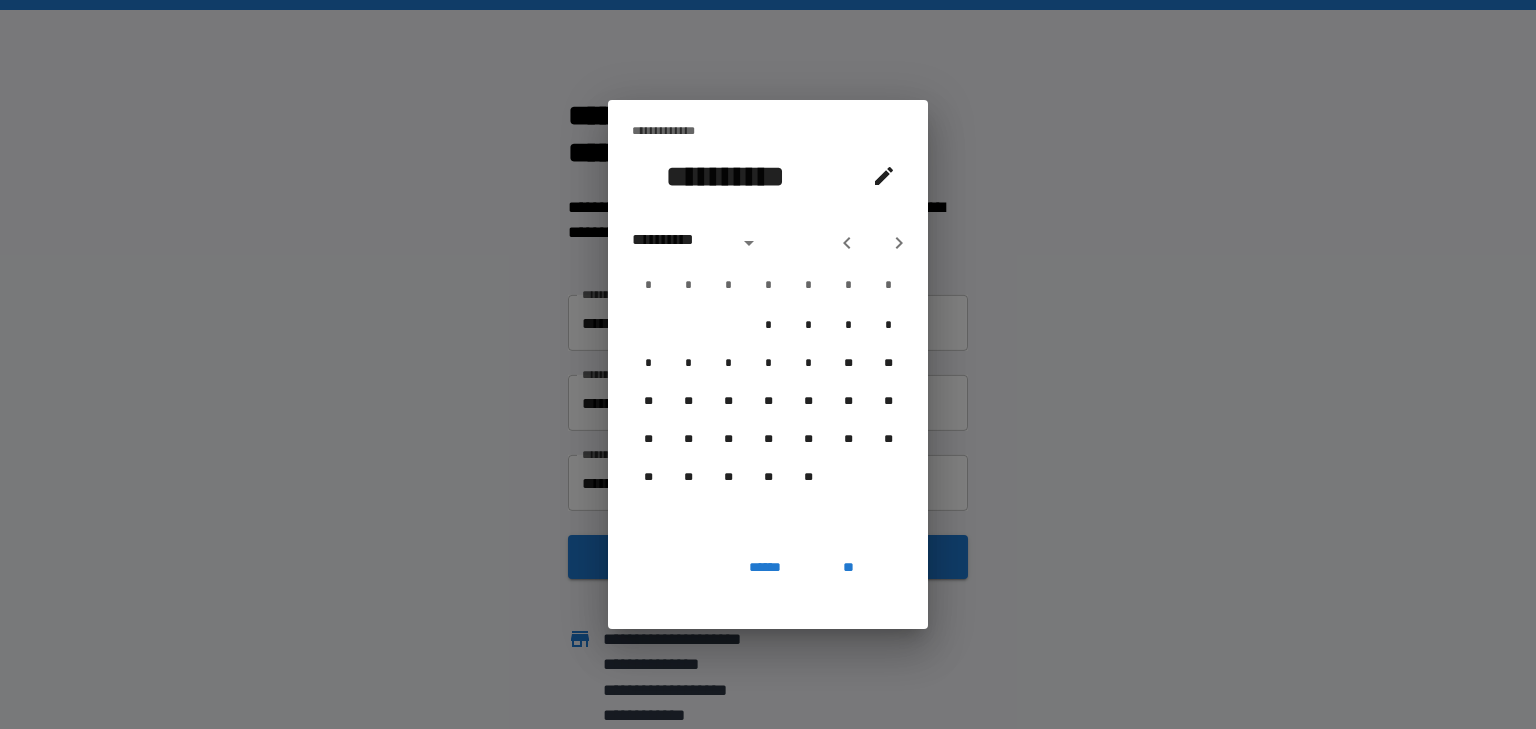 click 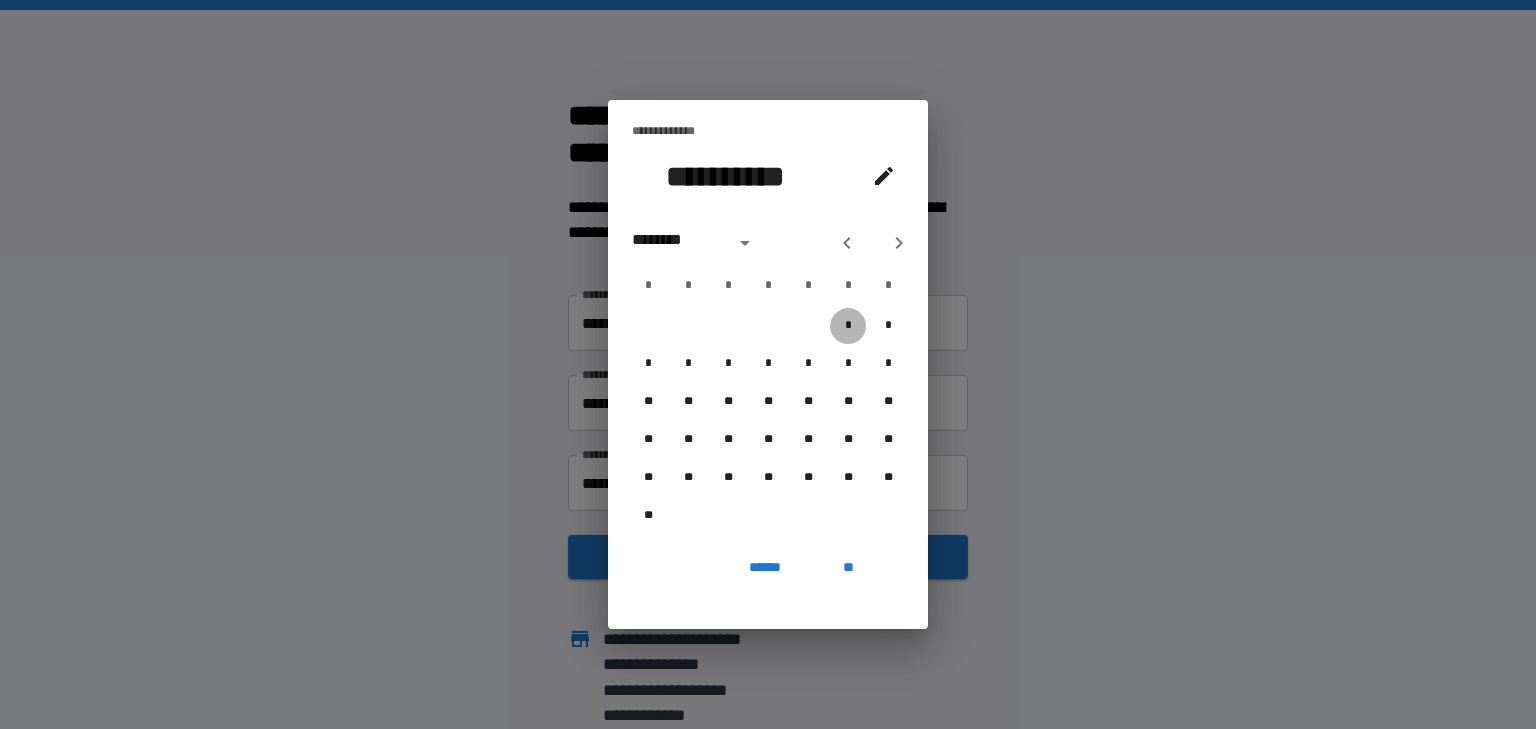 click on "*" at bounding box center (848, 326) 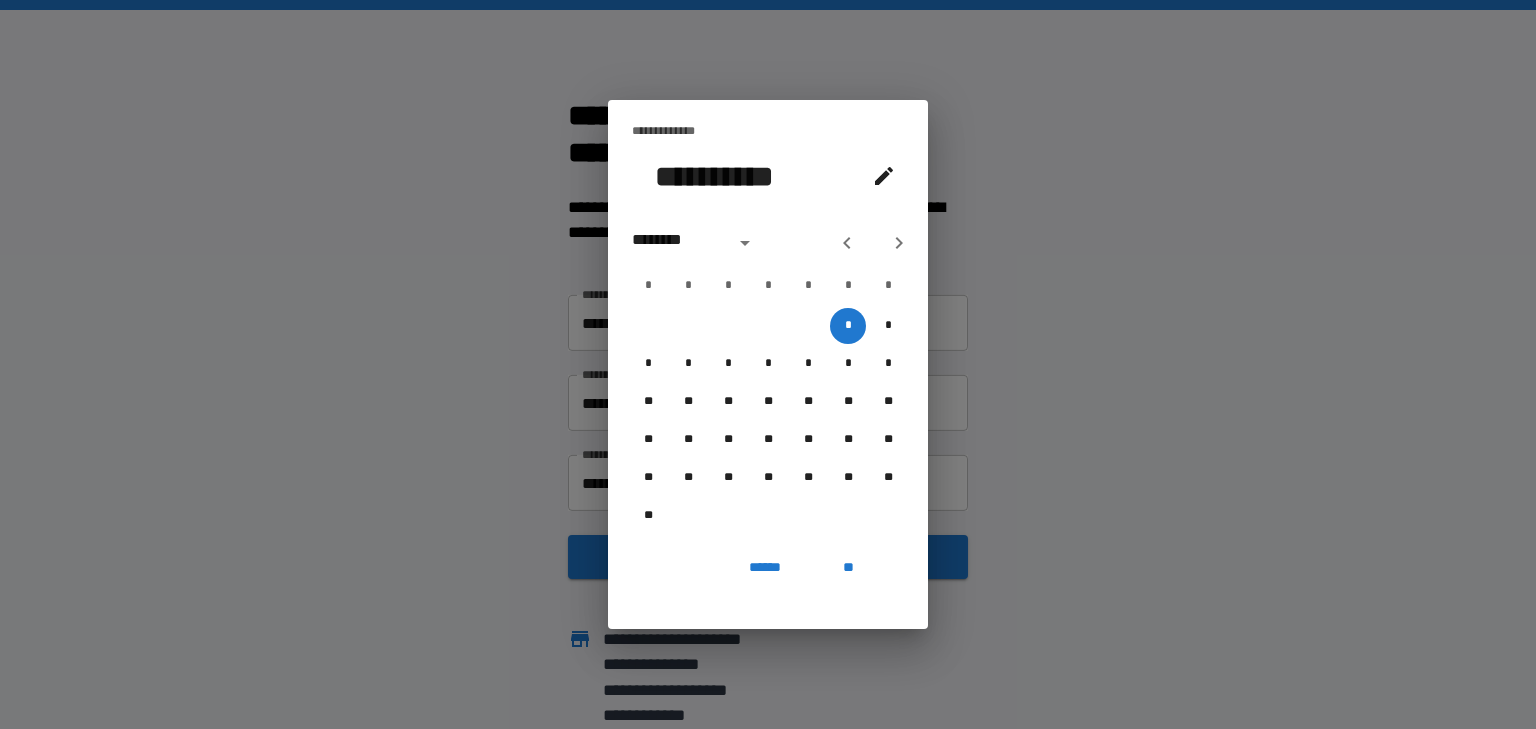 click on "**" at bounding box center [848, 567] 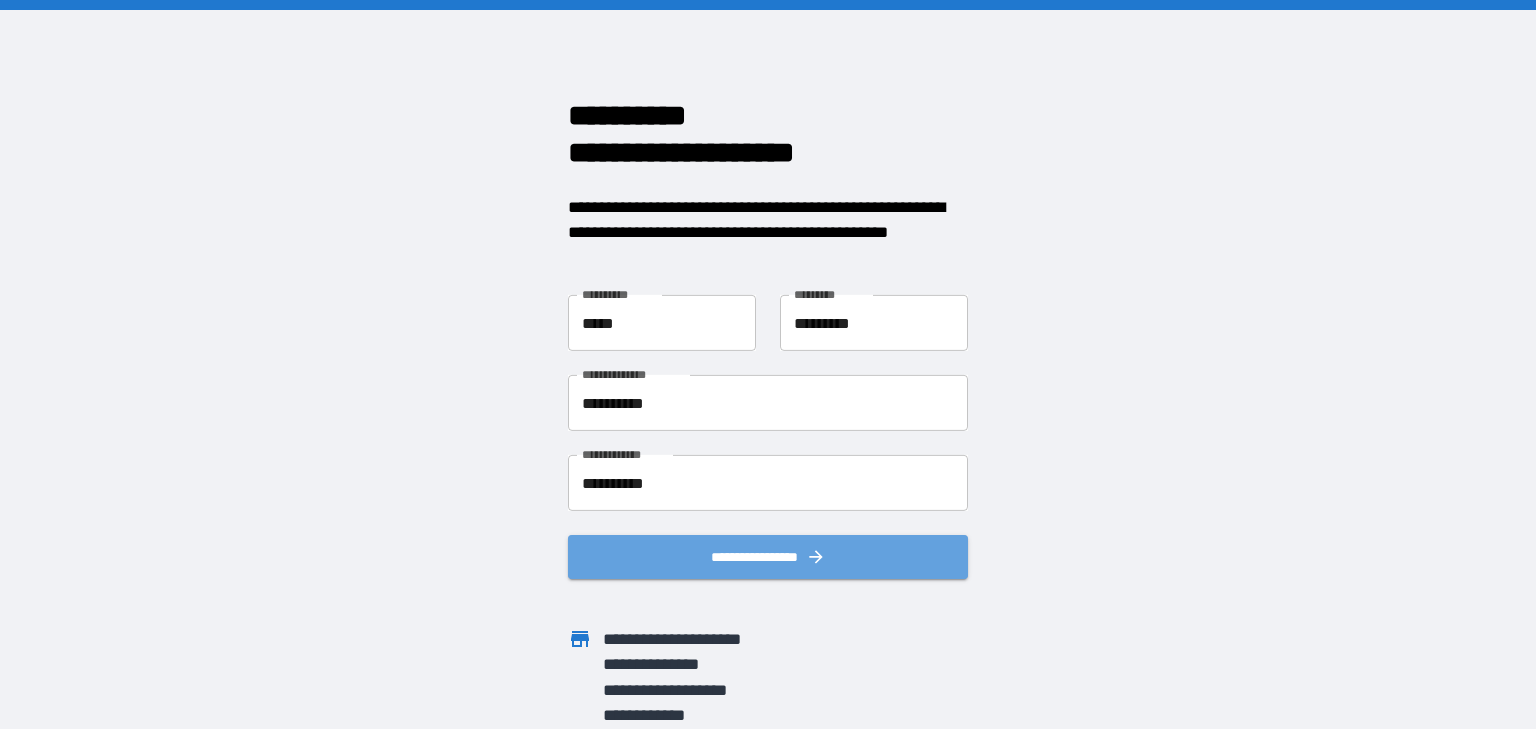 click 